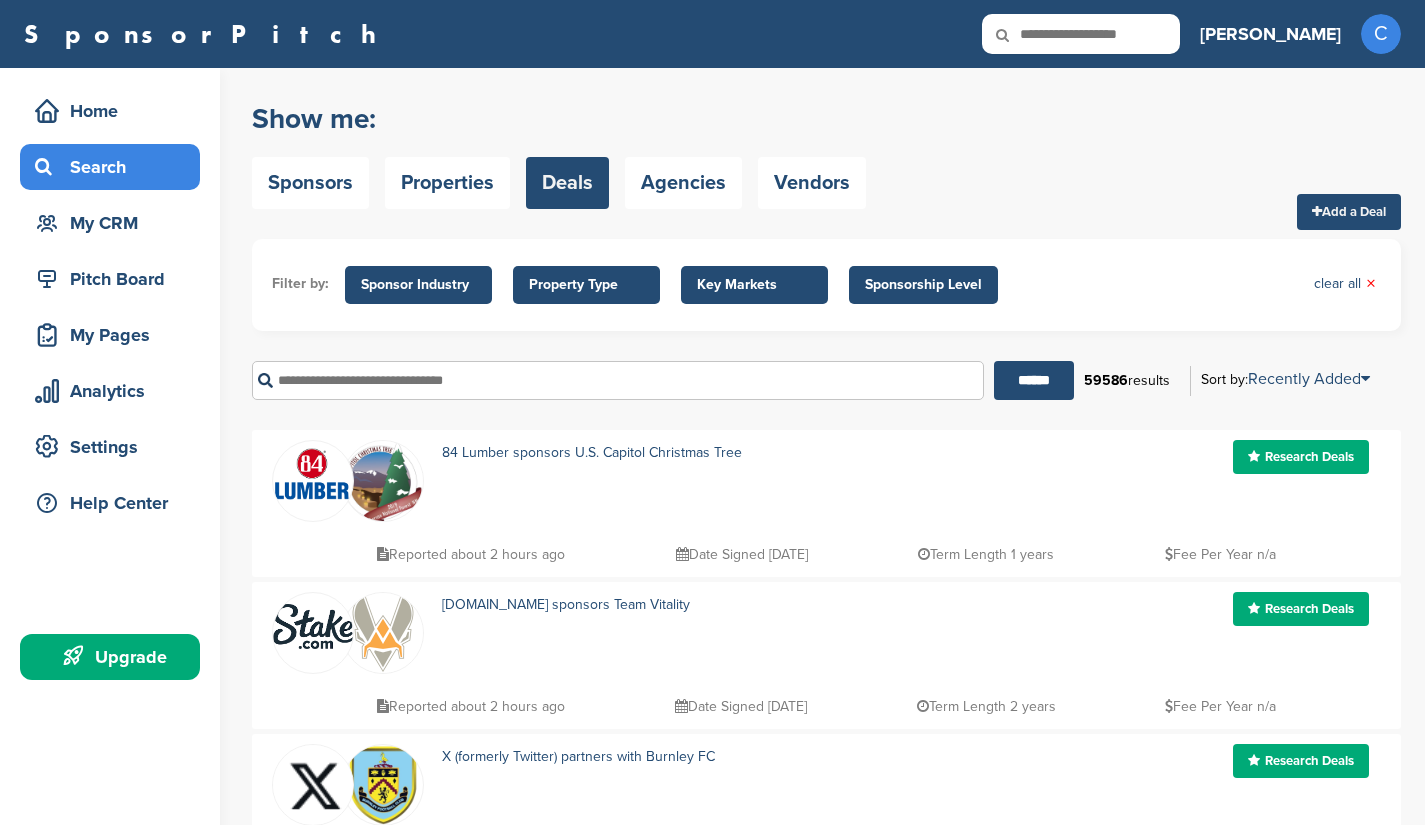 scroll, scrollTop: 0, scrollLeft: 0, axis: both 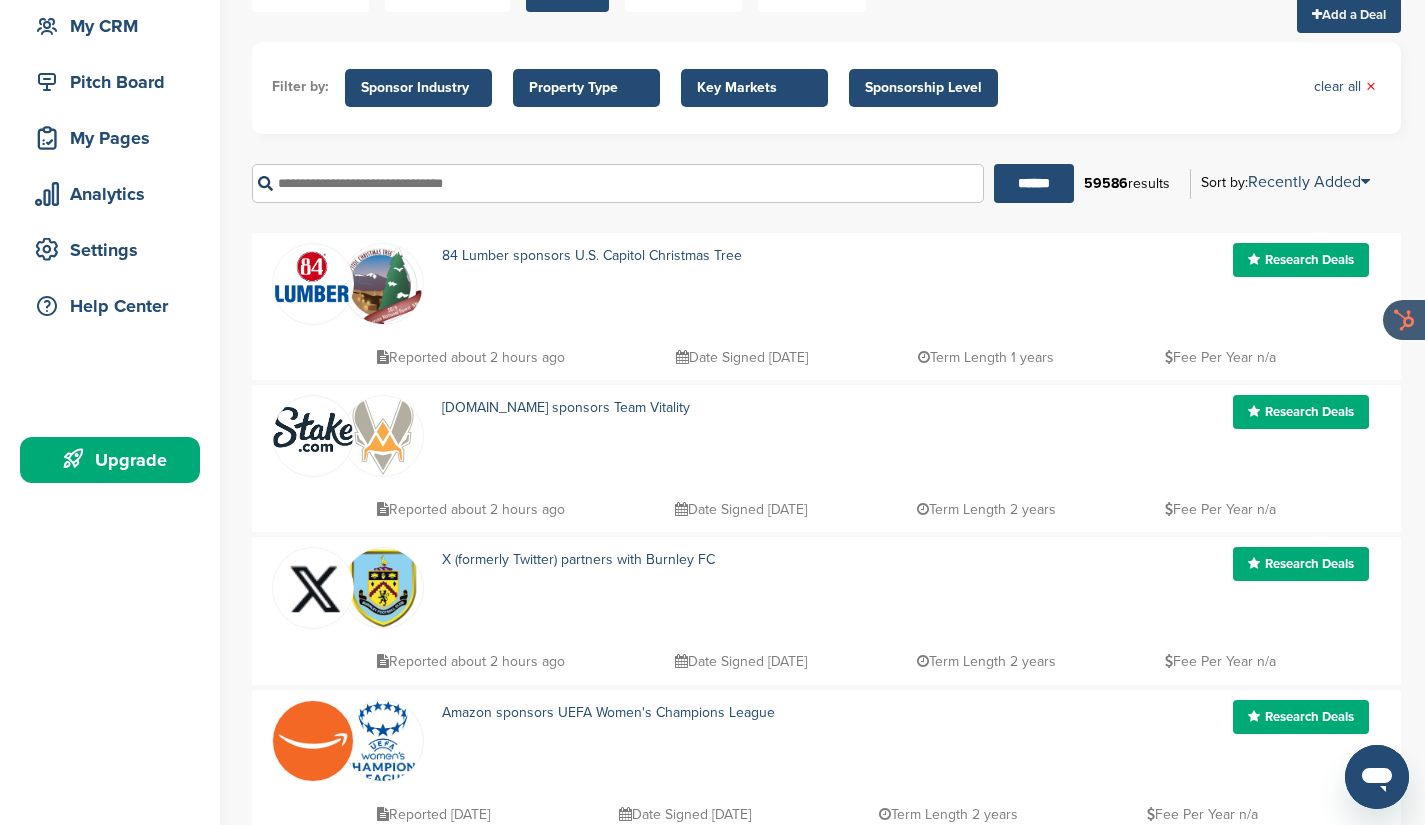 click at bounding box center (313, 277) 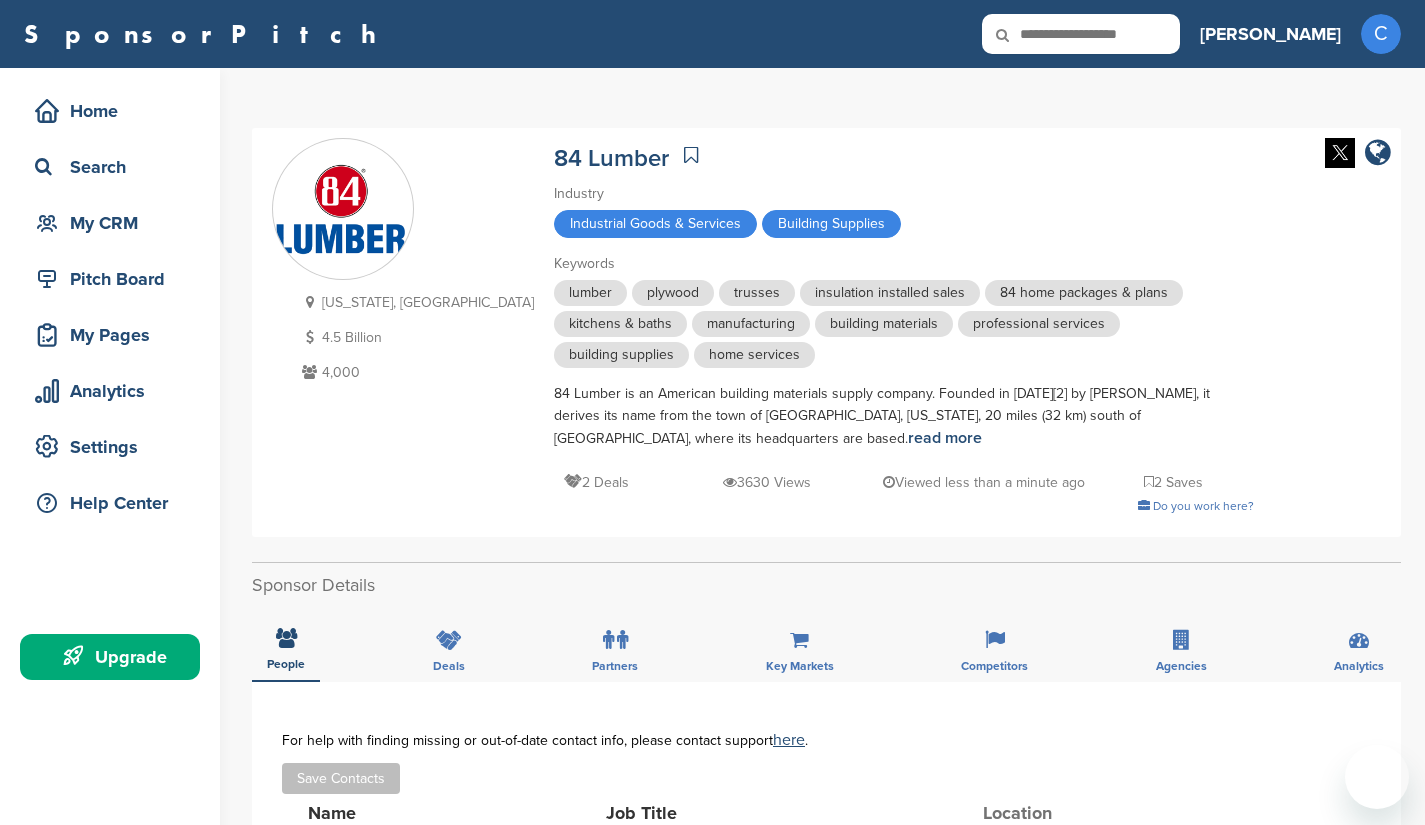 scroll, scrollTop: 0, scrollLeft: 0, axis: both 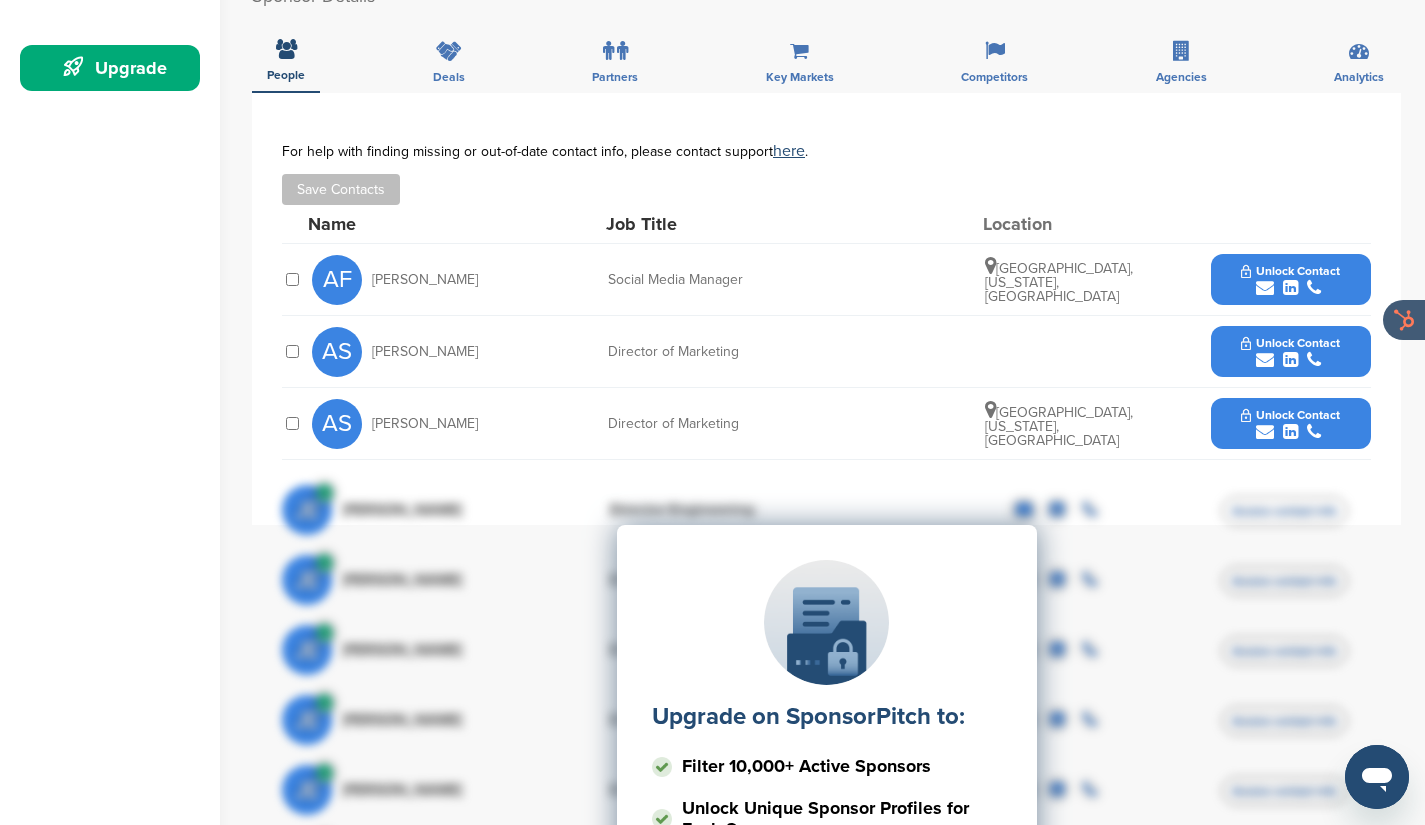 click on "Unlock Contact" at bounding box center (1290, 343) 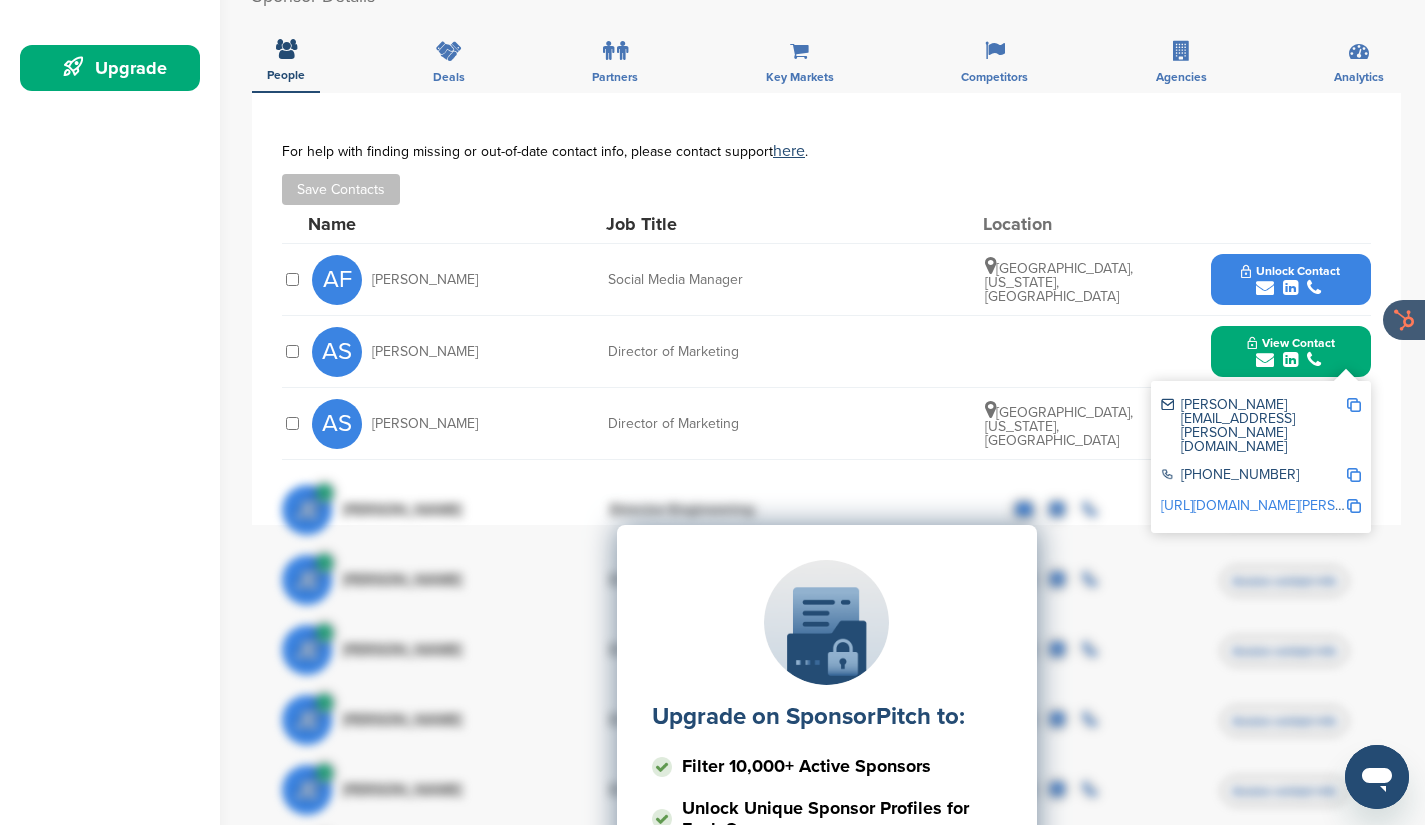 click at bounding box center [1354, 405] 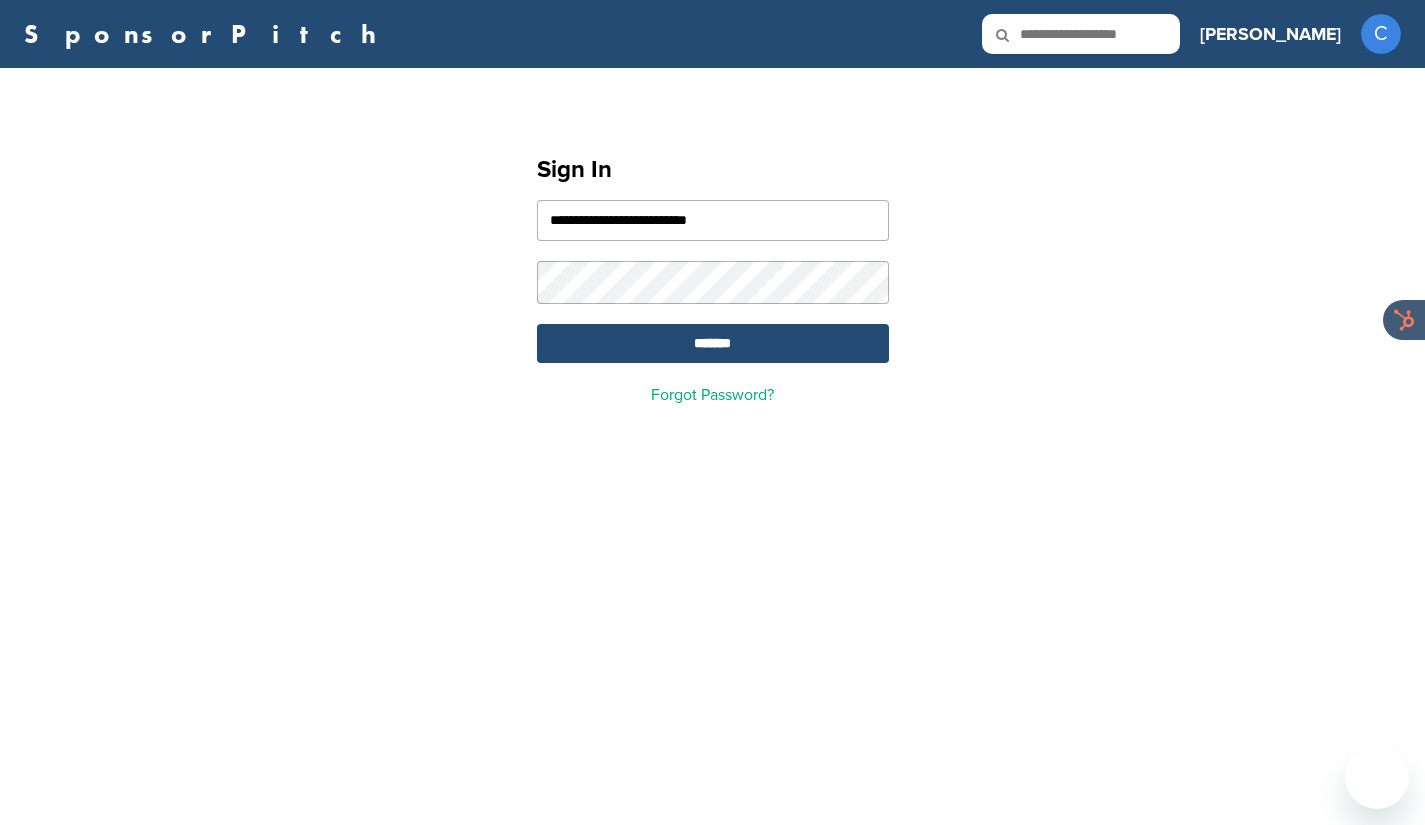 scroll, scrollTop: 0, scrollLeft: 0, axis: both 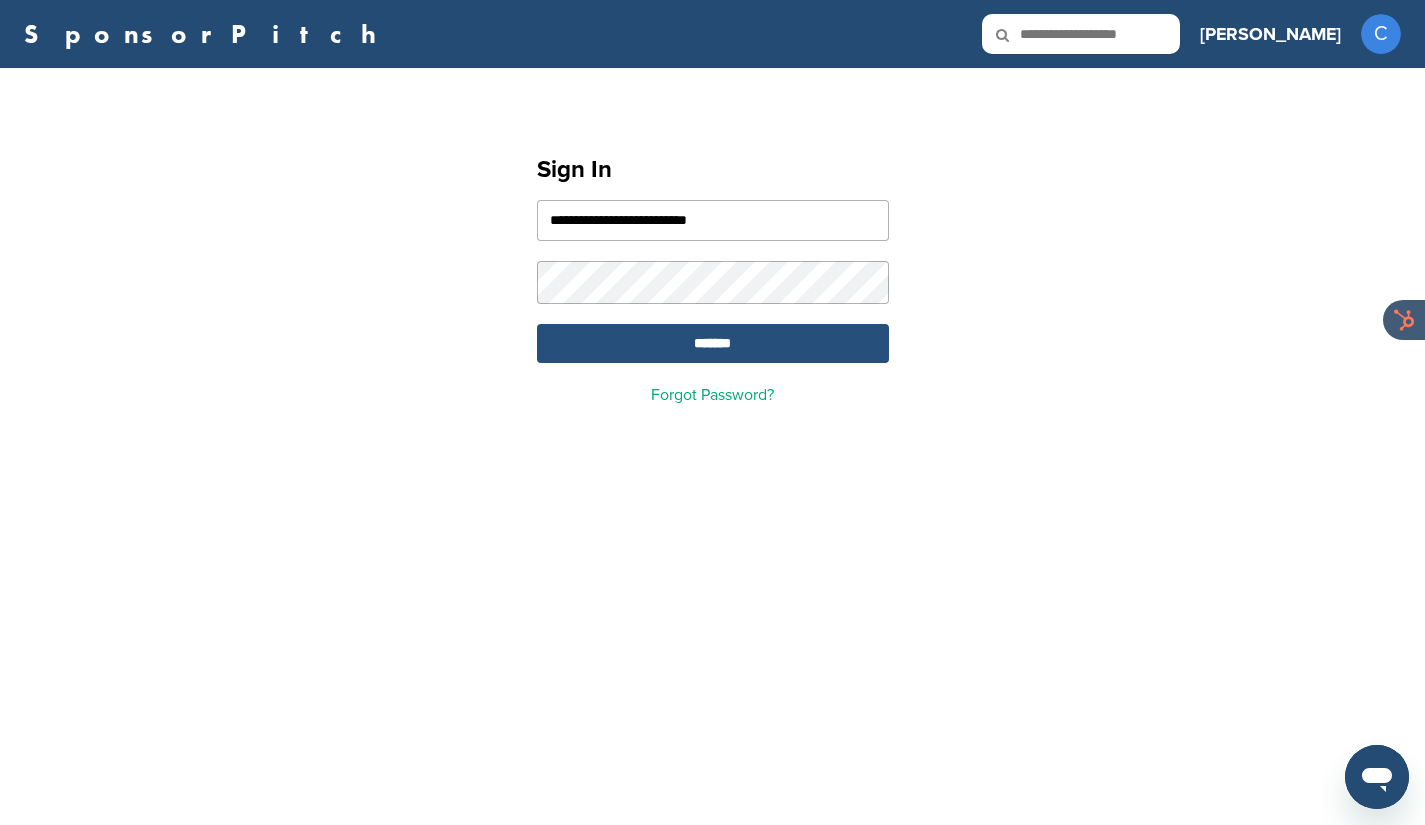 click on "*******" at bounding box center [713, 343] 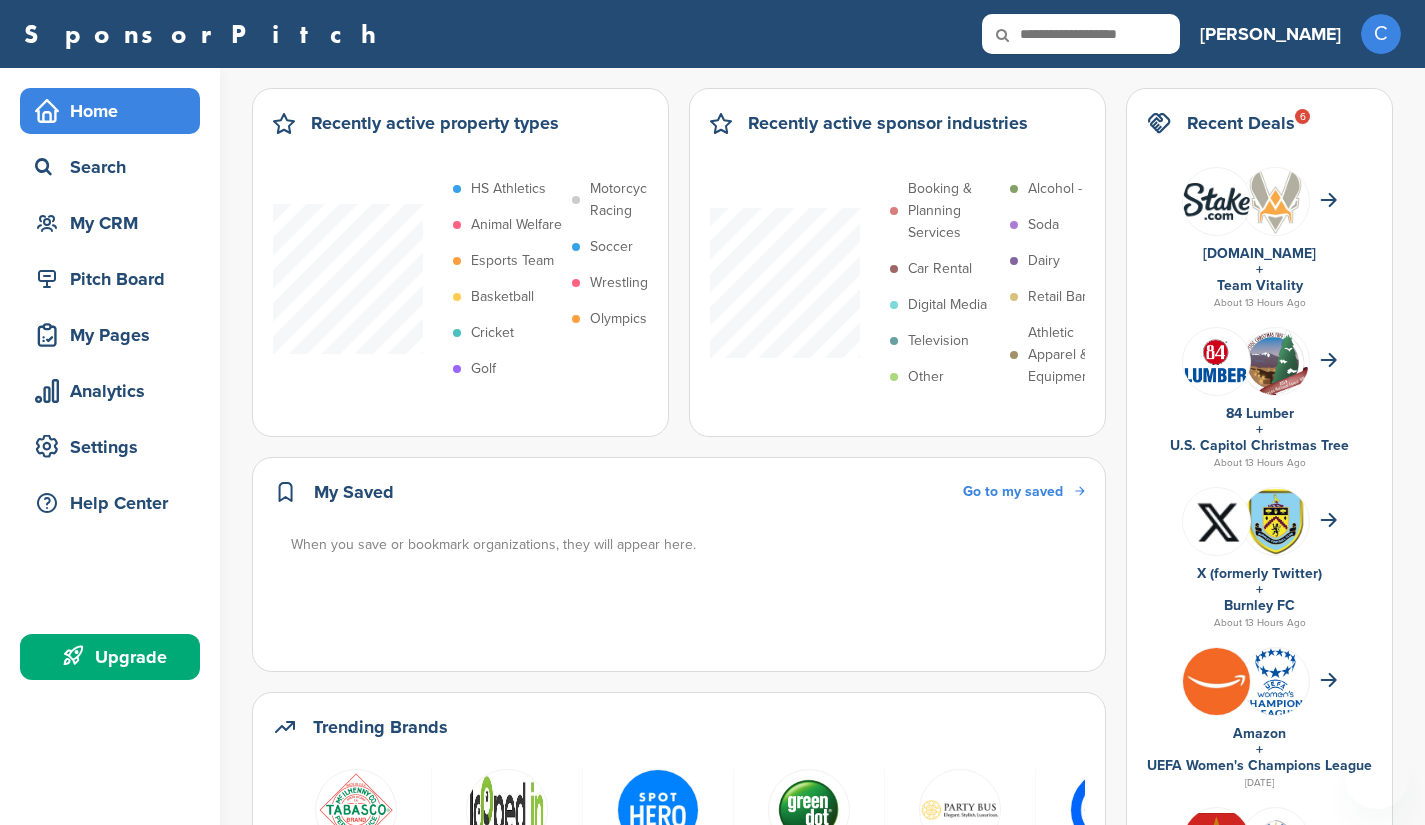 scroll, scrollTop: 0, scrollLeft: 0, axis: both 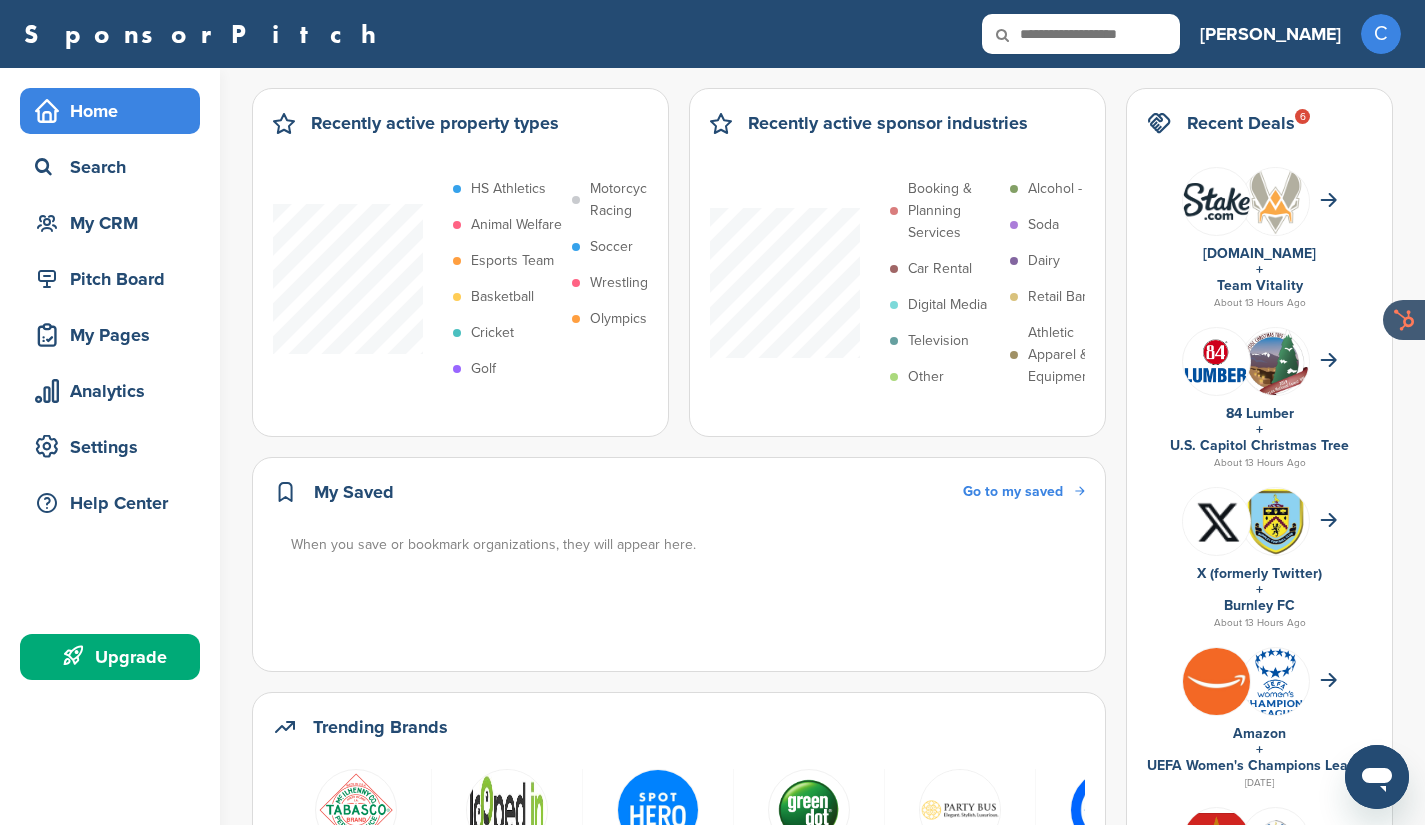 click on "Soccer" at bounding box center [611, 247] 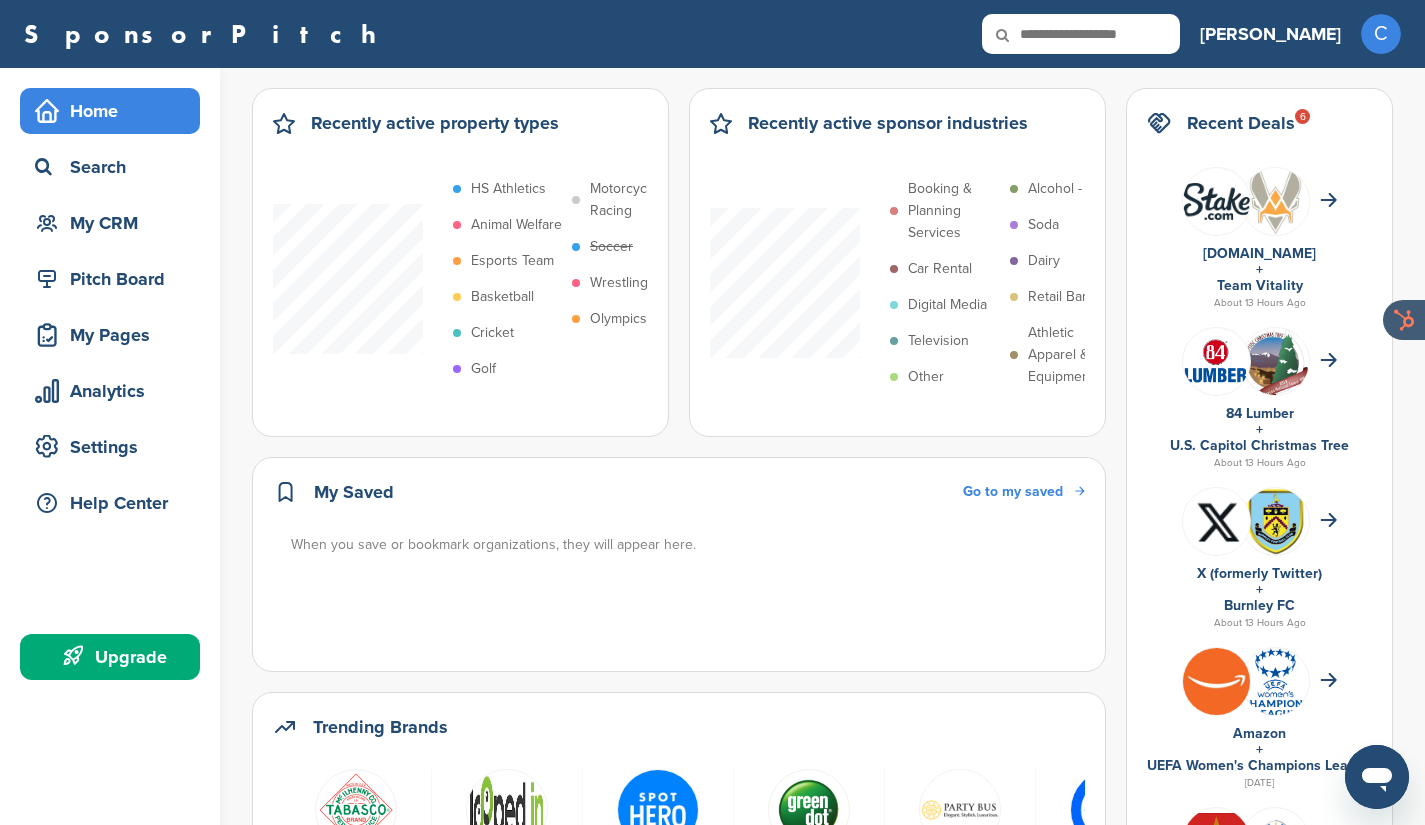 click on "Soccer" at bounding box center (611, 247) 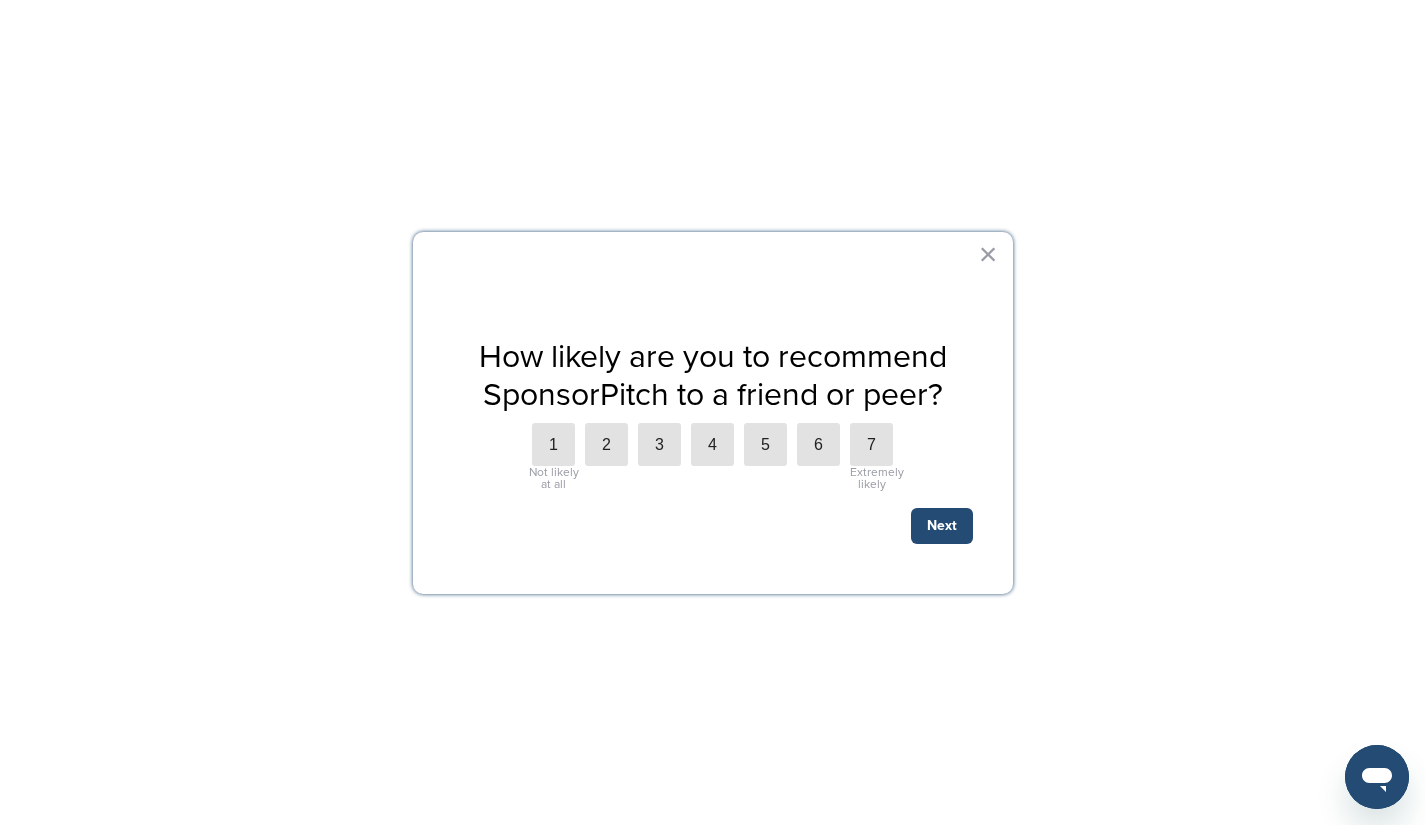 click at bounding box center (712, 412) 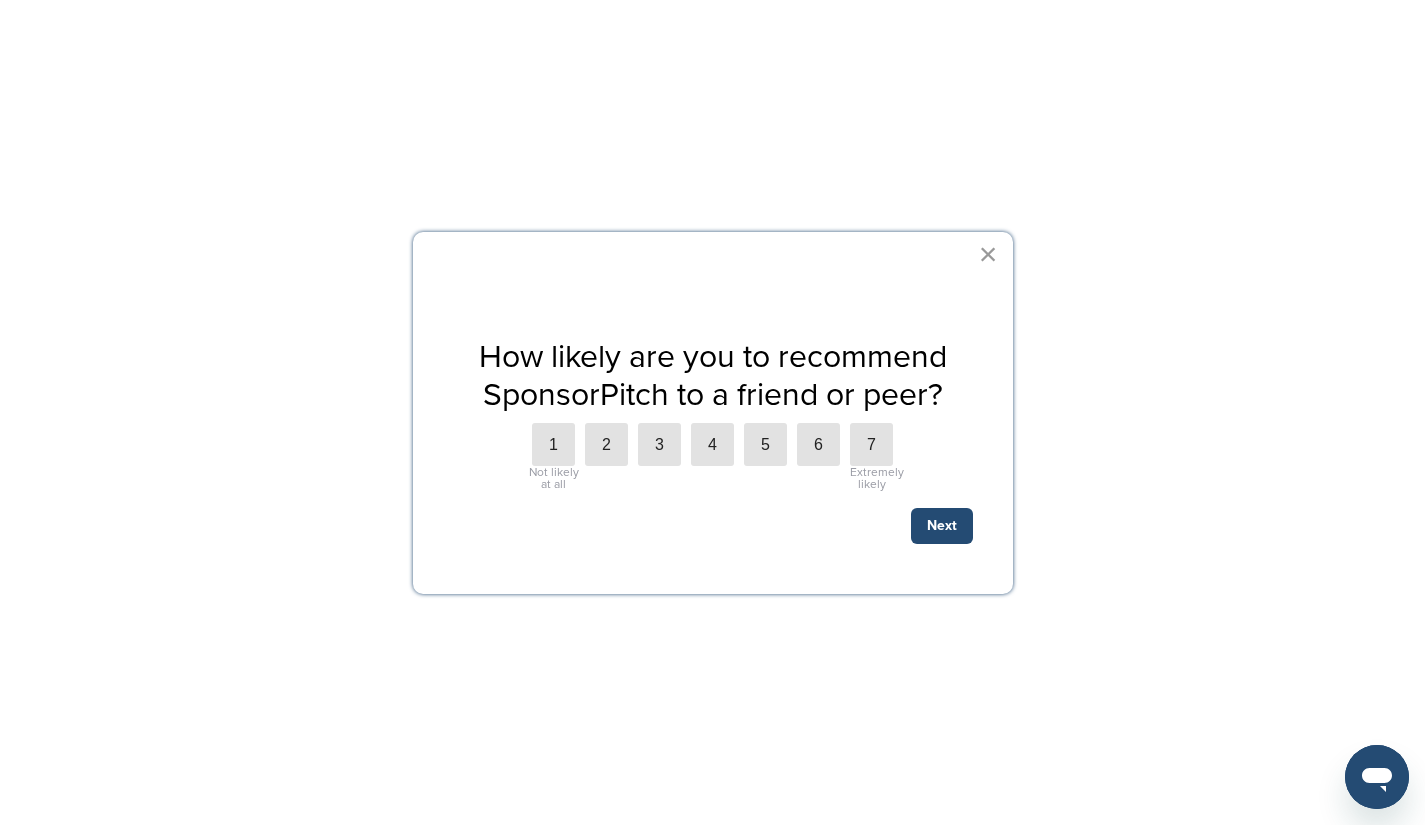 click on "×" at bounding box center [988, 254] 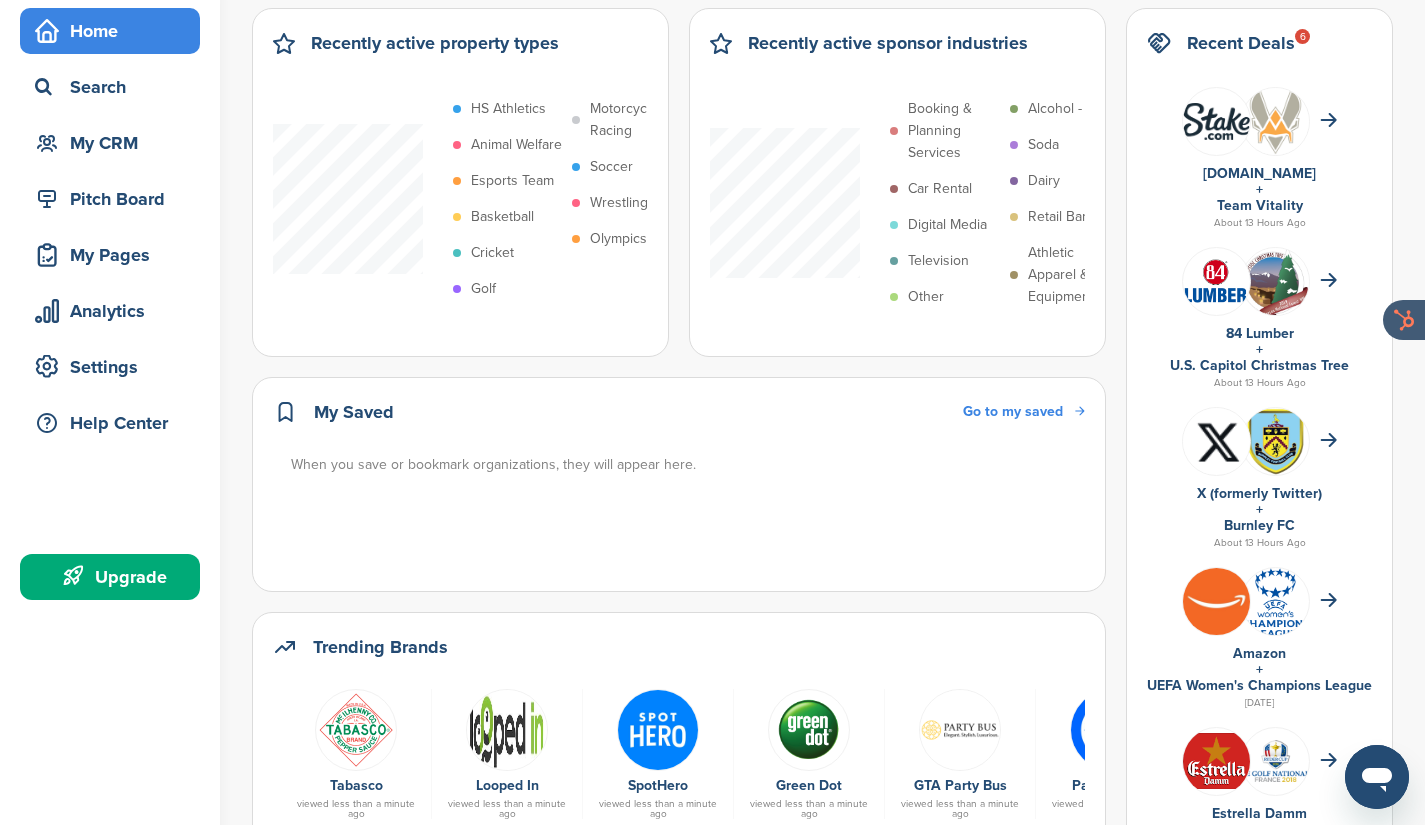 scroll, scrollTop: 76, scrollLeft: 0, axis: vertical 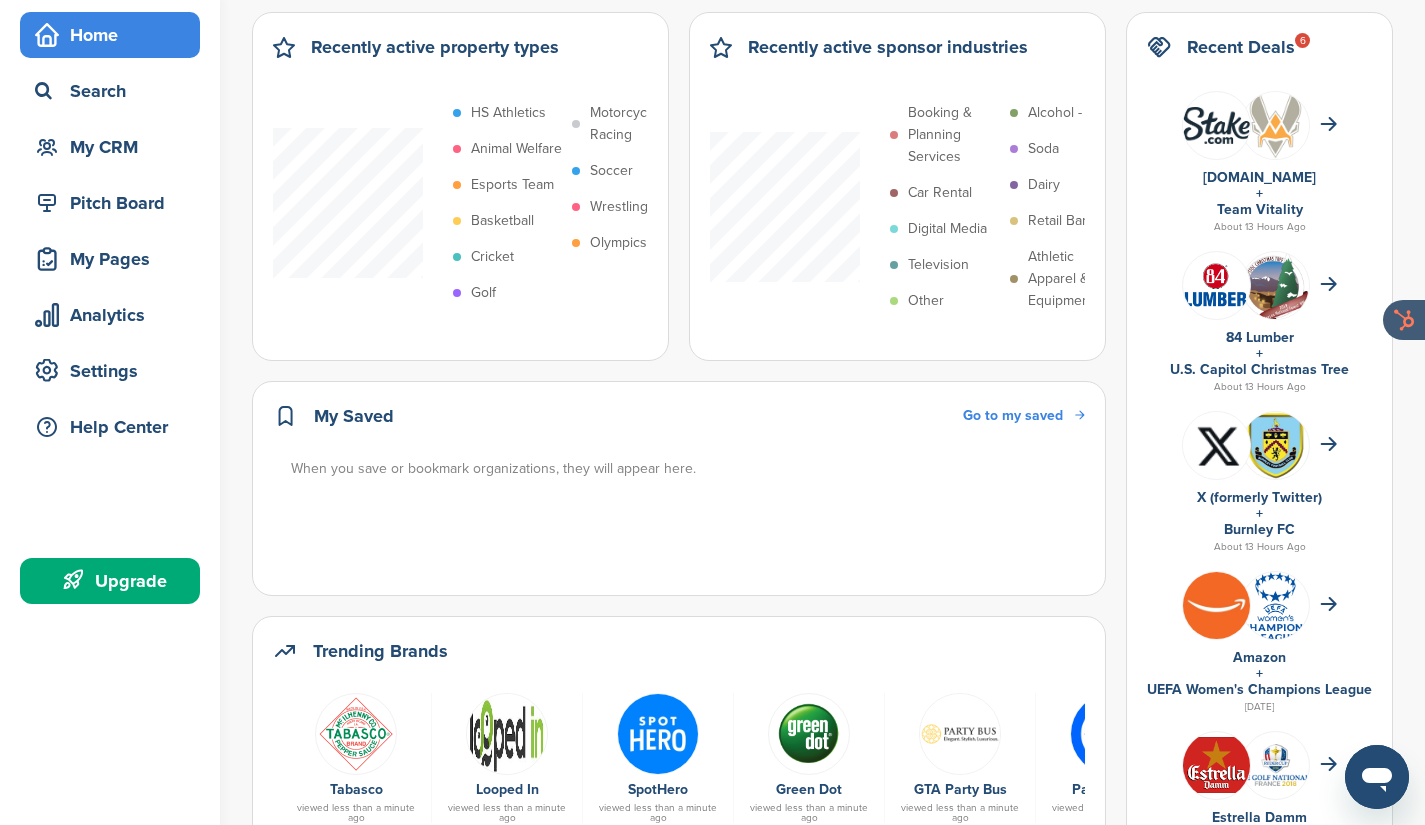 click on "Home" at bounding box center [115, 35] 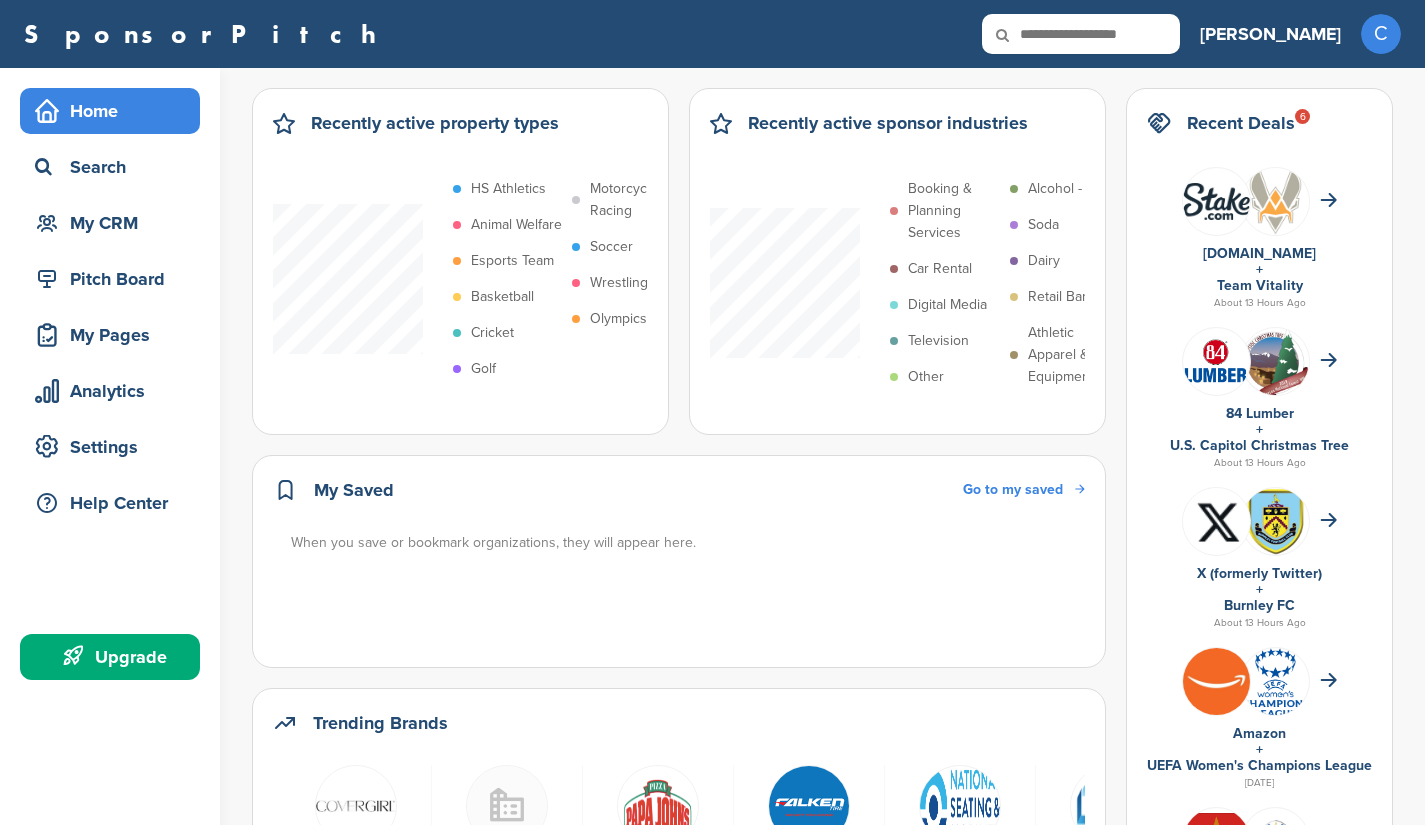 scroll, scrollTop: 0, scrollLeft: 0, axis: both 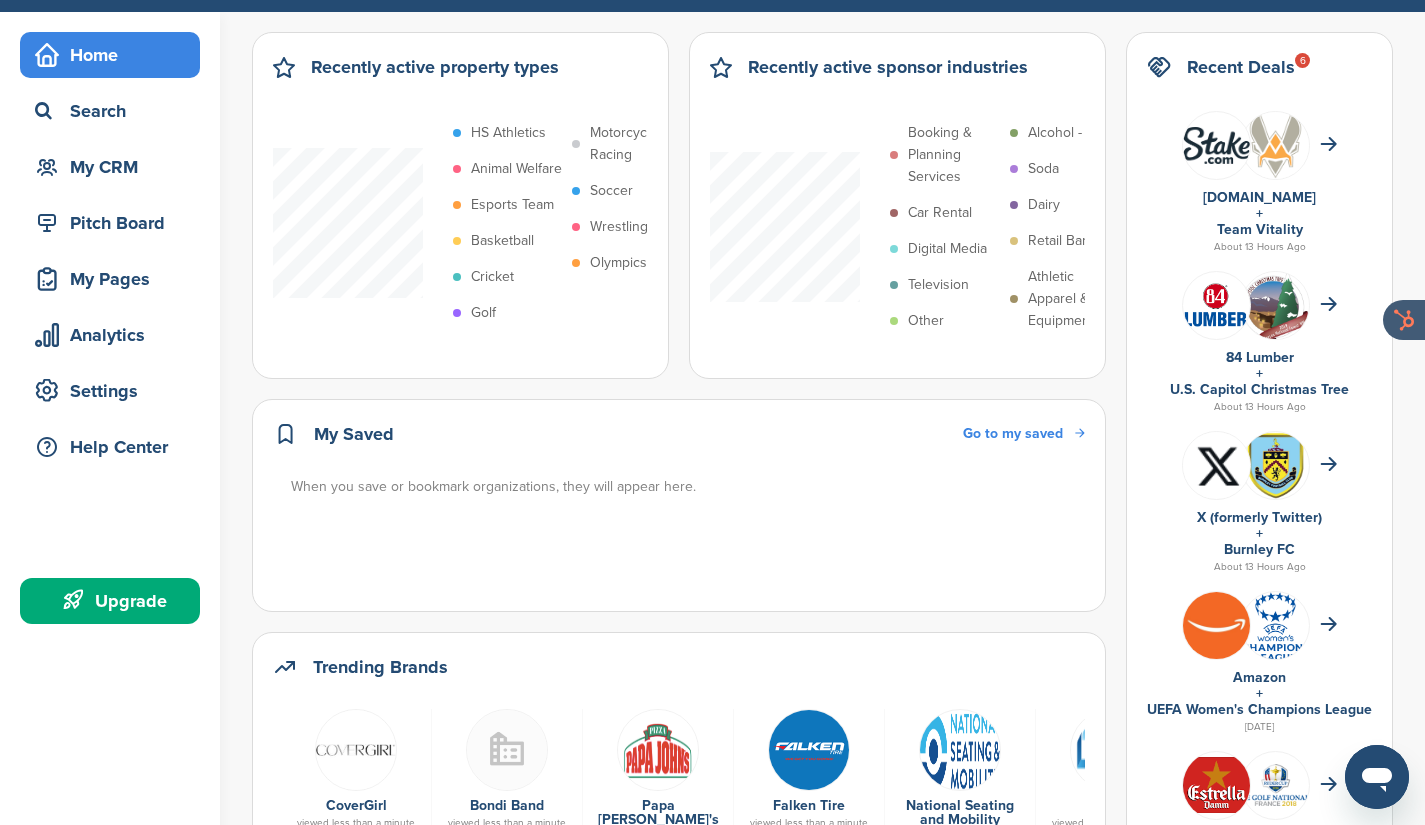 click at bounding box center [1216, 145] 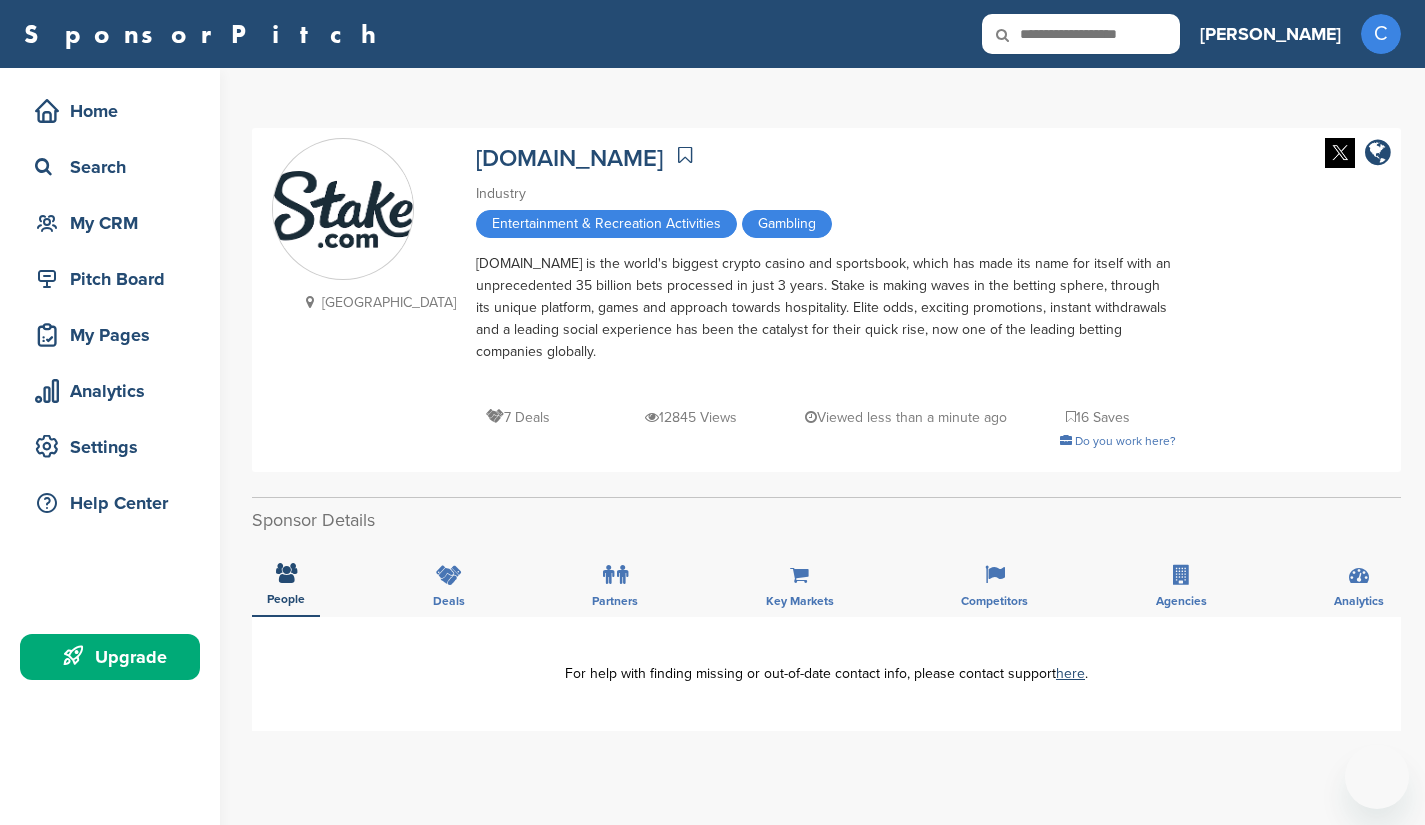 scroll, scrollTop: 0, scrollLeft: 0, axis: both 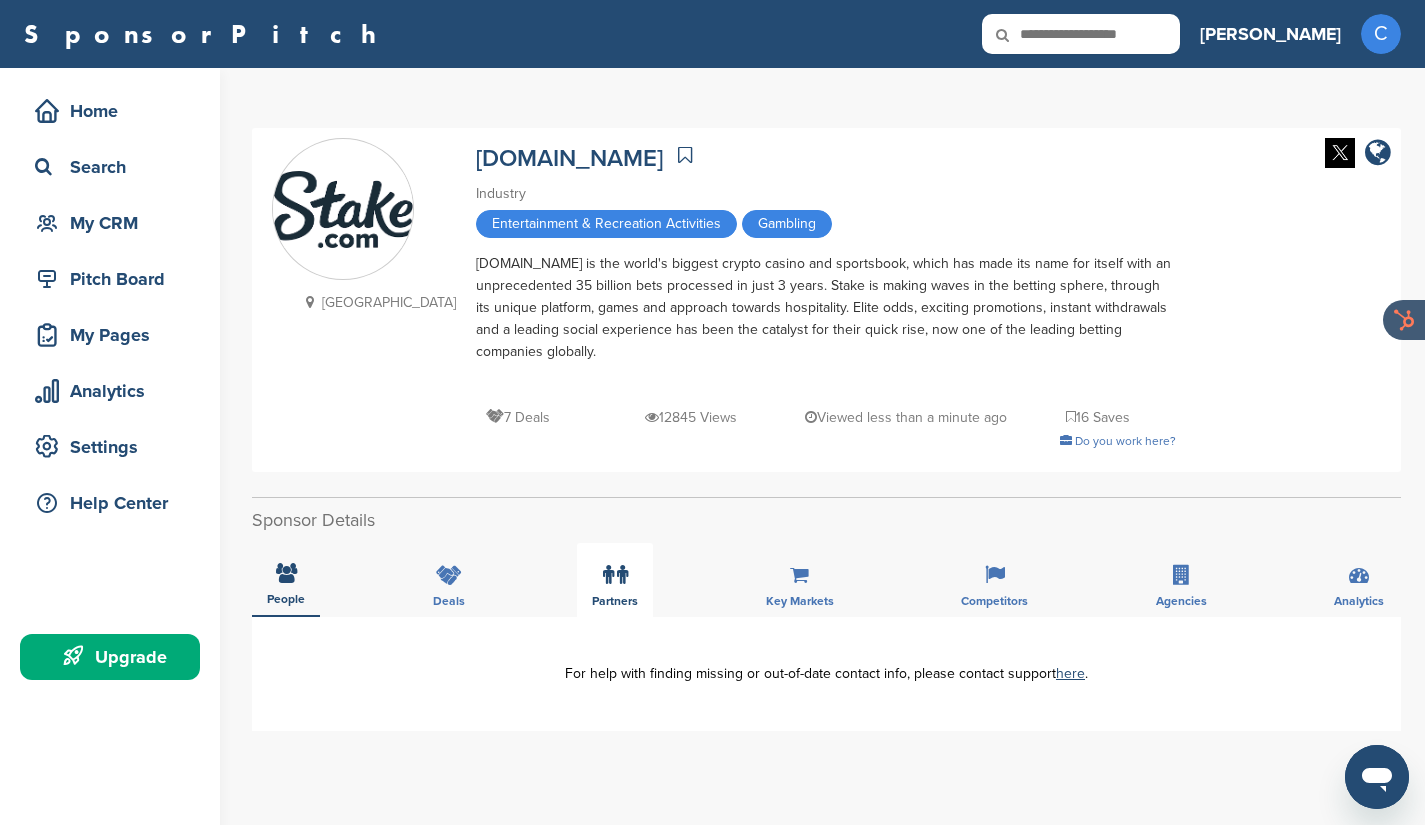 click at bounding box center (608, 575) 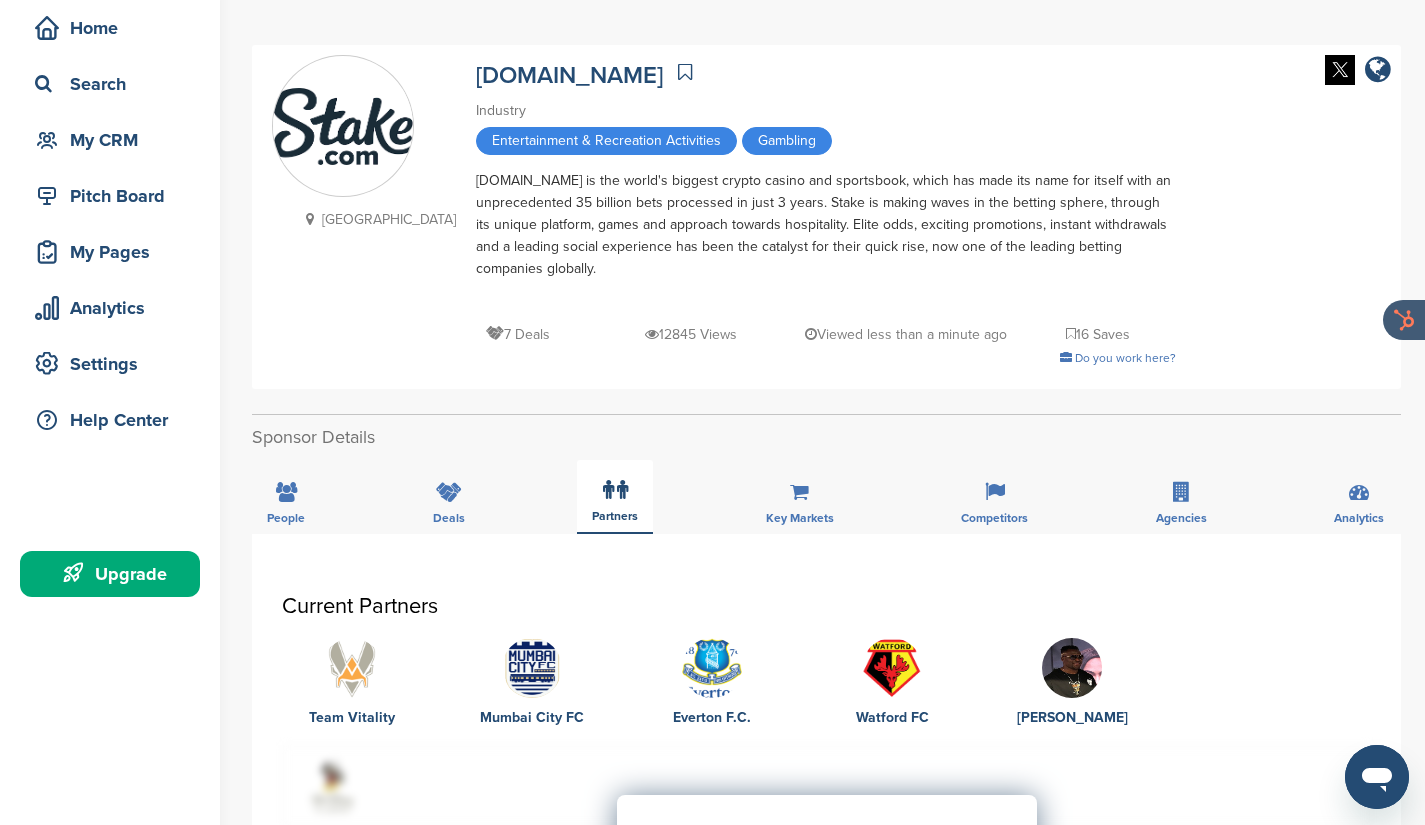 scroll, scrollTop: 82, scrollLeft: 0, axis: vertical 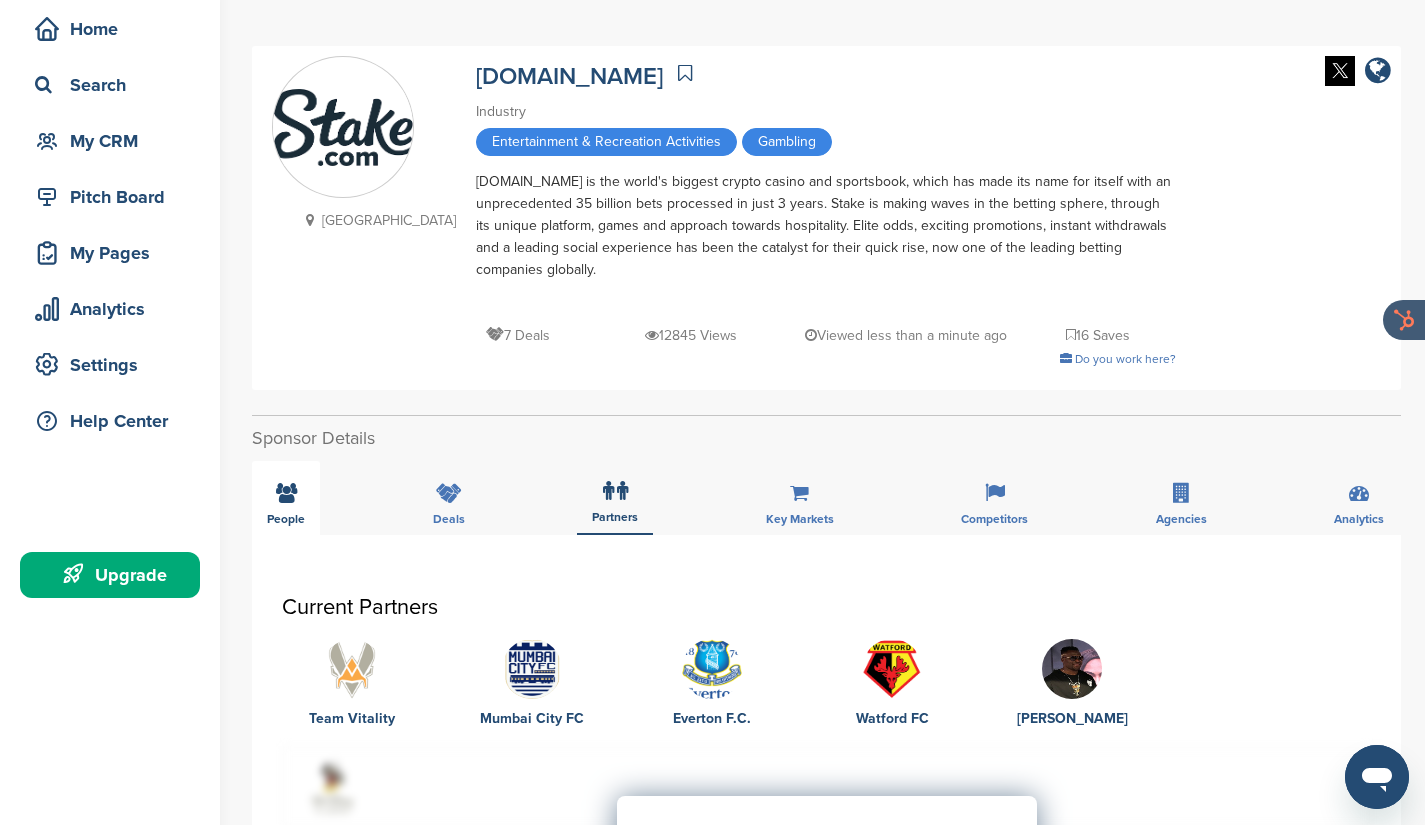 click at bounding box center (286, 493) 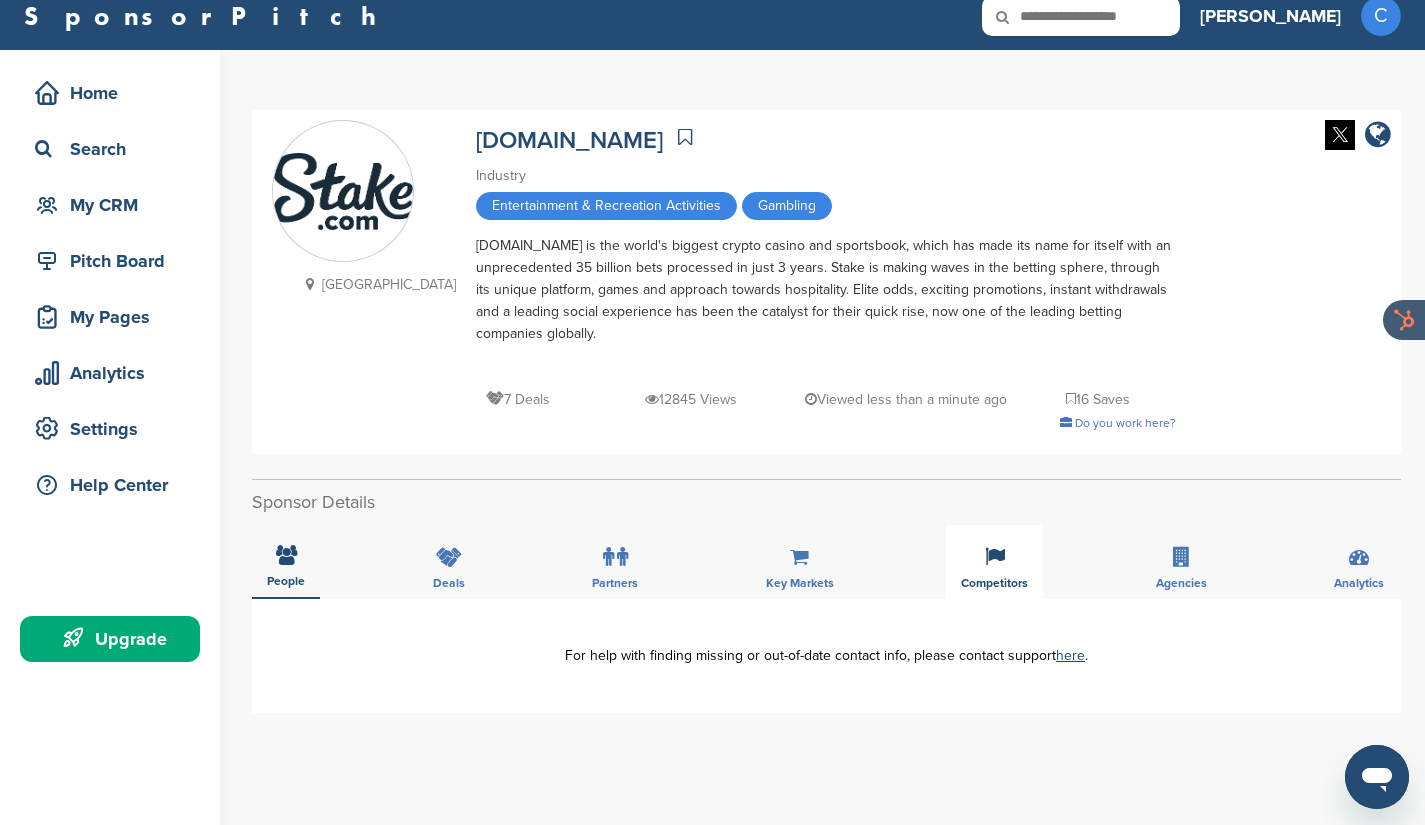 scroll, scrollTop: 0, scrollLeft: 0, axis: both 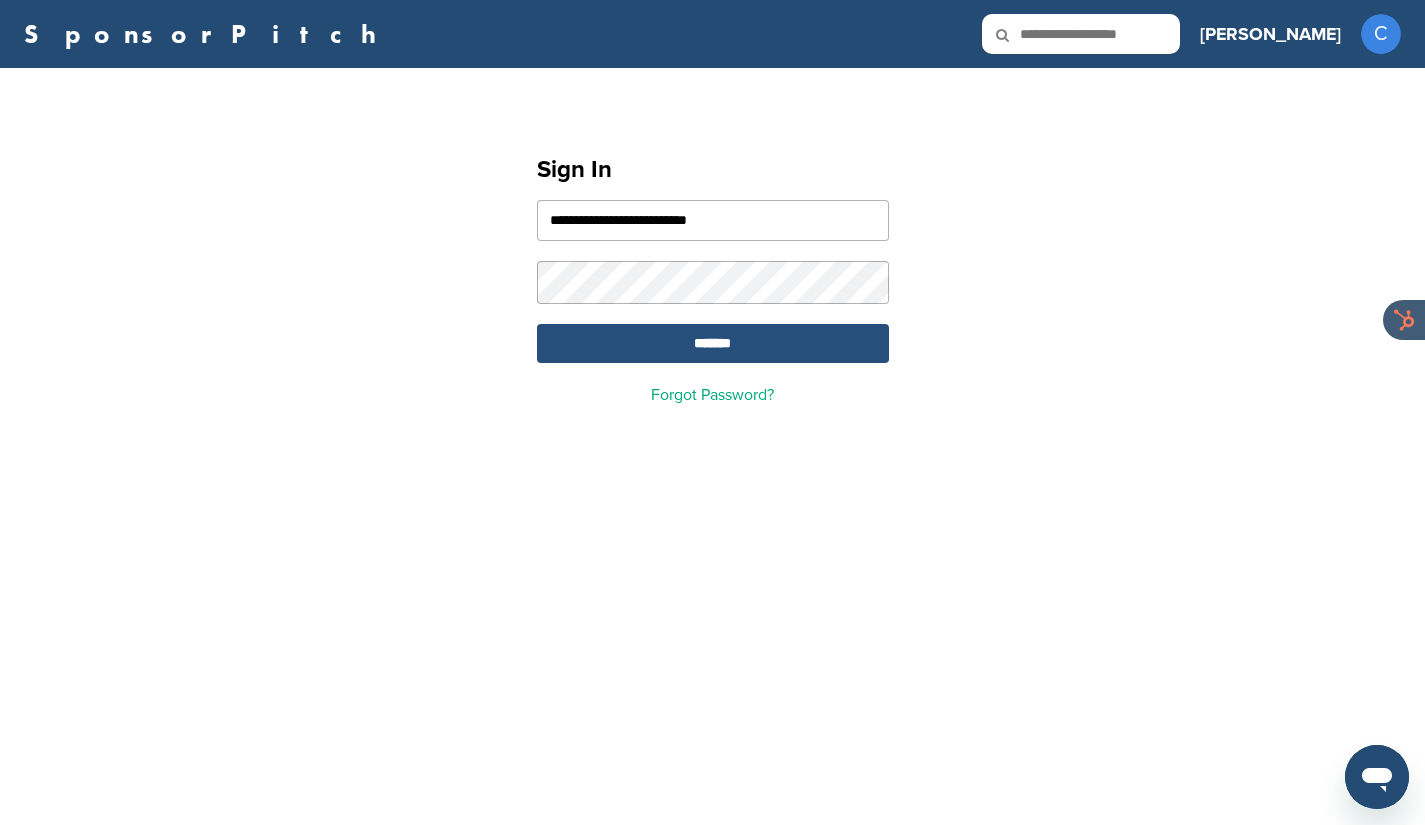 click on "*******" at bounding box center [713, 343] 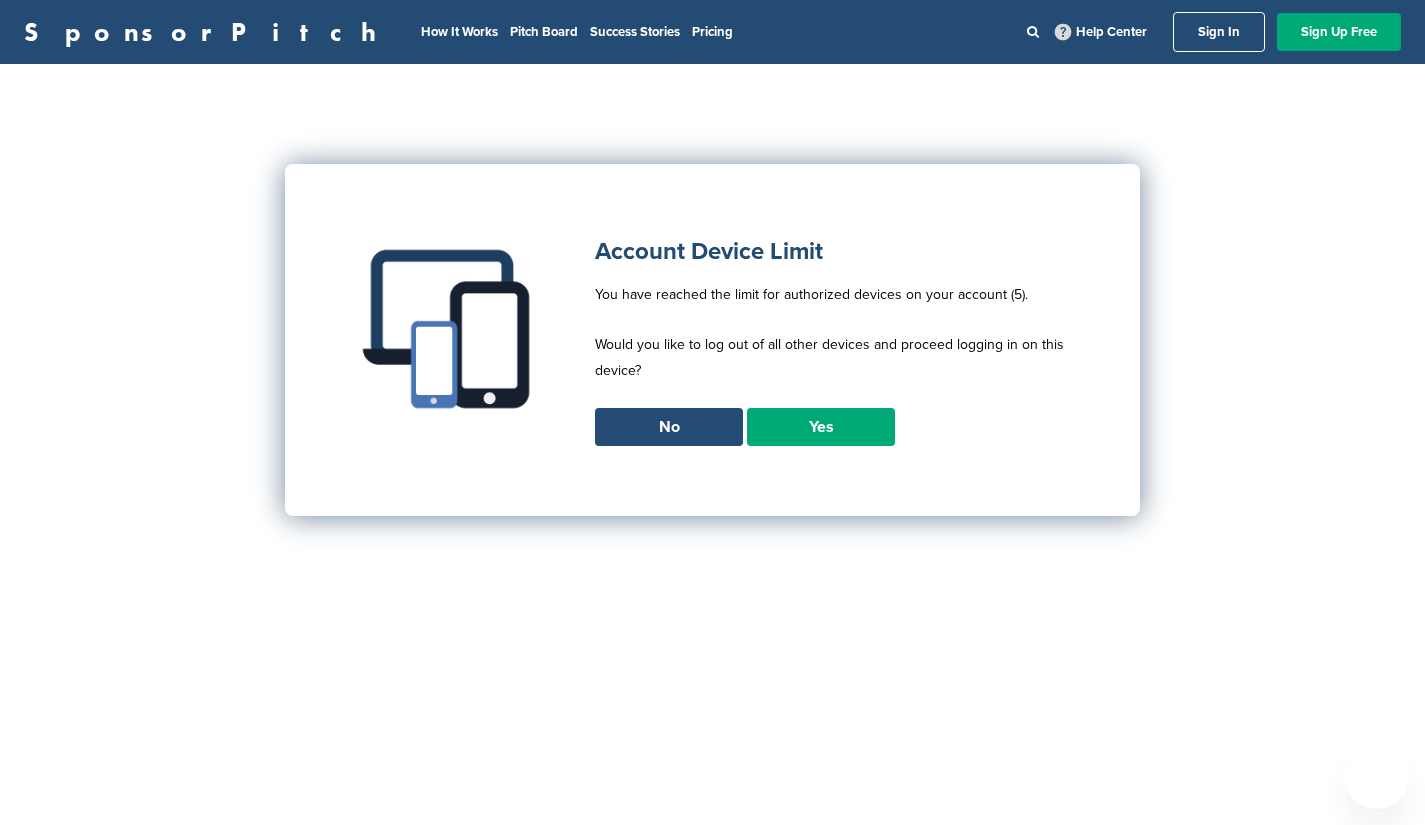 scroll, scrollTop: 0, scrollLeft: 0, axis: both 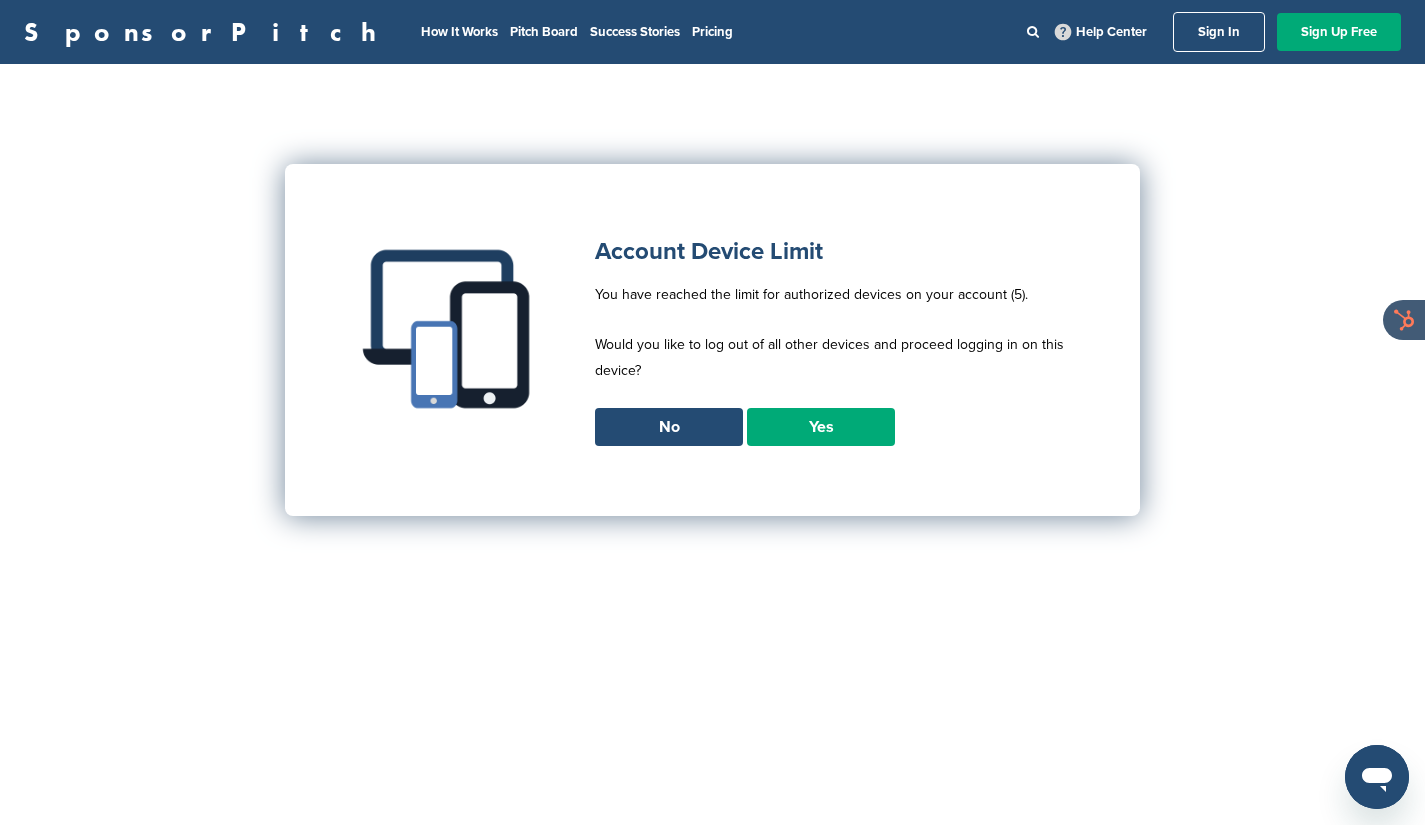 click on "Yes" at bounding box center [821, 427] 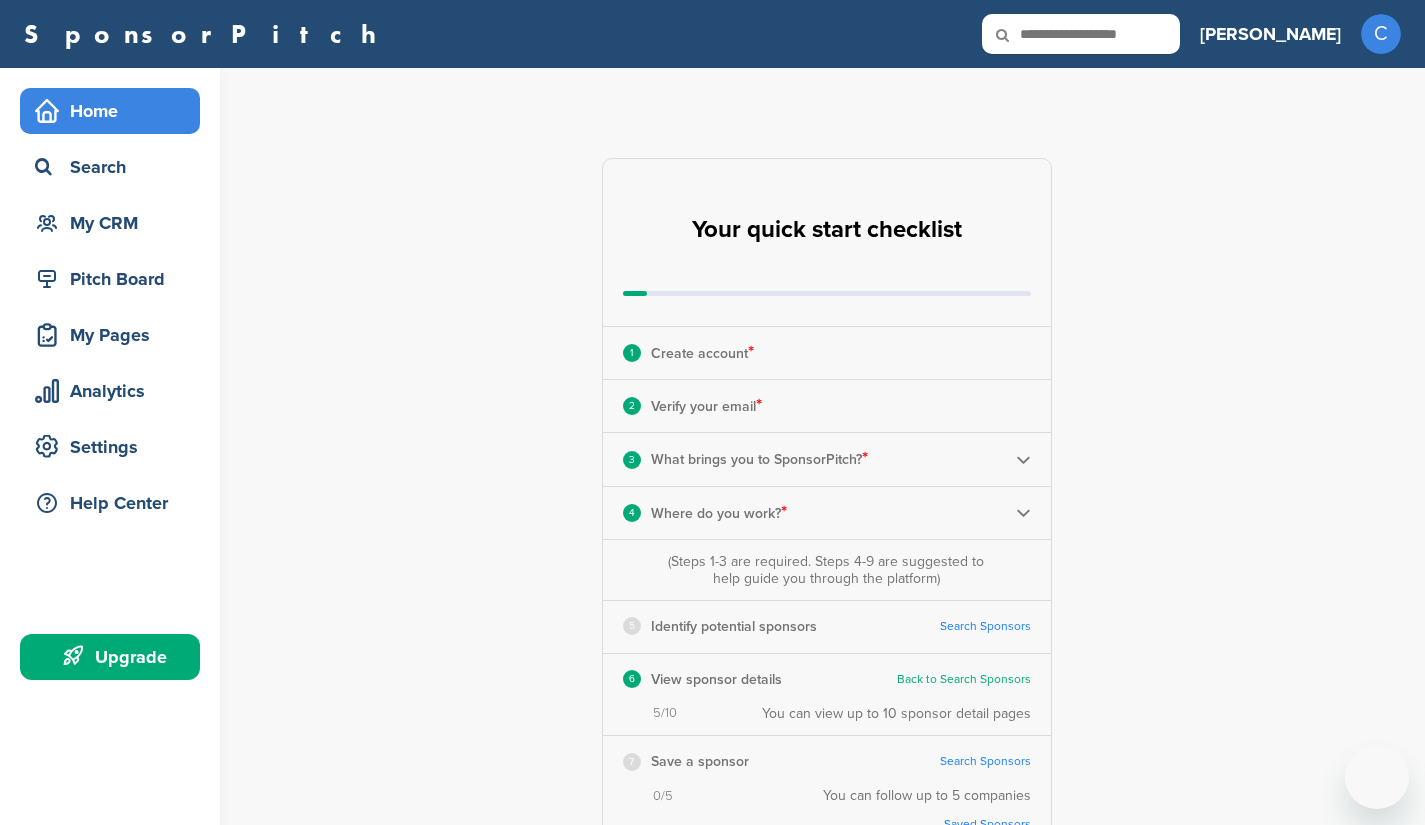 scroll, scrollTop: 0, scrollLeft: 0, axis: both 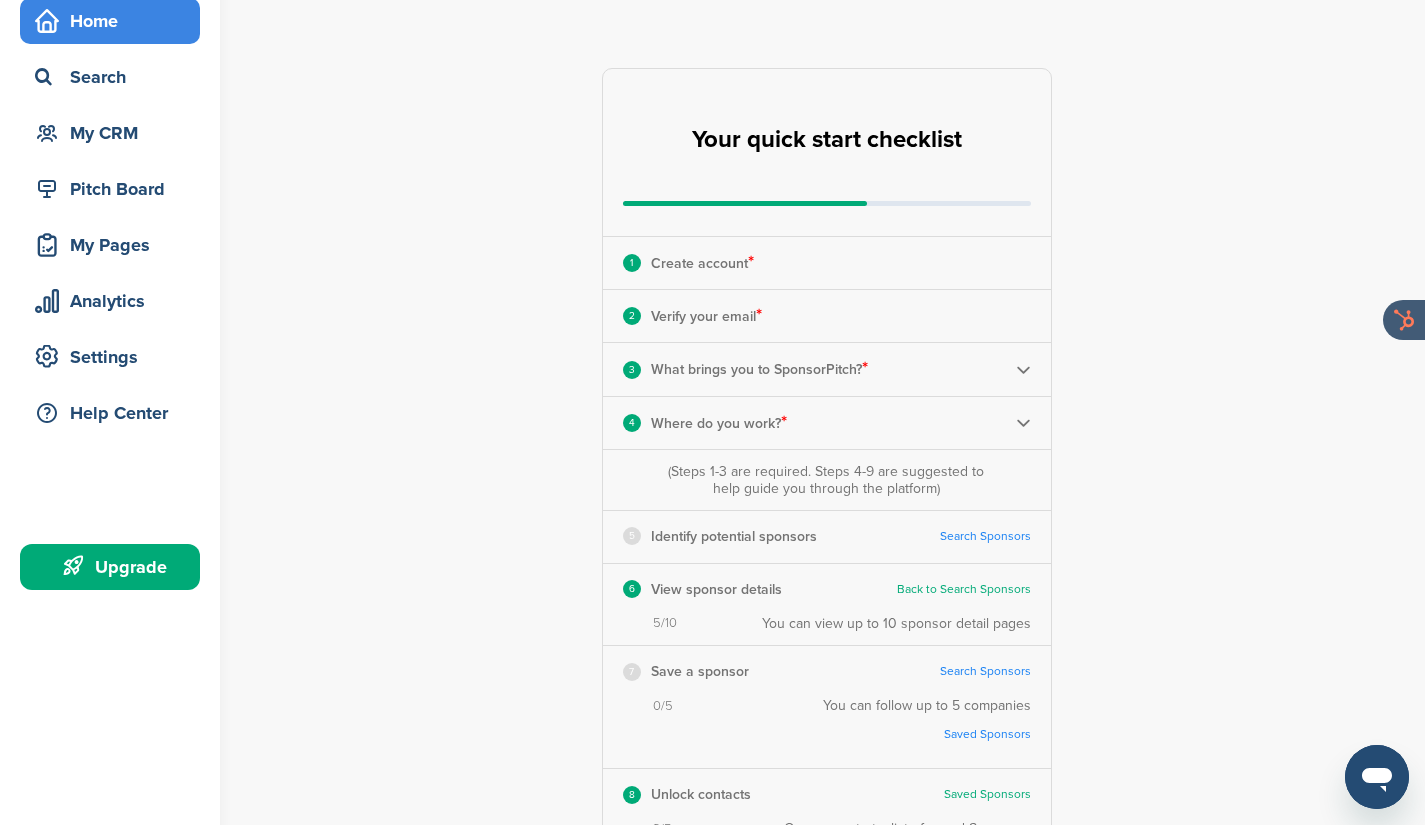 click on "1
Create account
*" at bounding box center [827, 263] 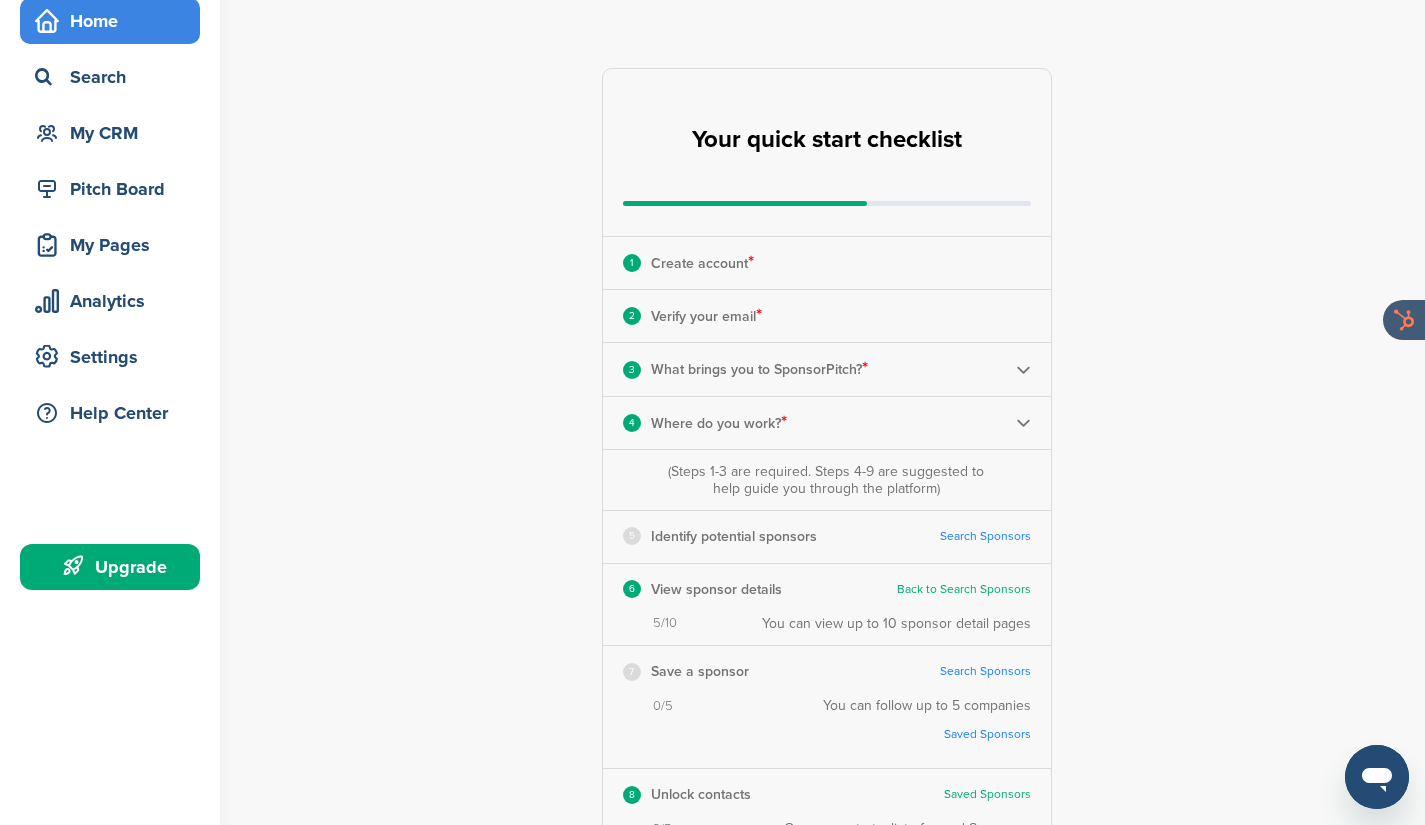 click at bounding box center [1023, 369] 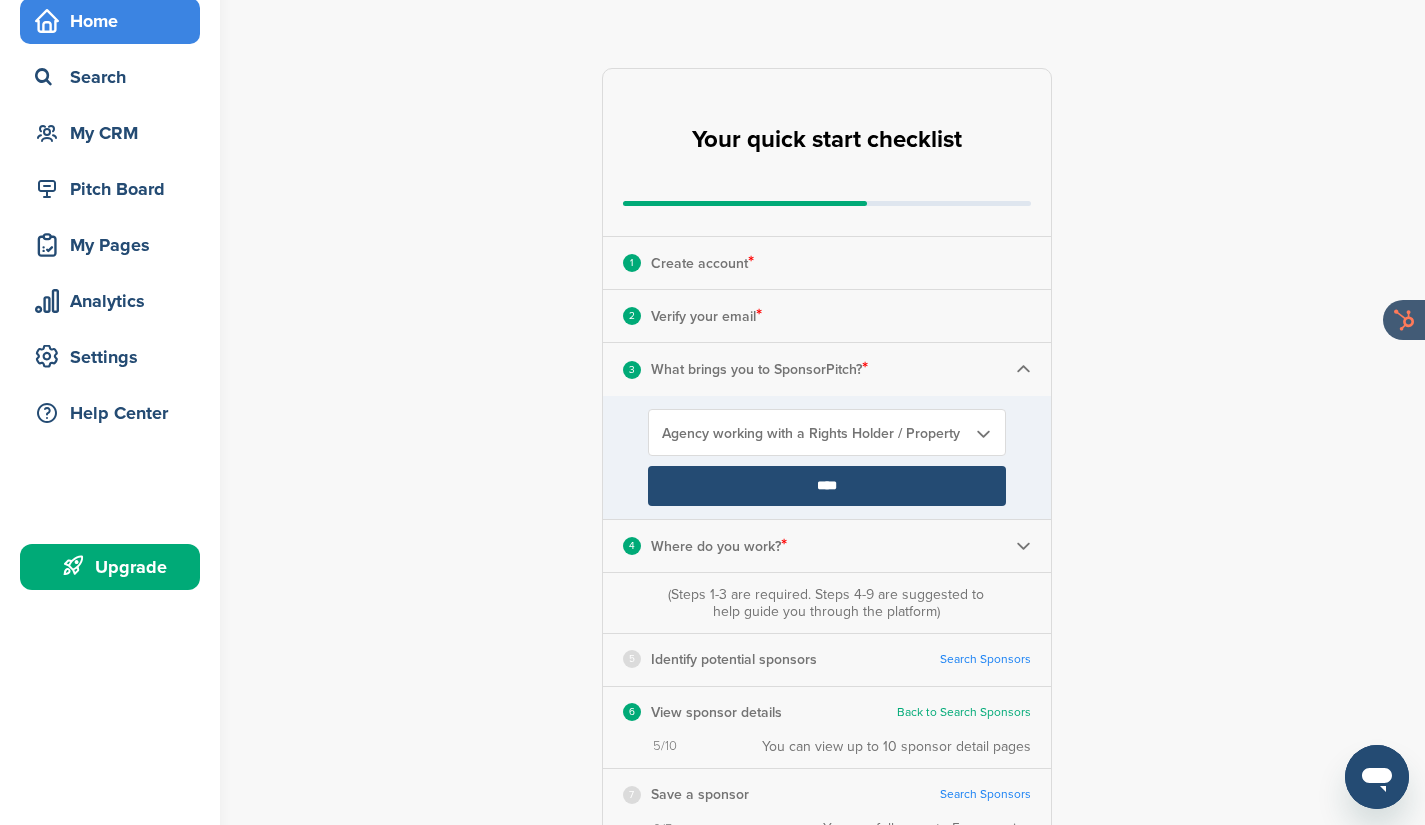 click on "****" at bounding box center (827, 486) 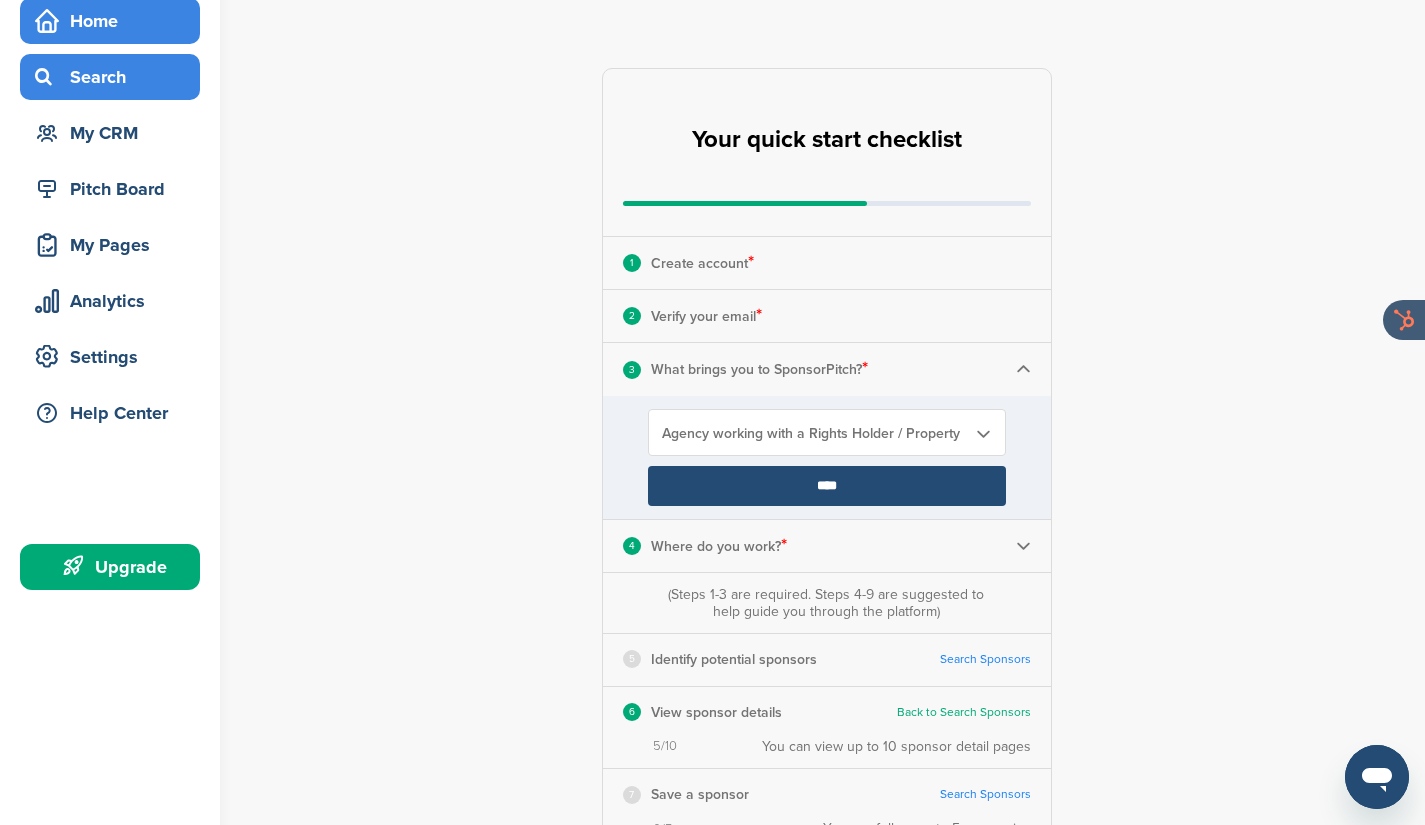click on "Search" at bounding box center [115, 77] 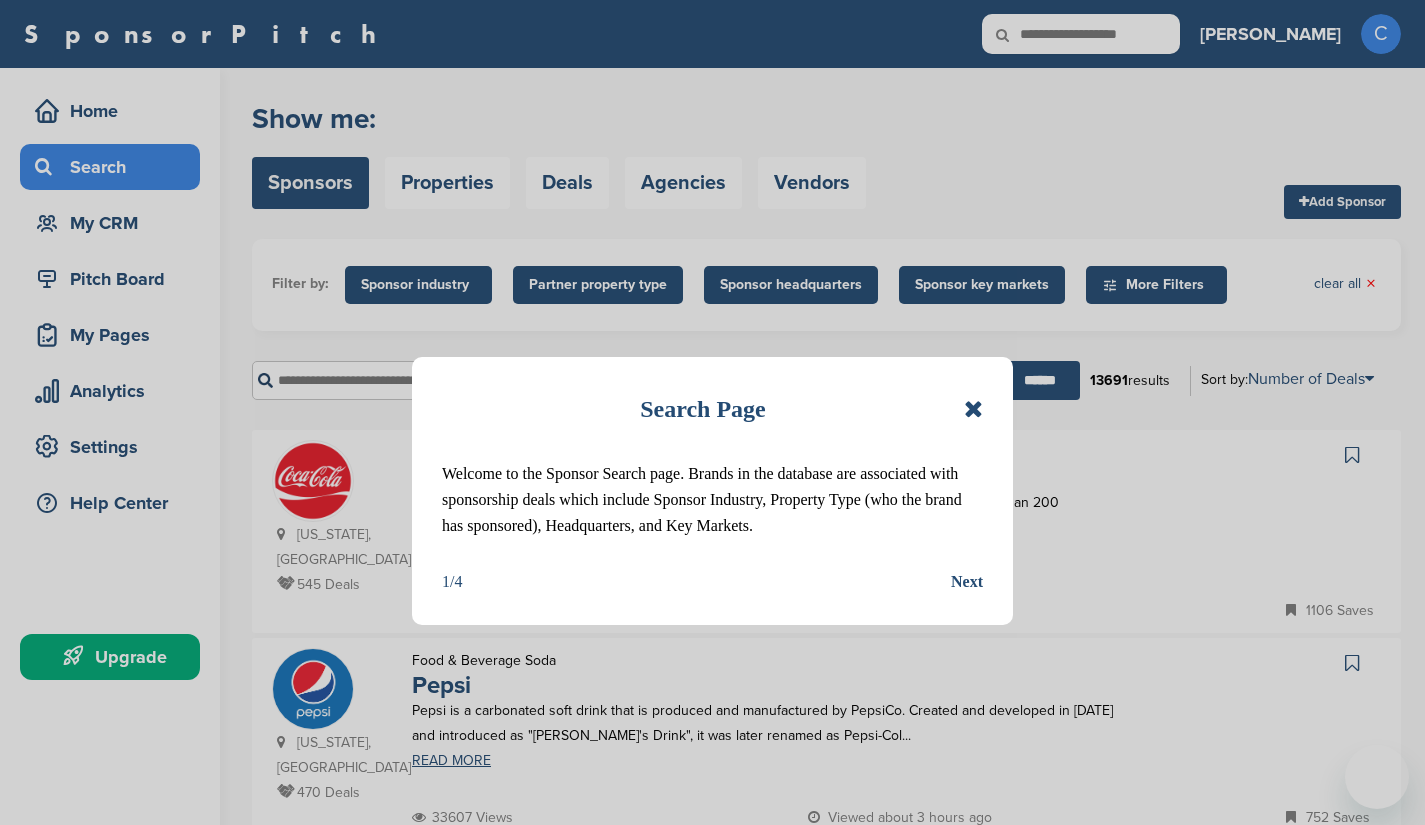 scroll, scrollTop: 0, scrollLeft: 0, axis: both 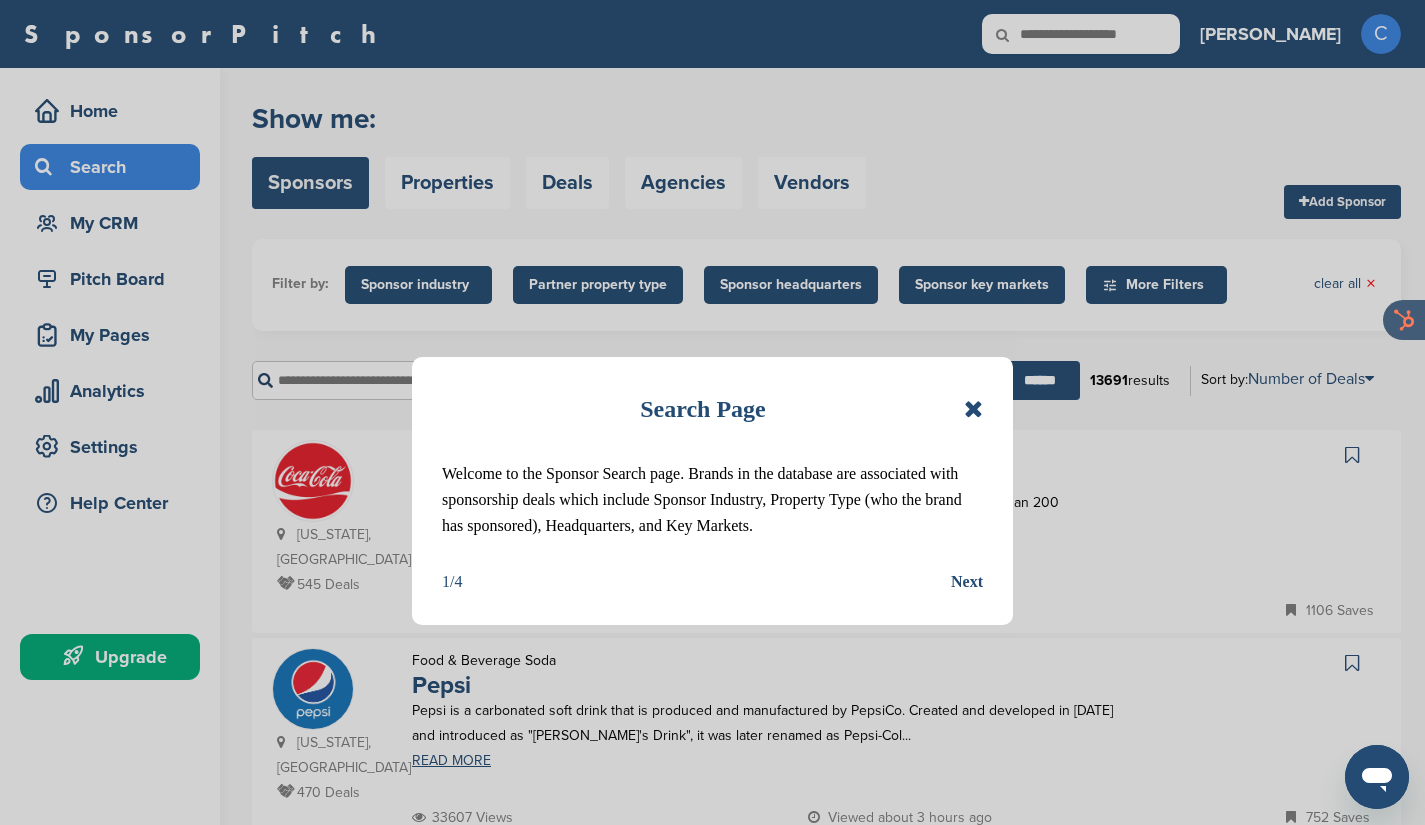 click at bounding box center (973, 409) 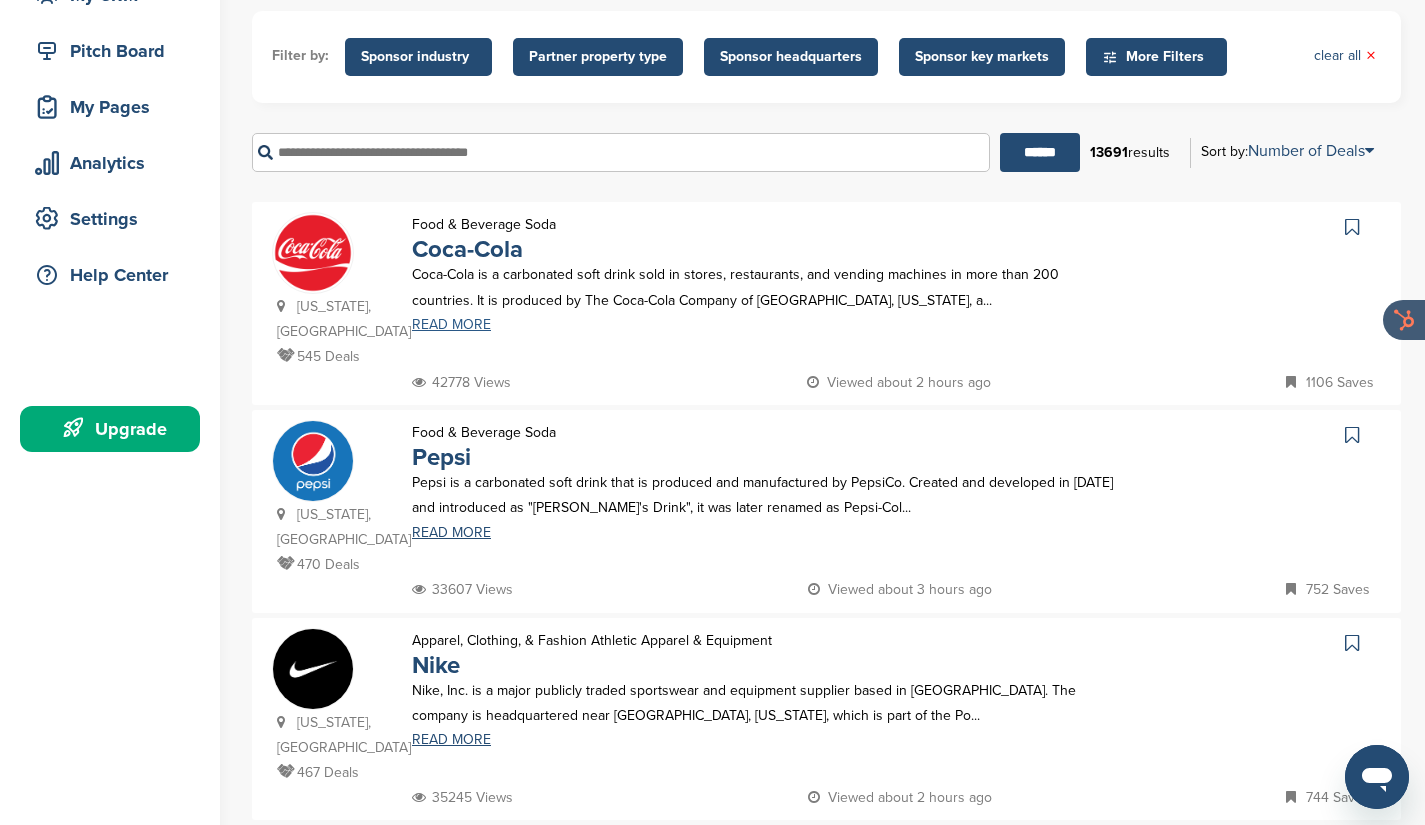 scroll, scrollTop: 237, scrollLeft: 0, axis: vertical 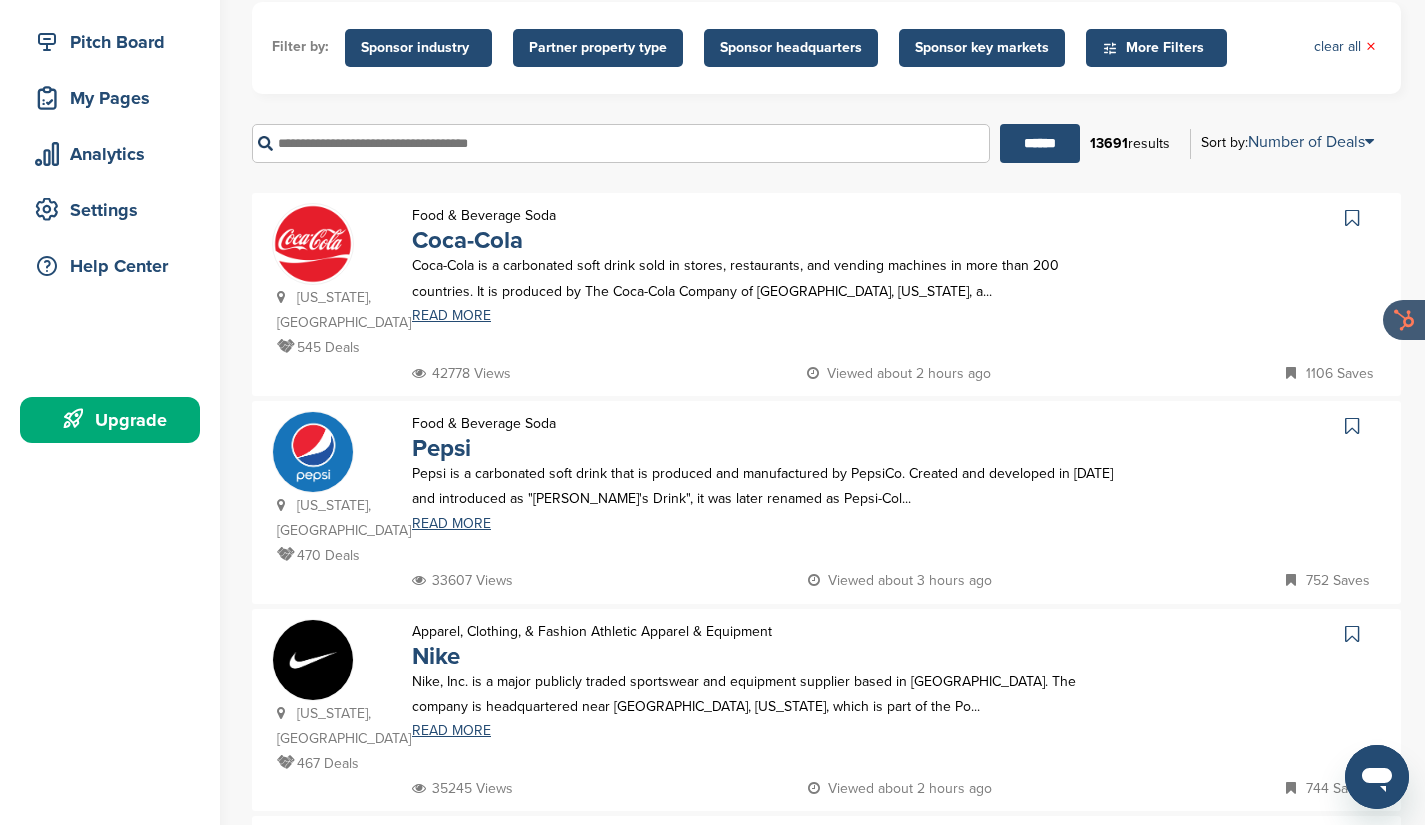 click on "Coca-Cola is a carbonated soft drink sold in stores, restaurants, and vending machines in more than 200 countries. It is produced by The Coca-Cola Company of Atlanta, Georgia, a..." at bounding box center (763, 278) 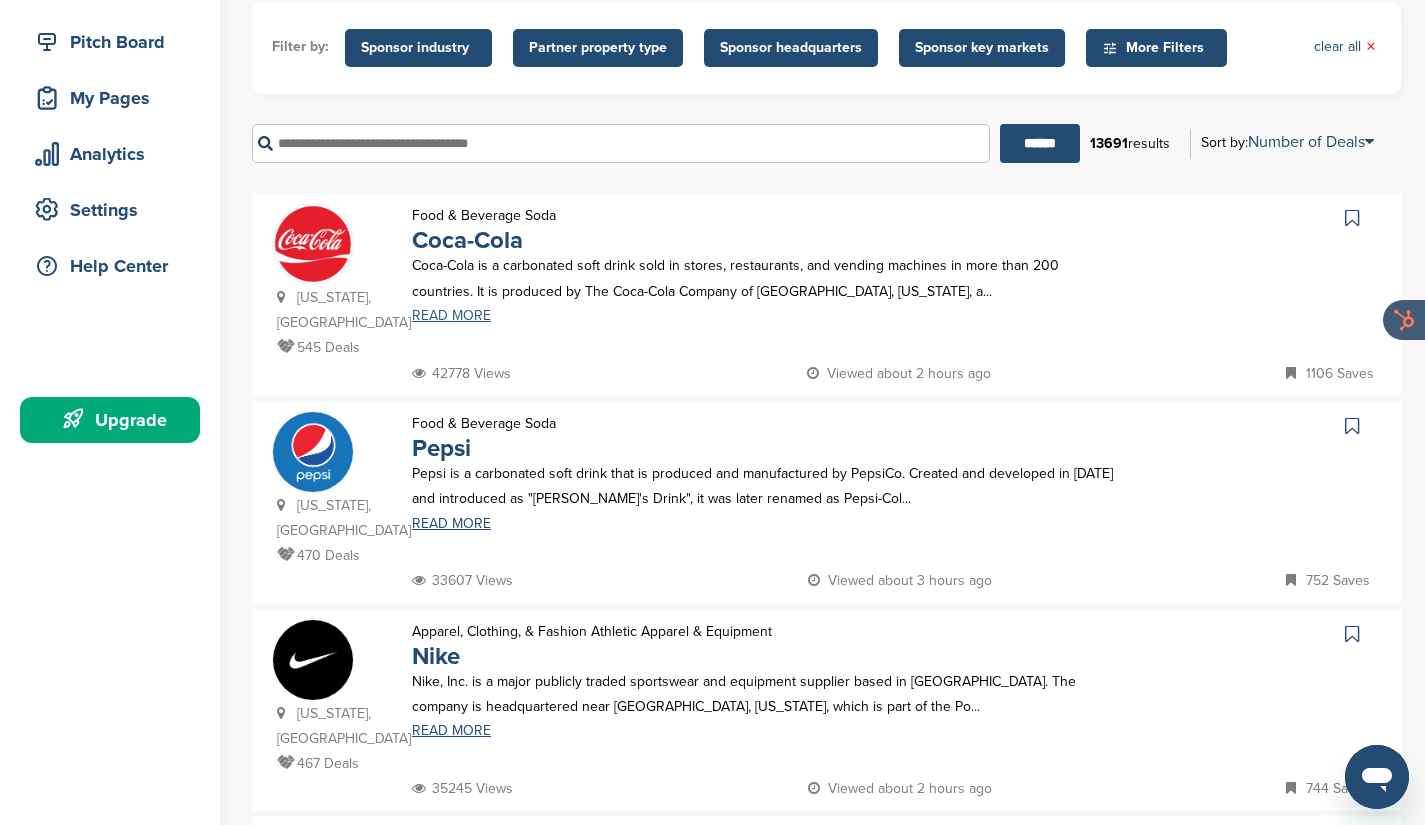 click on "READ MORE" at bounding box center (763, 316) 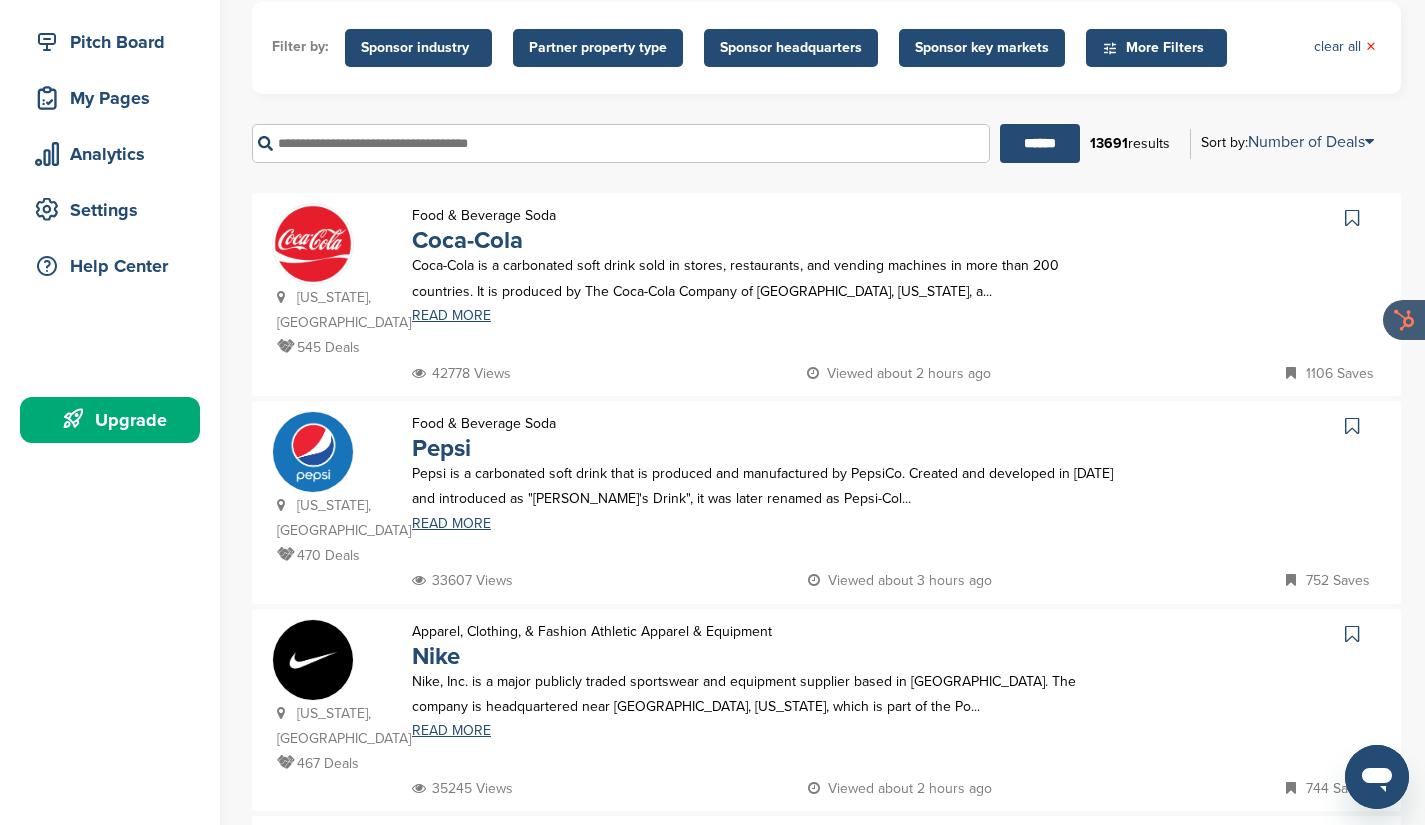 click at bounding box center (313, 452) 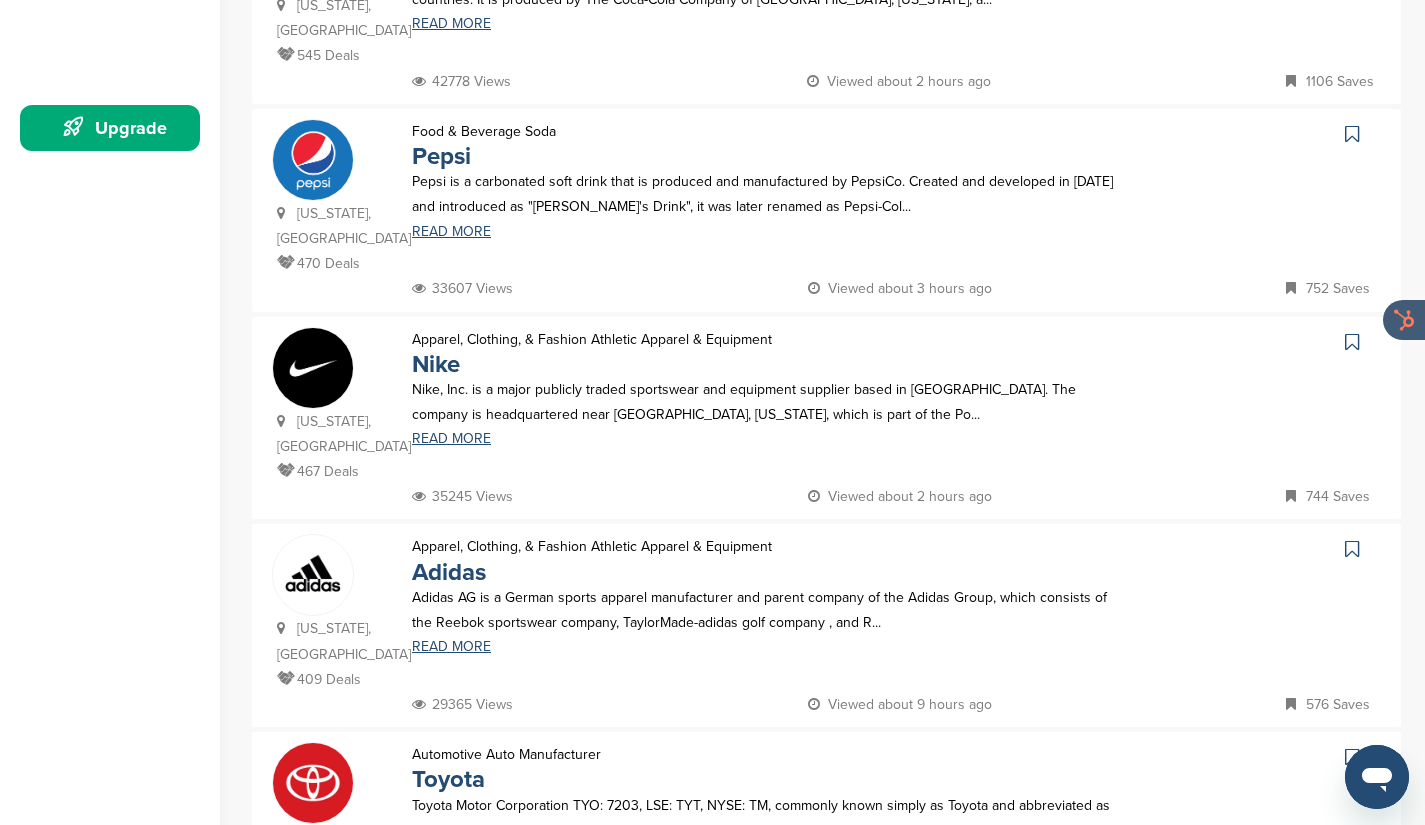 scroll, scrollTop: 740, scrollLeft: 0, axis: vertical 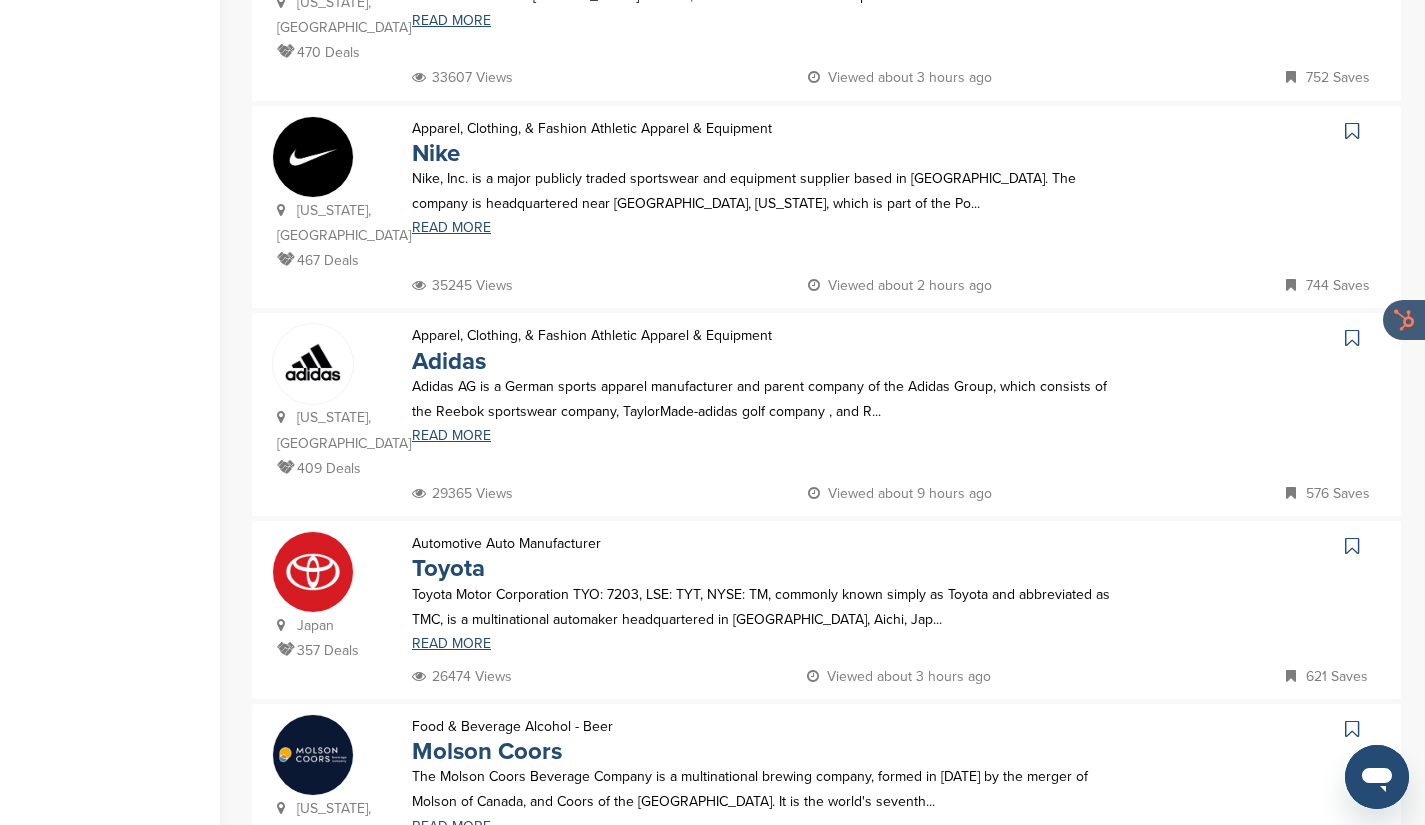 click at bounding box center (313, 364) 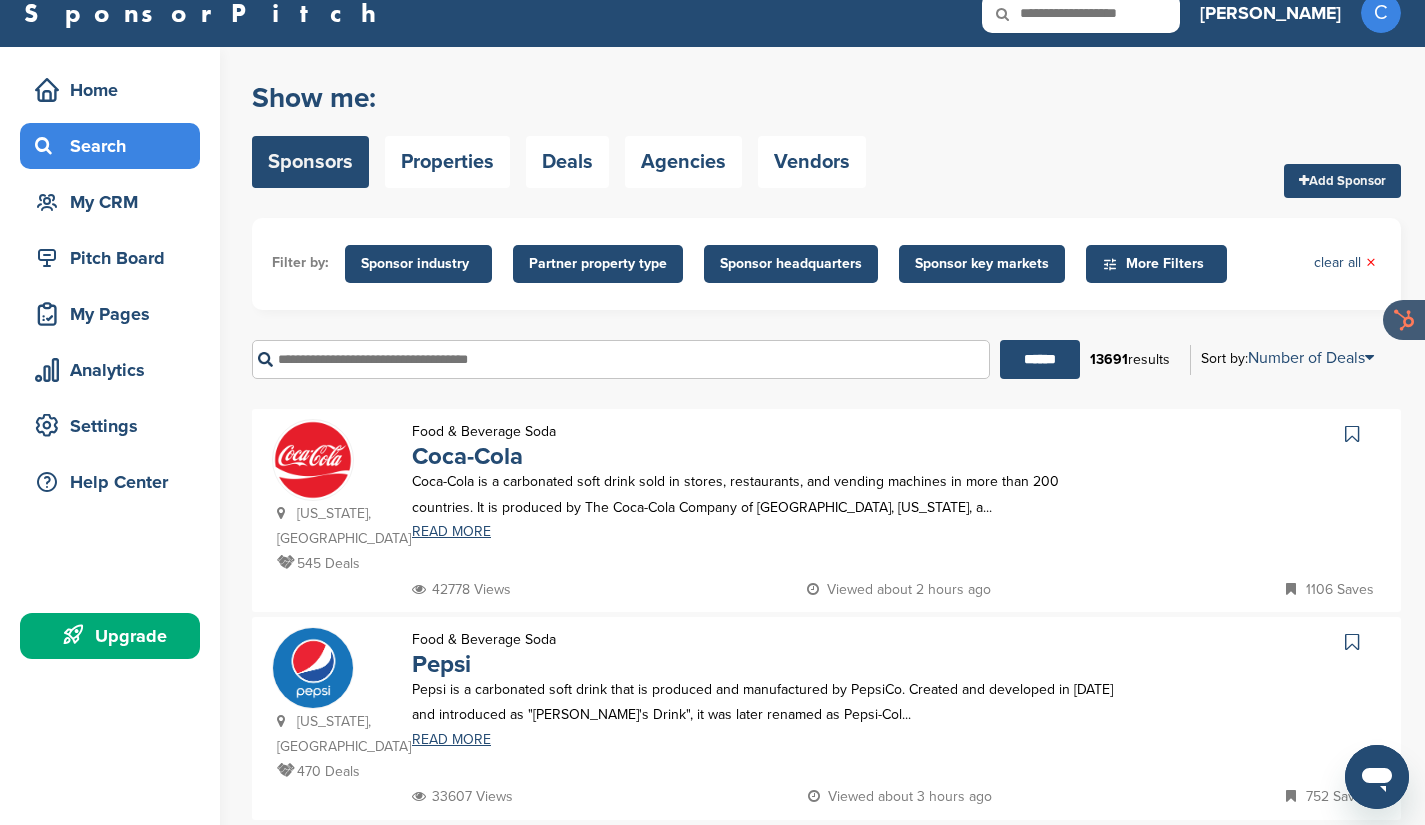 scroll, scrollTop: 0, scrollLeft: 0, axis: both 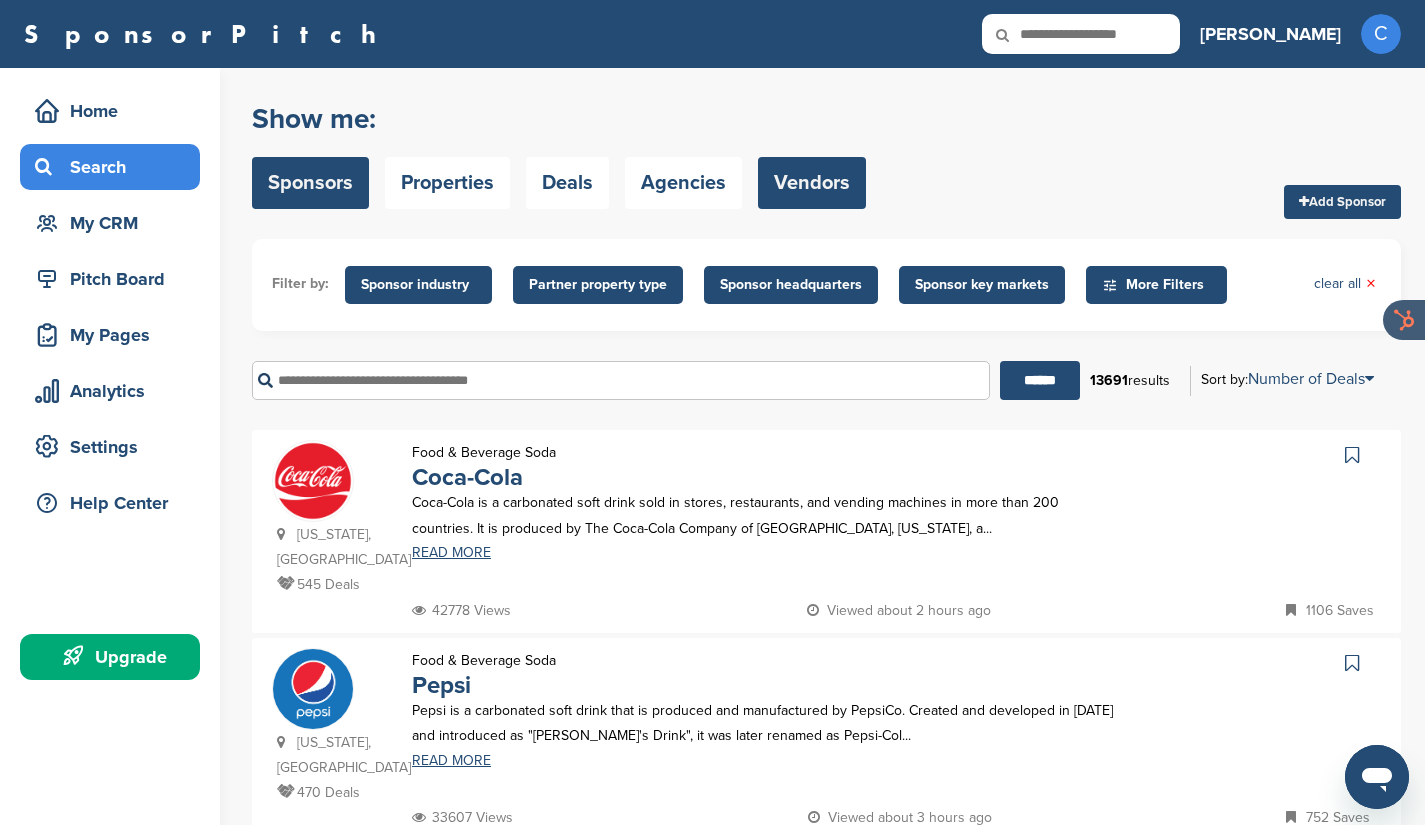 click on "Vendors" at bounding box center [812, 183] 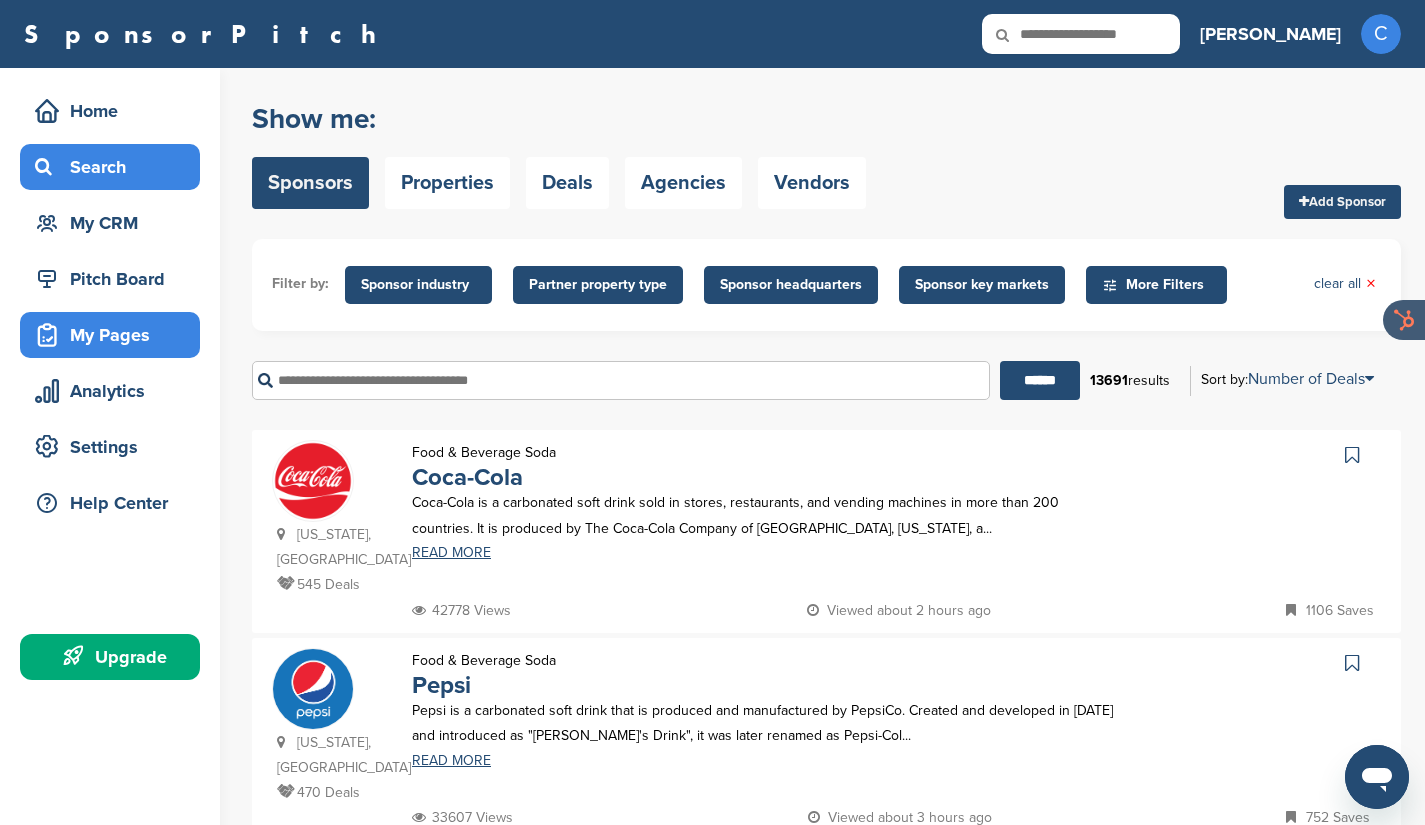 click 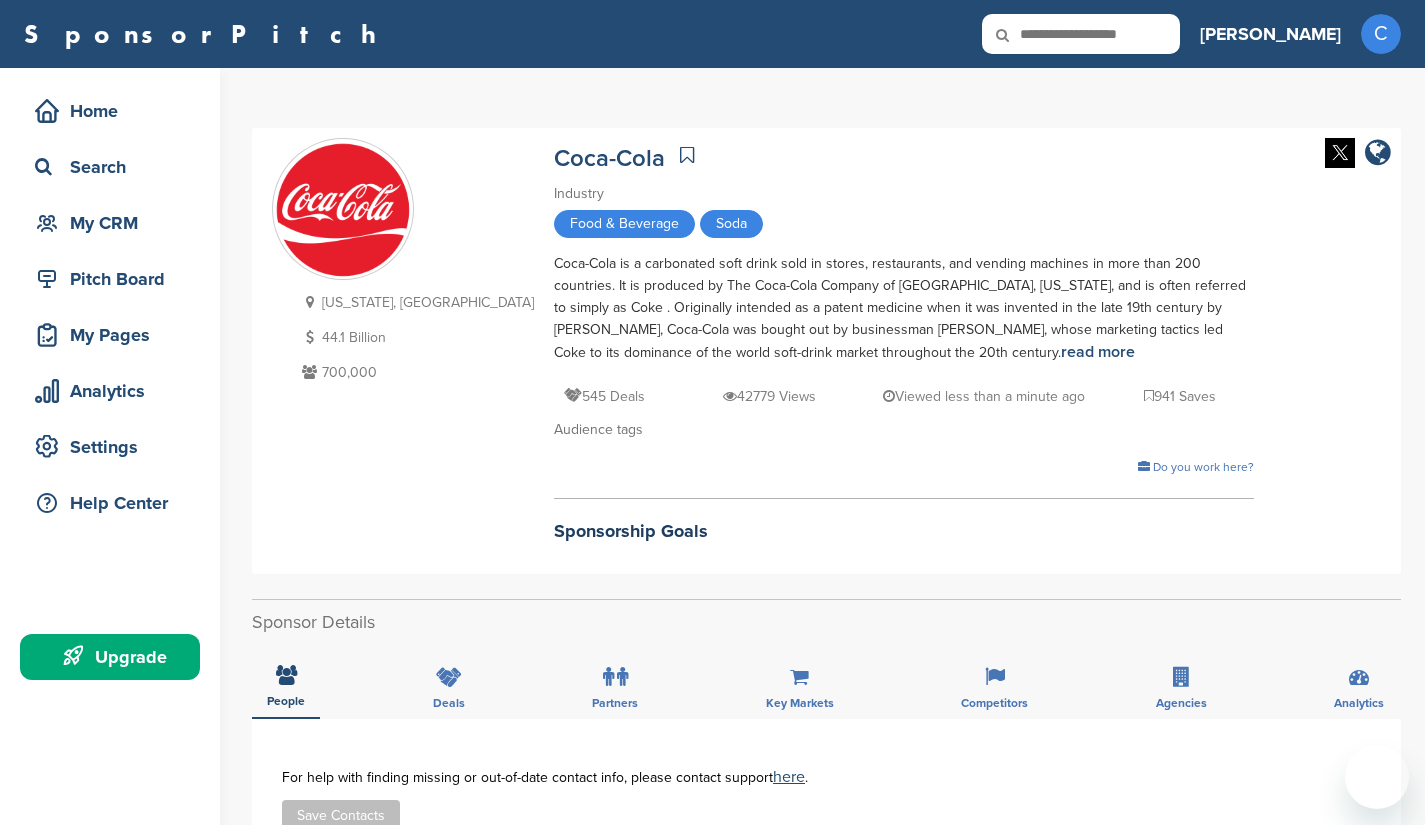 scroll, scrollTop: 0, scrollLeft: 0, axis: both 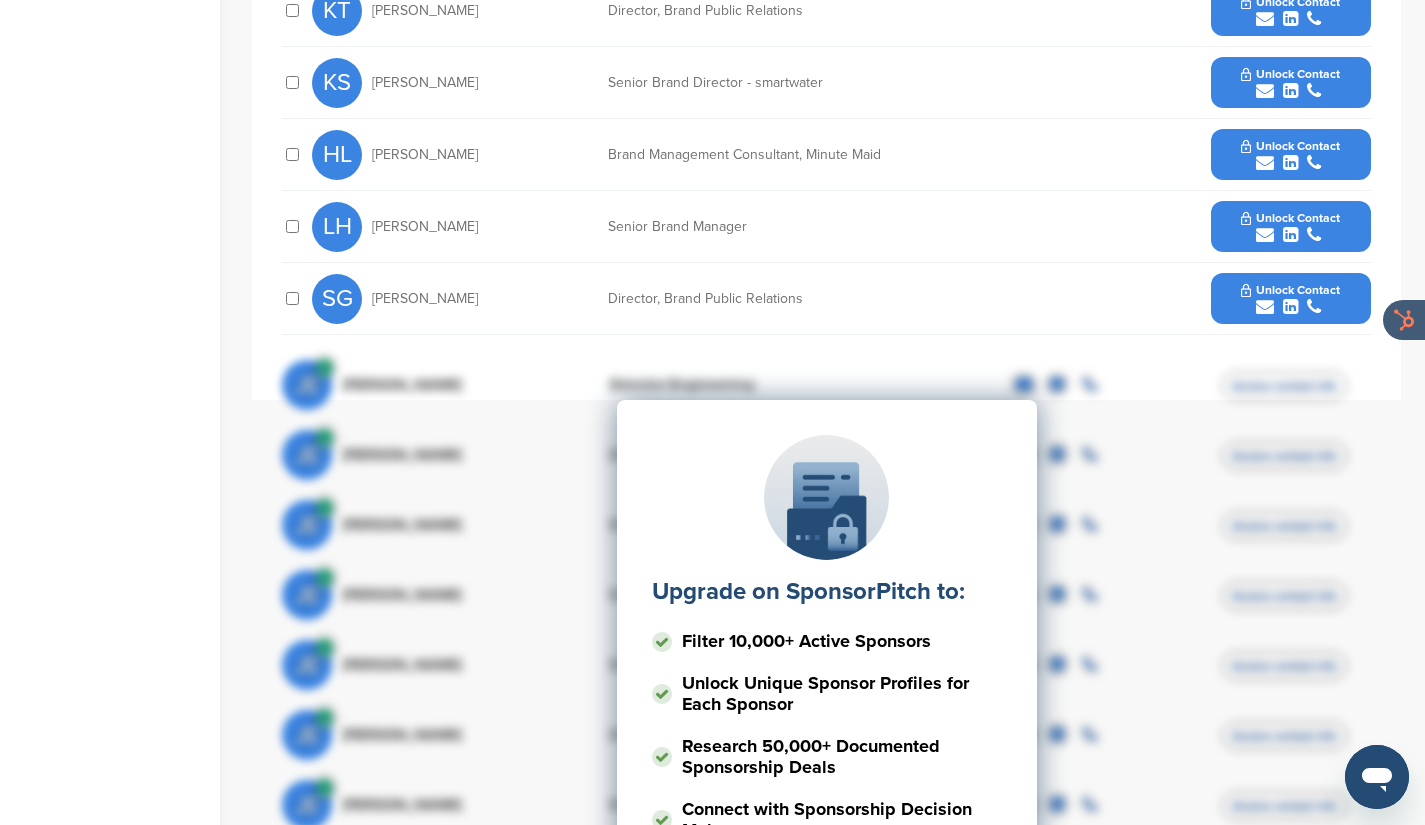 click on "Unlock Contact" at bounding box center [1290, 218] 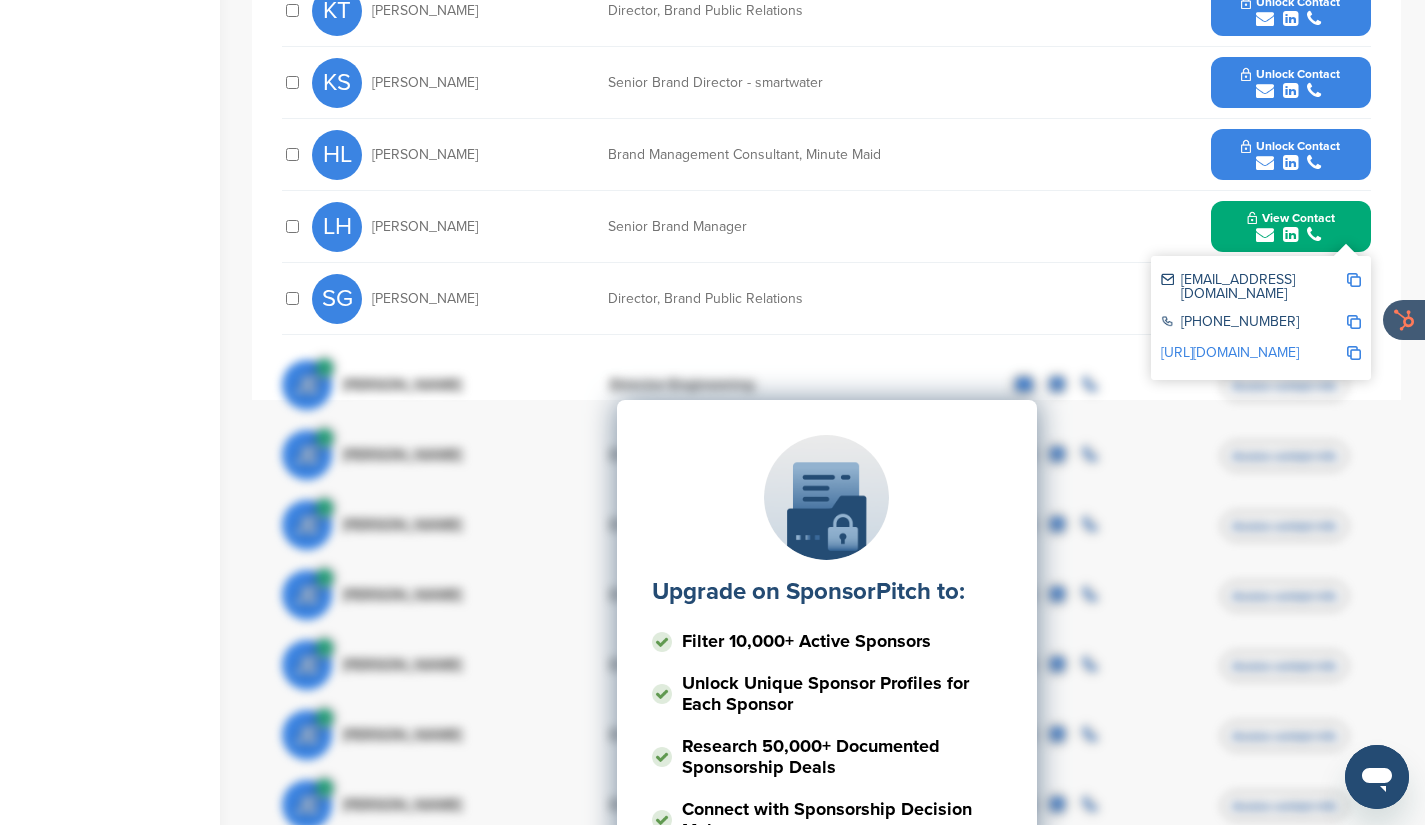 drag, startPoint x: 1165, startPoint y: 267, endPoint x: 1311, endPoint y: 304, distance: 150.6154 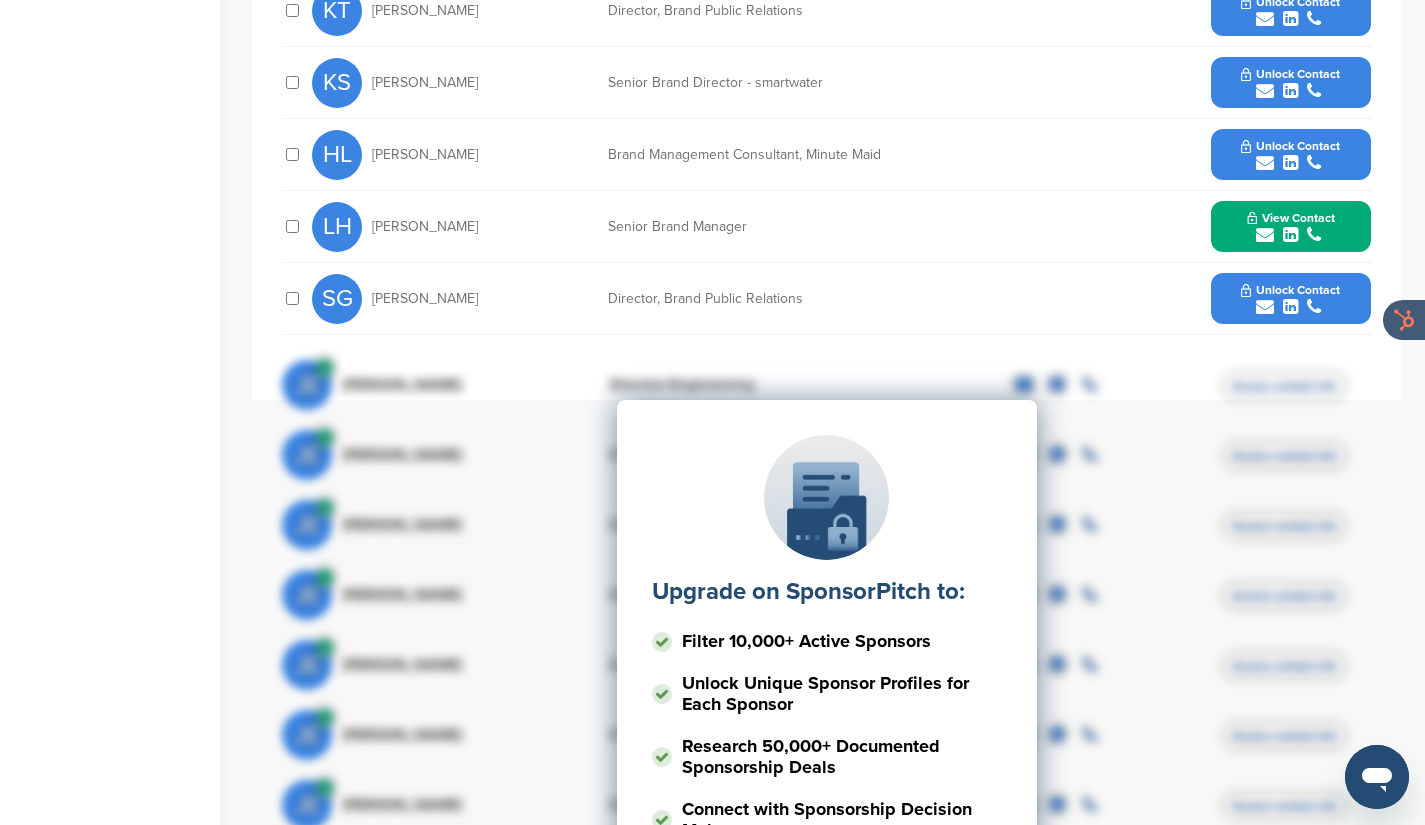 click on "View Contact" at bounding box center (1291, 218) 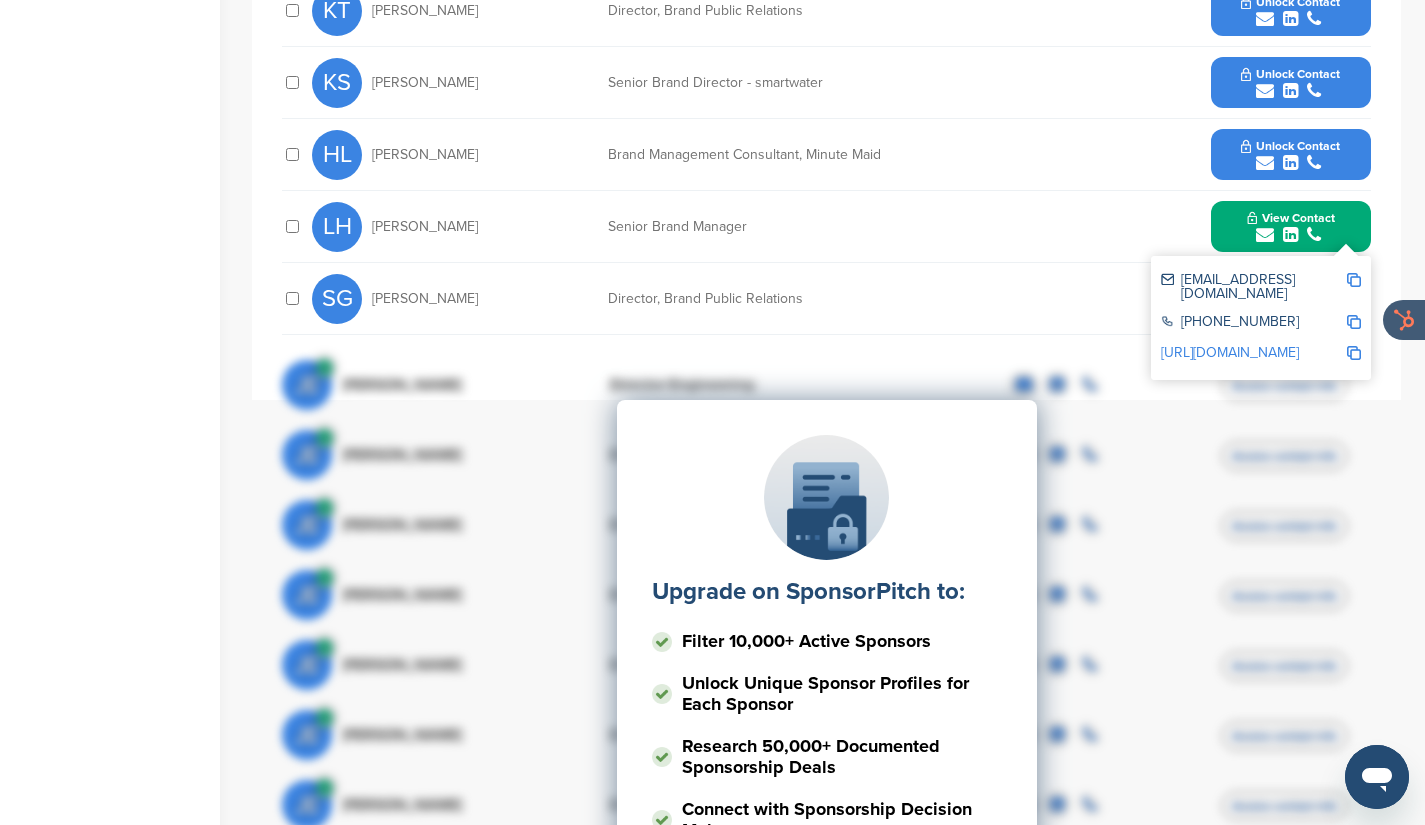drag, startPoint x: 373, startPoint y: 205, endPoint x: 841, endPoint y: 229, distance: 468.615 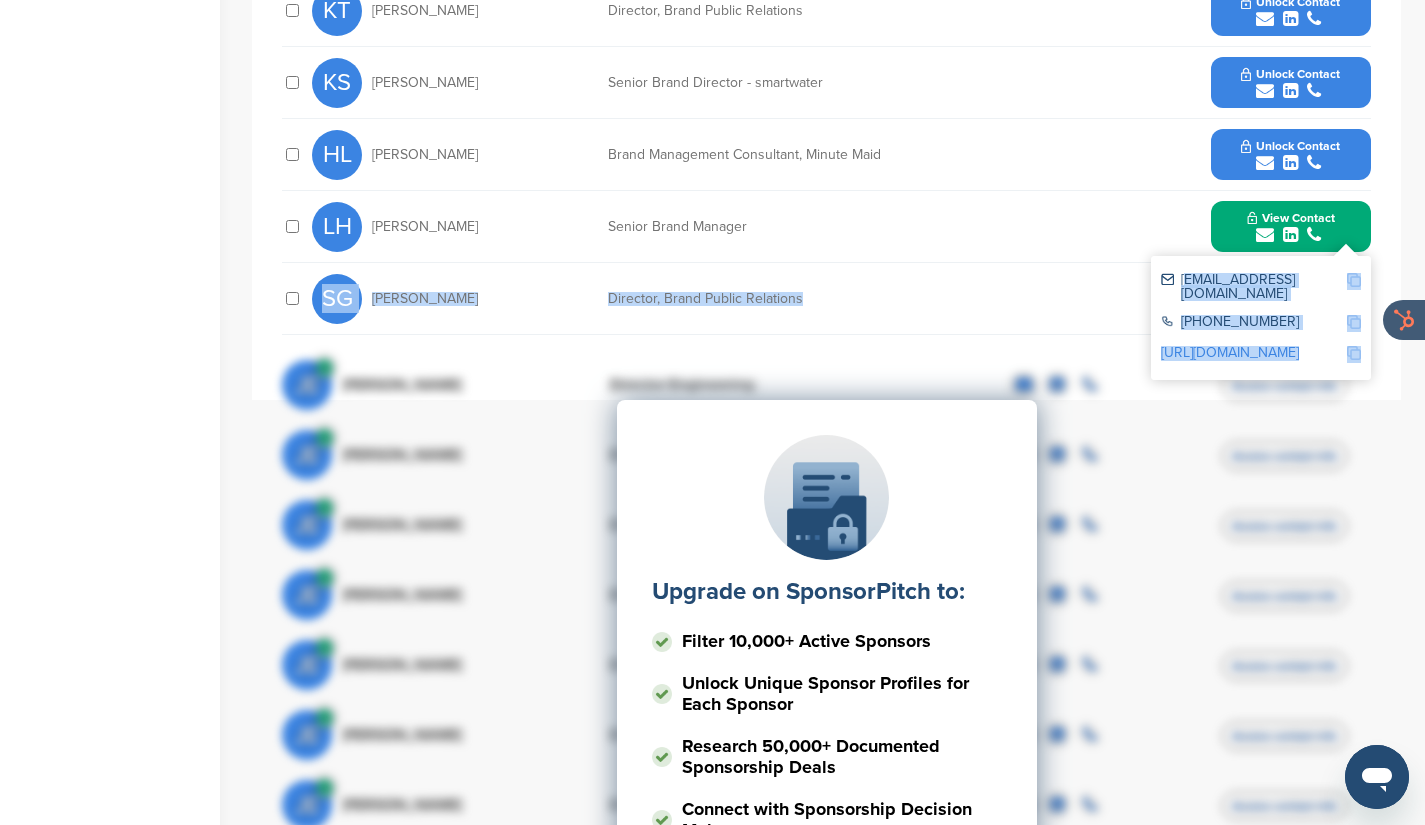 drag, startPoint x: 1162, startPoint y: 266, endPoint x: 1341, endPoint y: 351, distance: 198.15651 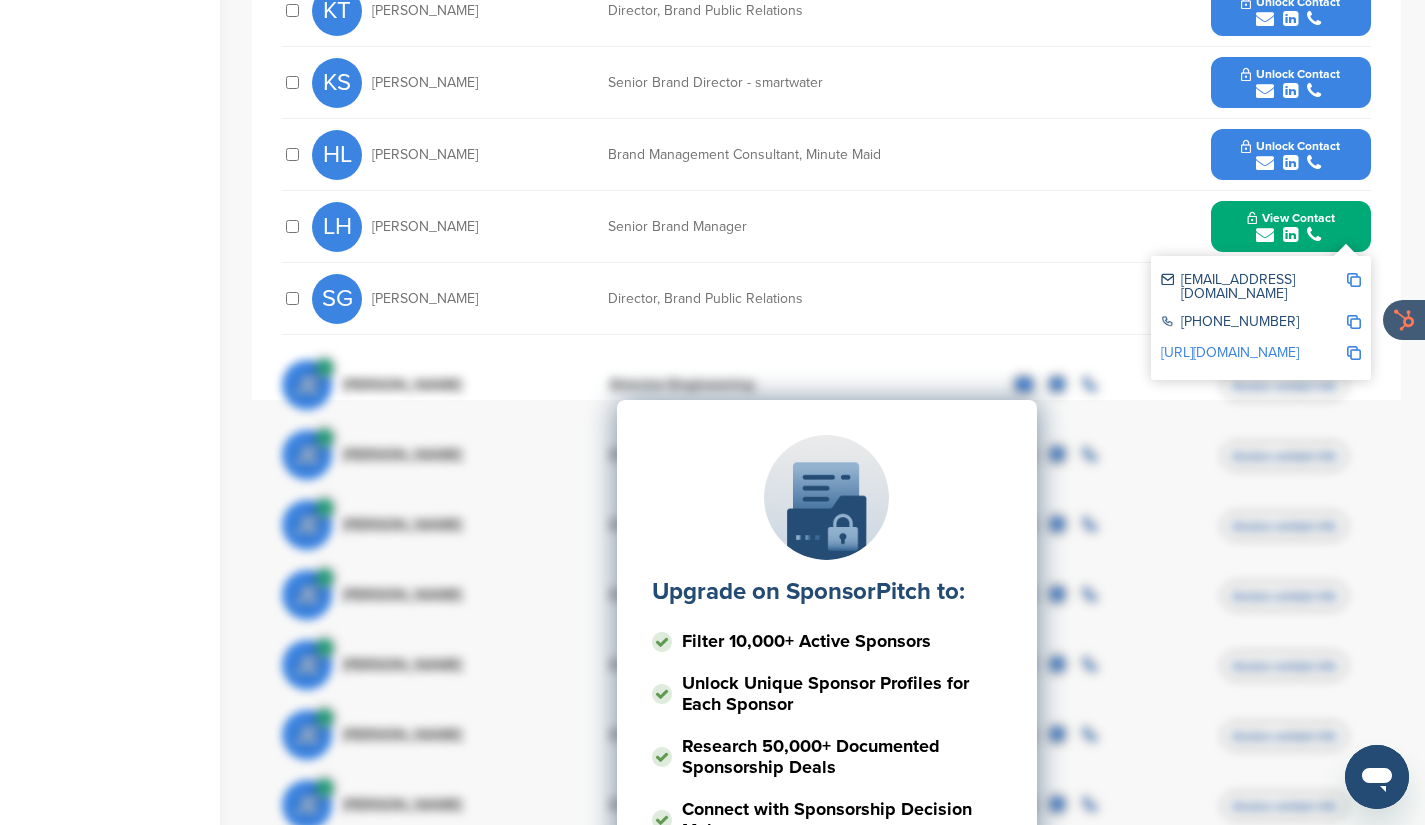 click on "LH
Lauren Hamlett" at bounding box center (422, 227) 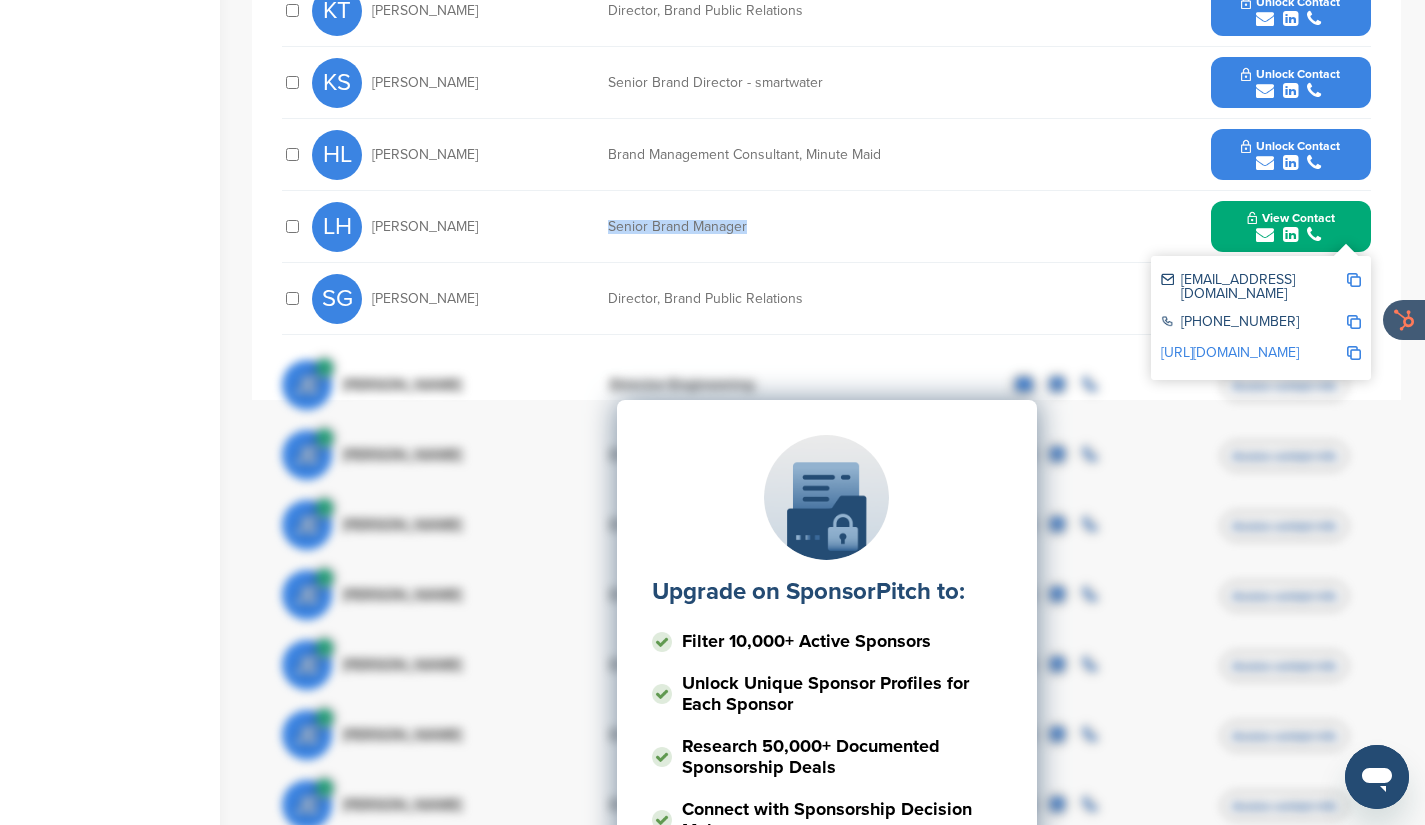 drag, startPoint x: 785, startPoint y: 235, endPoint x: 608, endPoint y: 234, distance: 177.00282 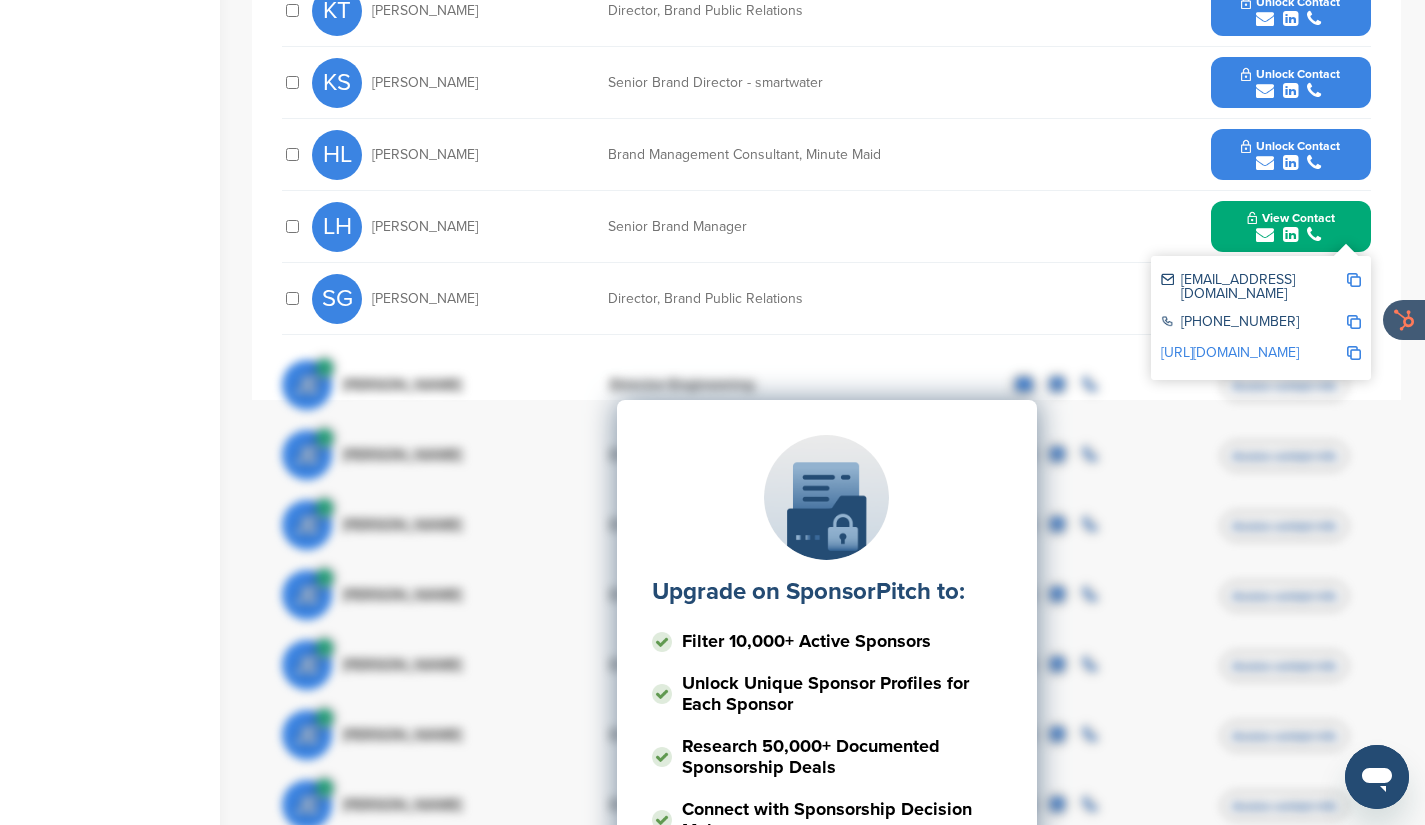 click at bounding box center (1354, 280) 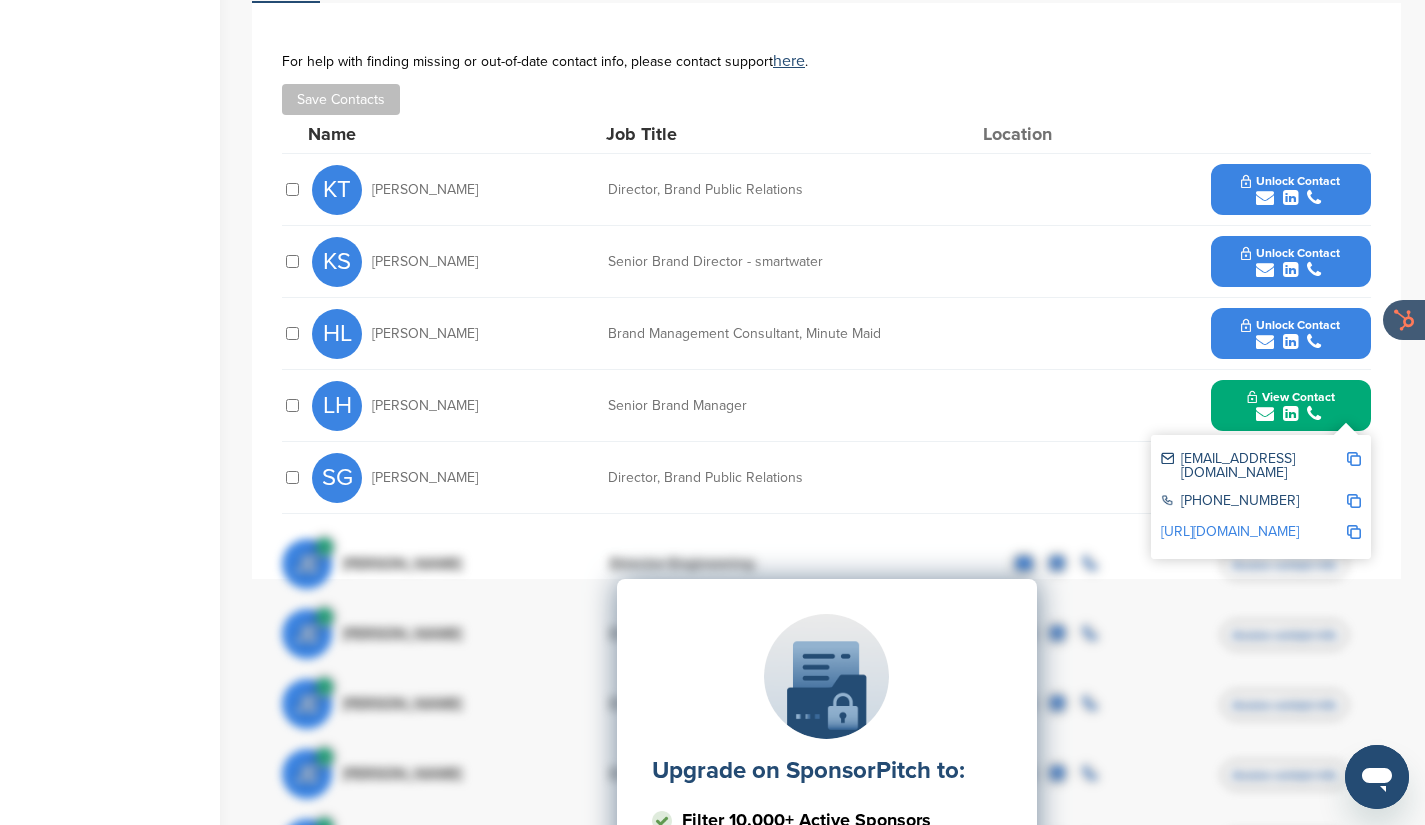 scroll, scrollTop: 687, scrollLeft: 0, axis: vertical 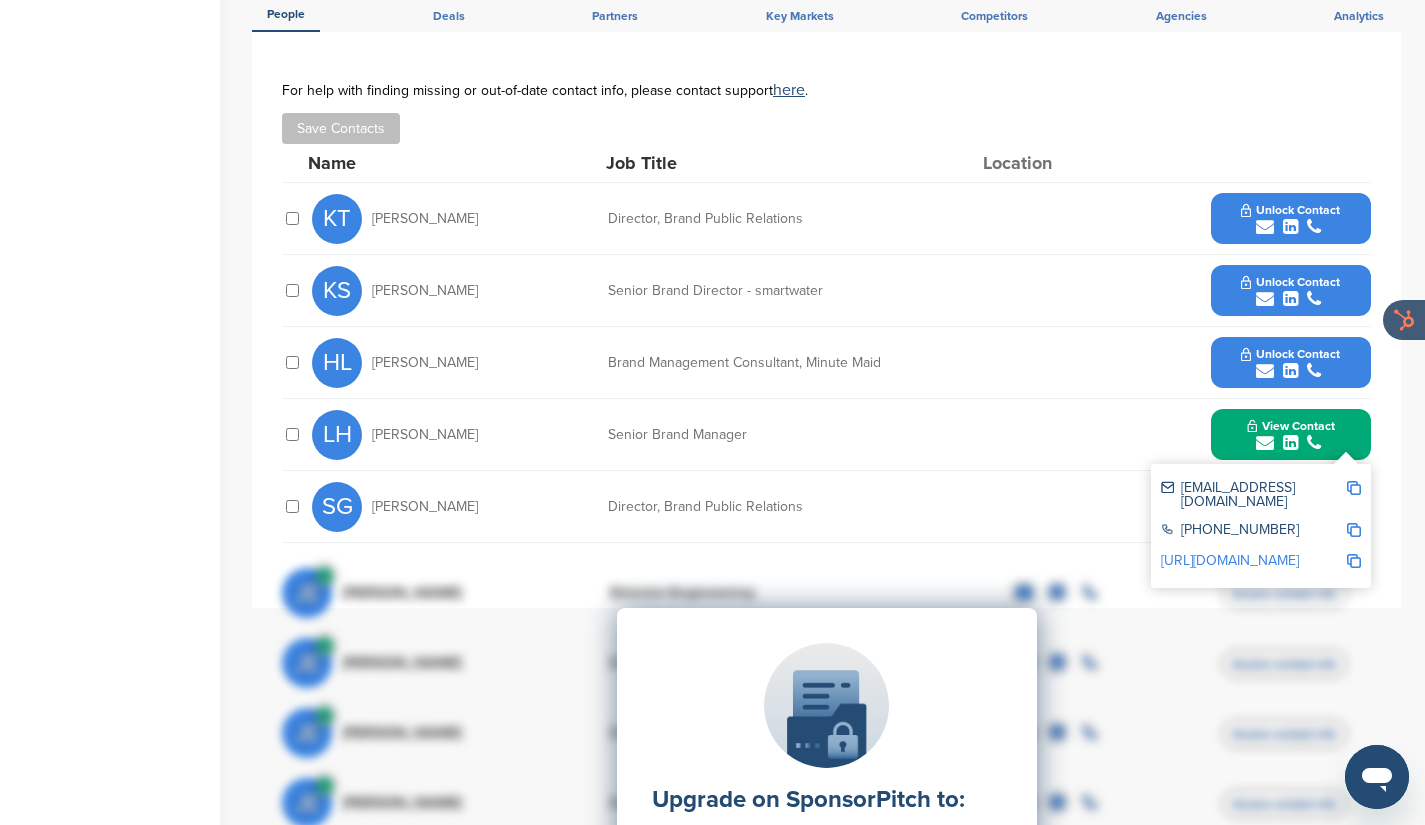 click on "Unlock Contact" at bounding box center (1290, 282) 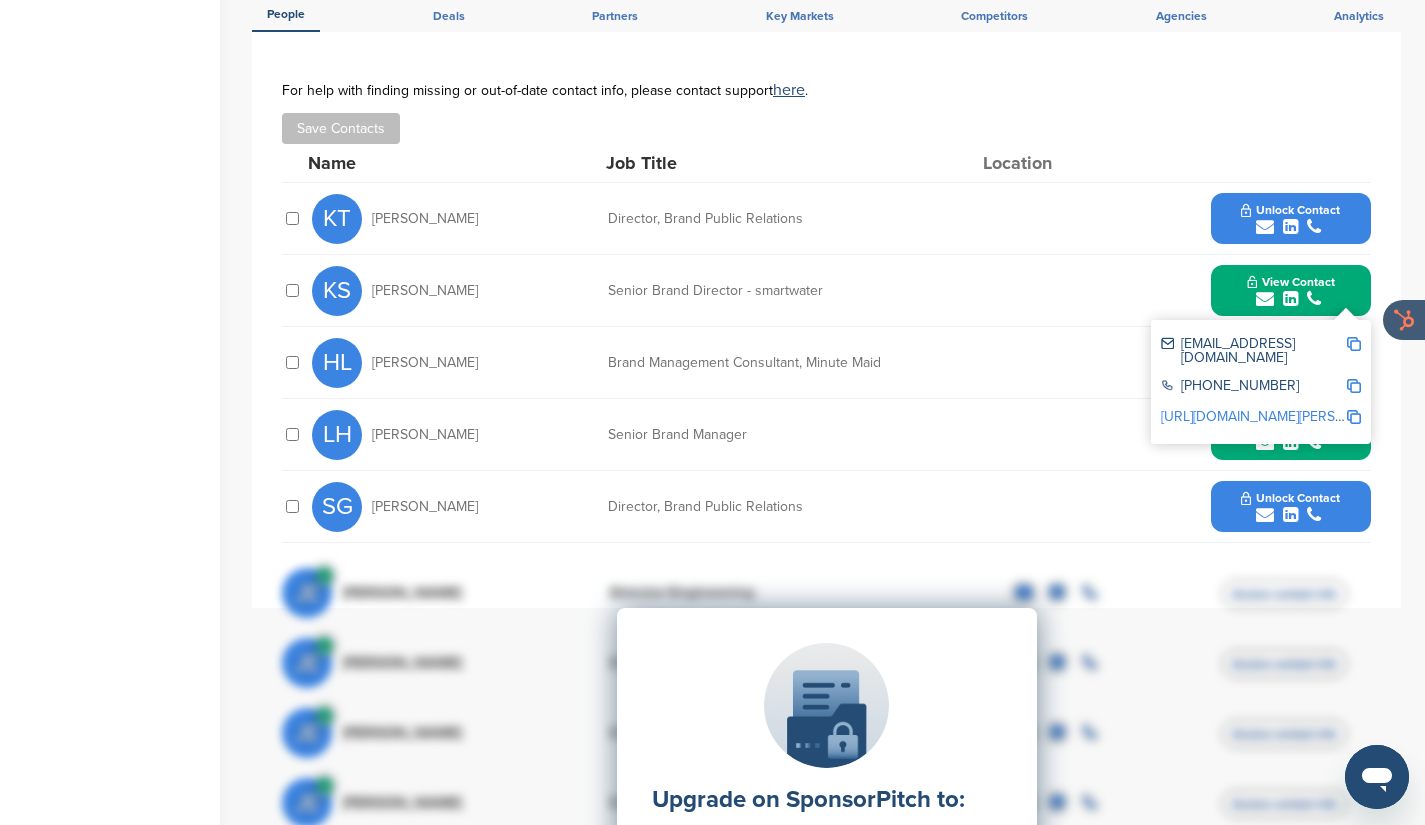 drag, startPoint x: 364, startPoint y: 280, endPoint x: 921, endPoint y: 296, distance: 557.22974 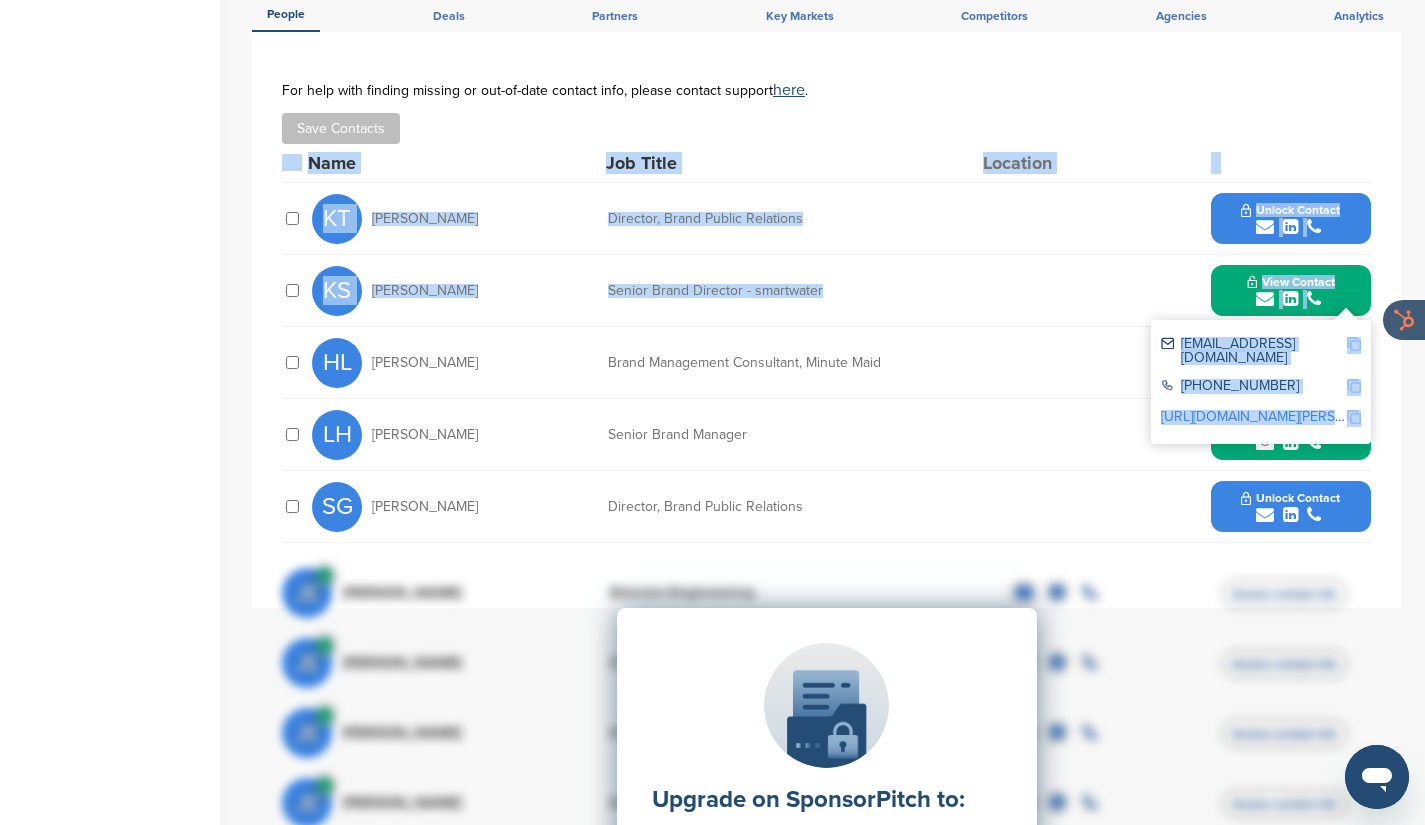 drag, startPoint x: 1371, startPoint y: 402, endPoint x: 1387, endPoint y: 402, distance: 16 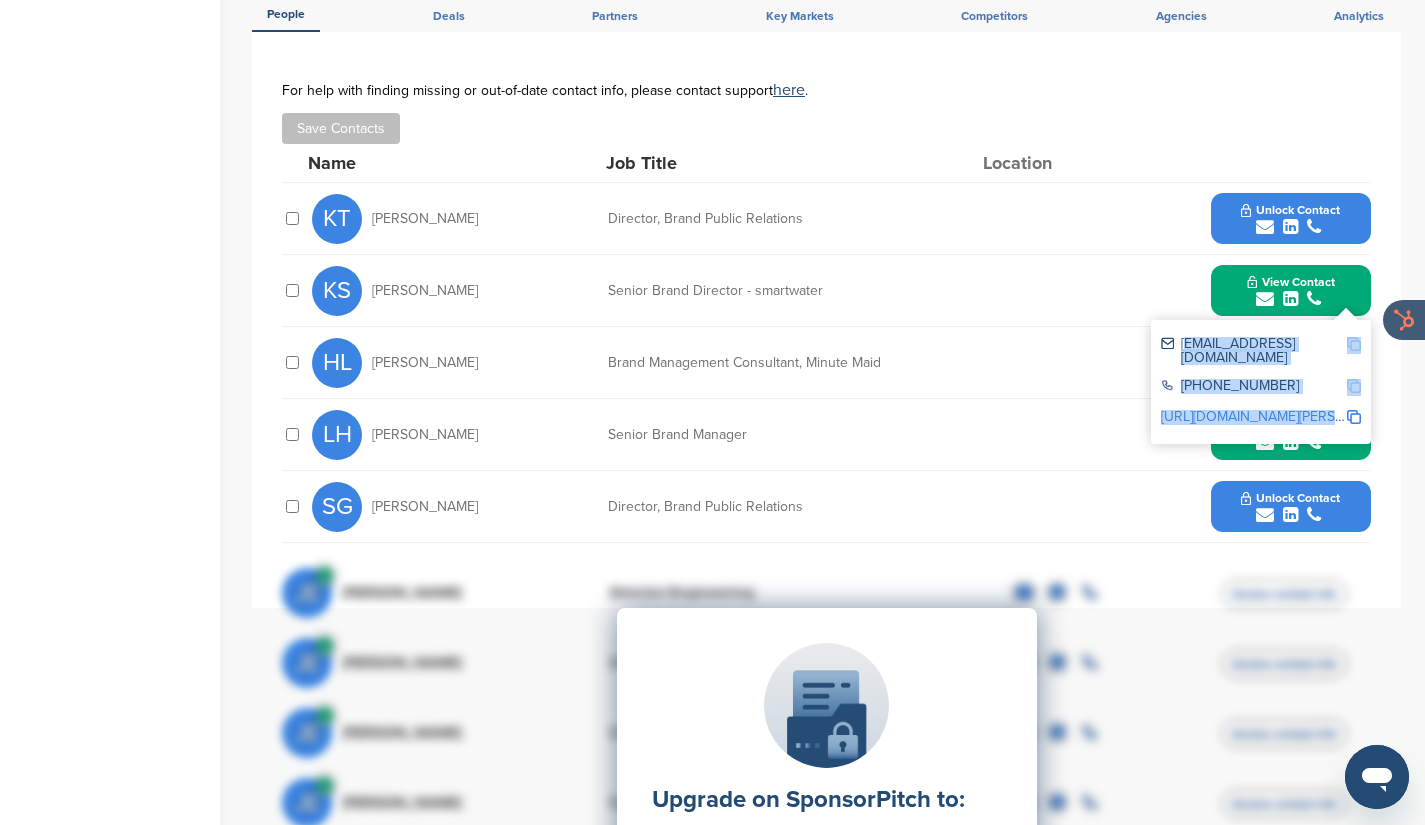 drag, startPoint x: 1155, startPoint y: 330, endPoint x: 1343, endPoint y: 404, distance: 202.0396 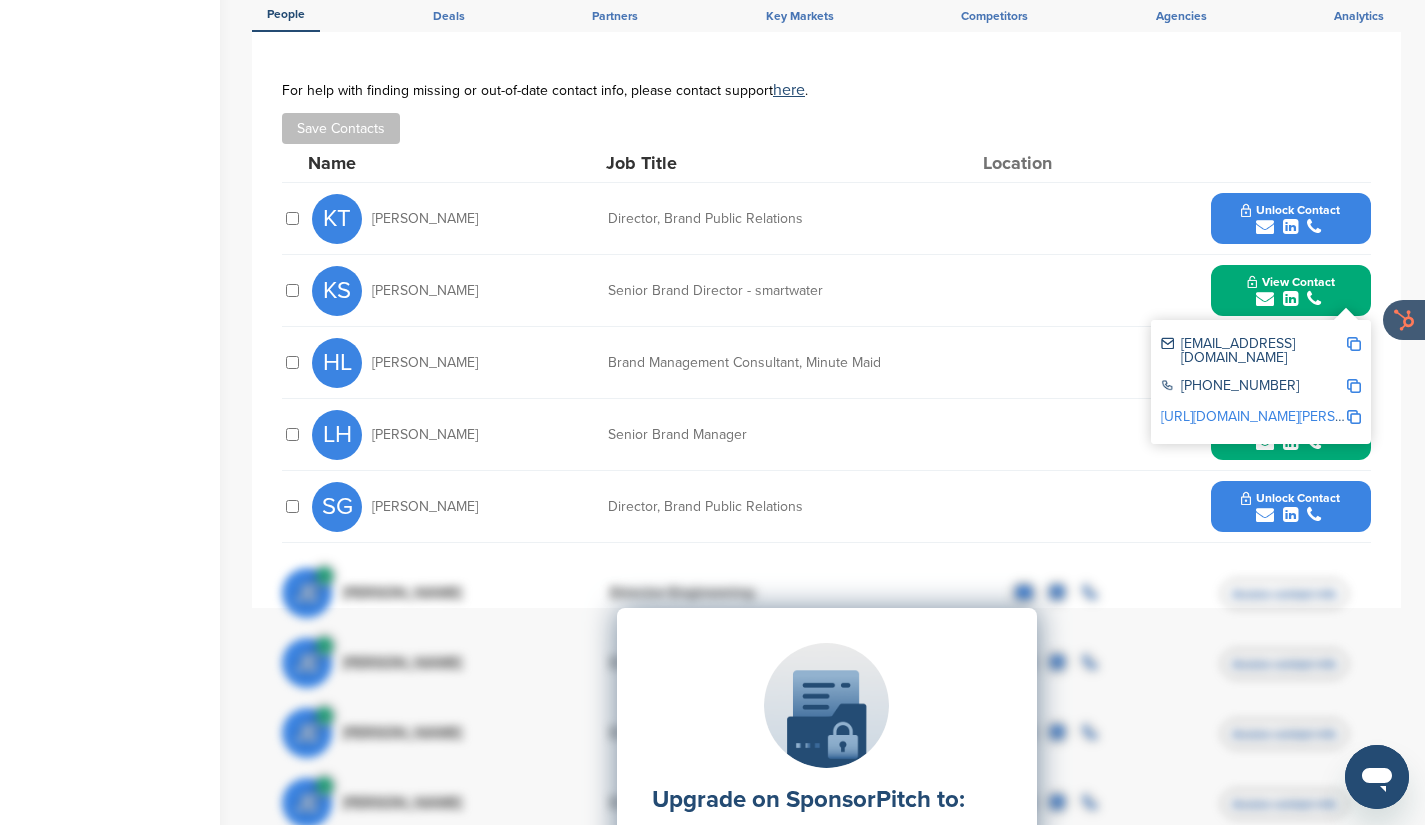 click on "KS
Kate Santore
Senior Brand Director - smartwater
View Contact
ksantore@coca-cola.com
+1 404-676-2121
http://www.linkedin.com/in/kate-santore-9976448" at bounding box center [841, 290] 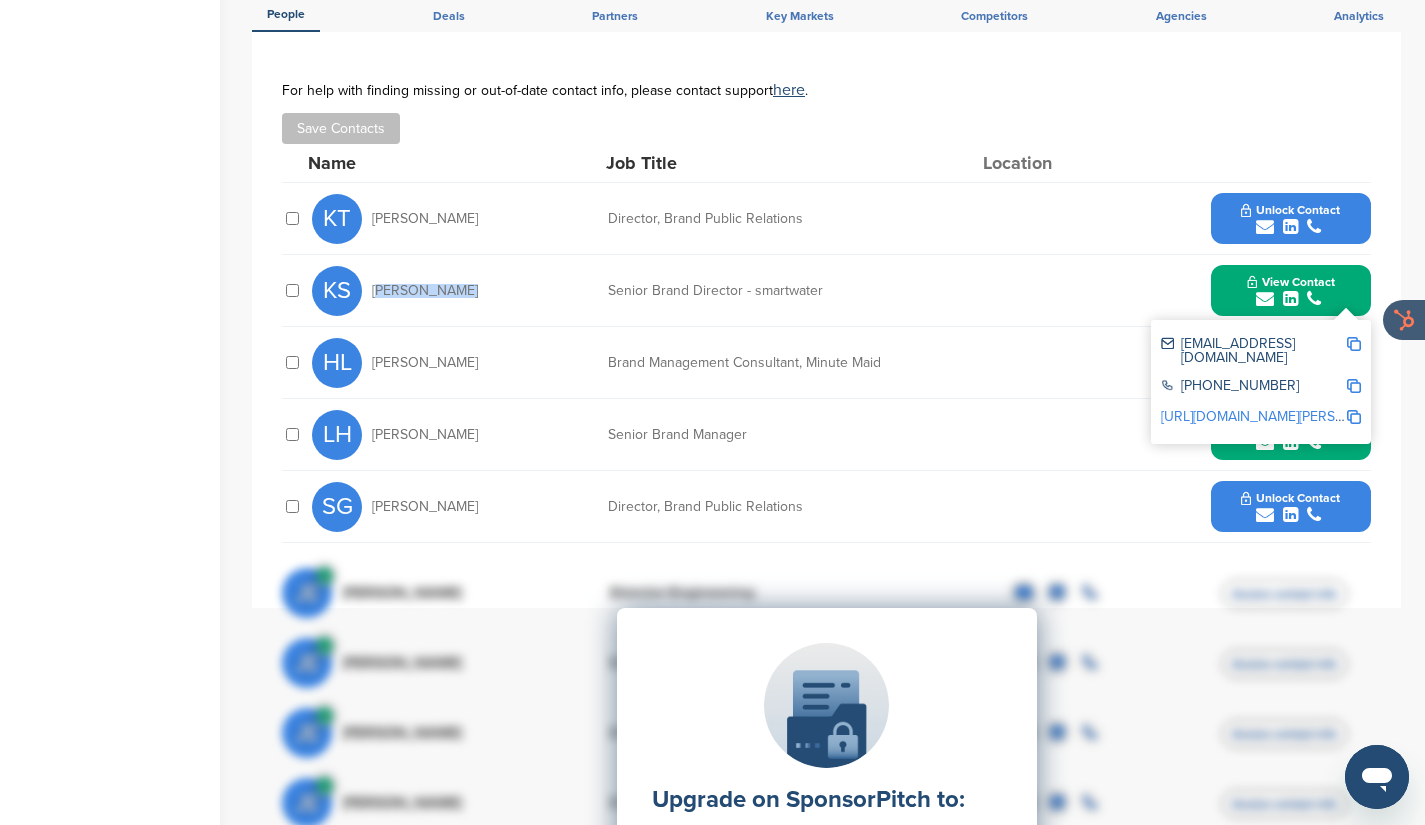 drag, startPoint x: 476, startPoint y: 286, endPoint x: 369, endPoint y: 290, distance: 107.07474 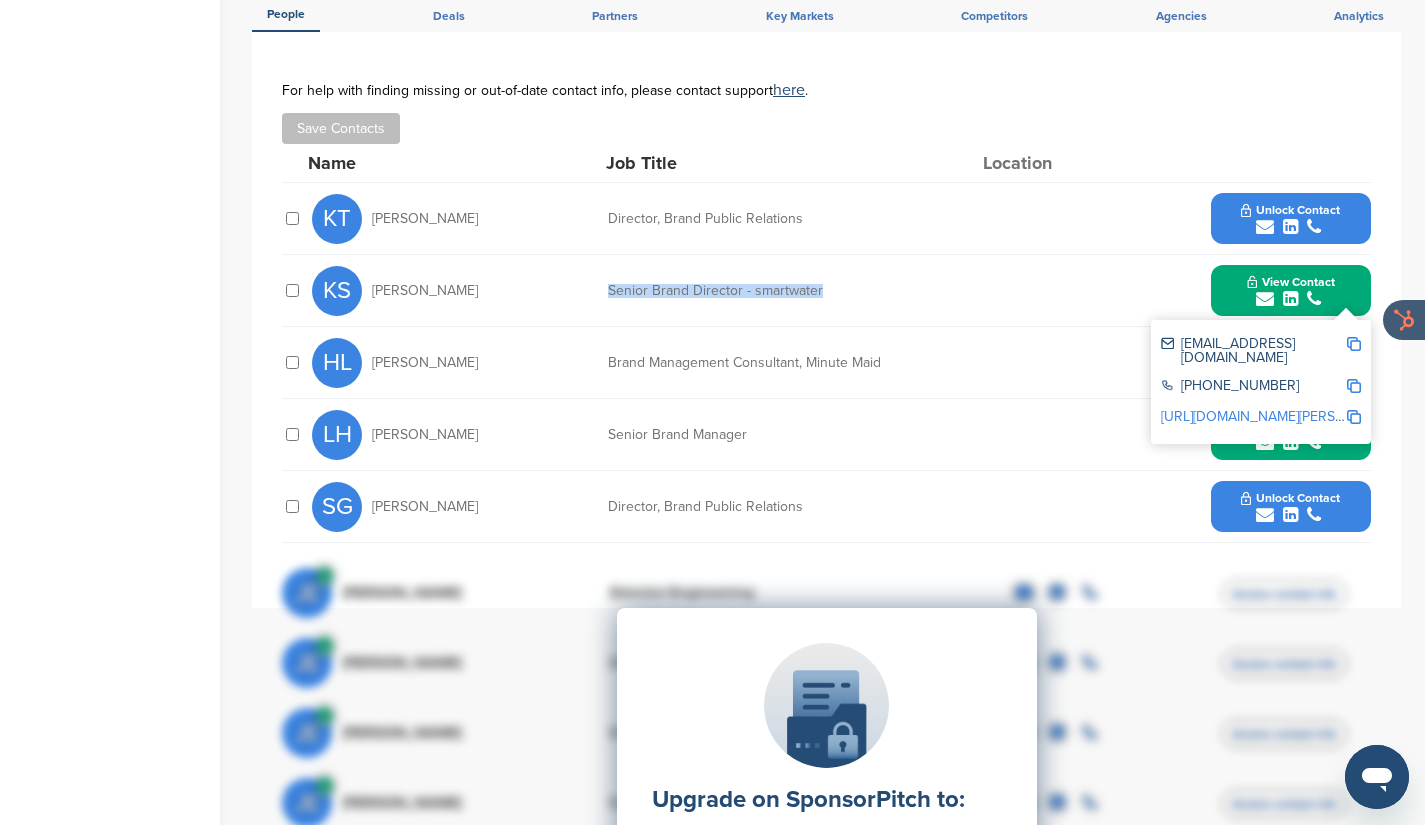 drag, startPoint x: 863, startPoint y: 301, endPoint x: 611, endPoint y: 305, distance: 252.03174 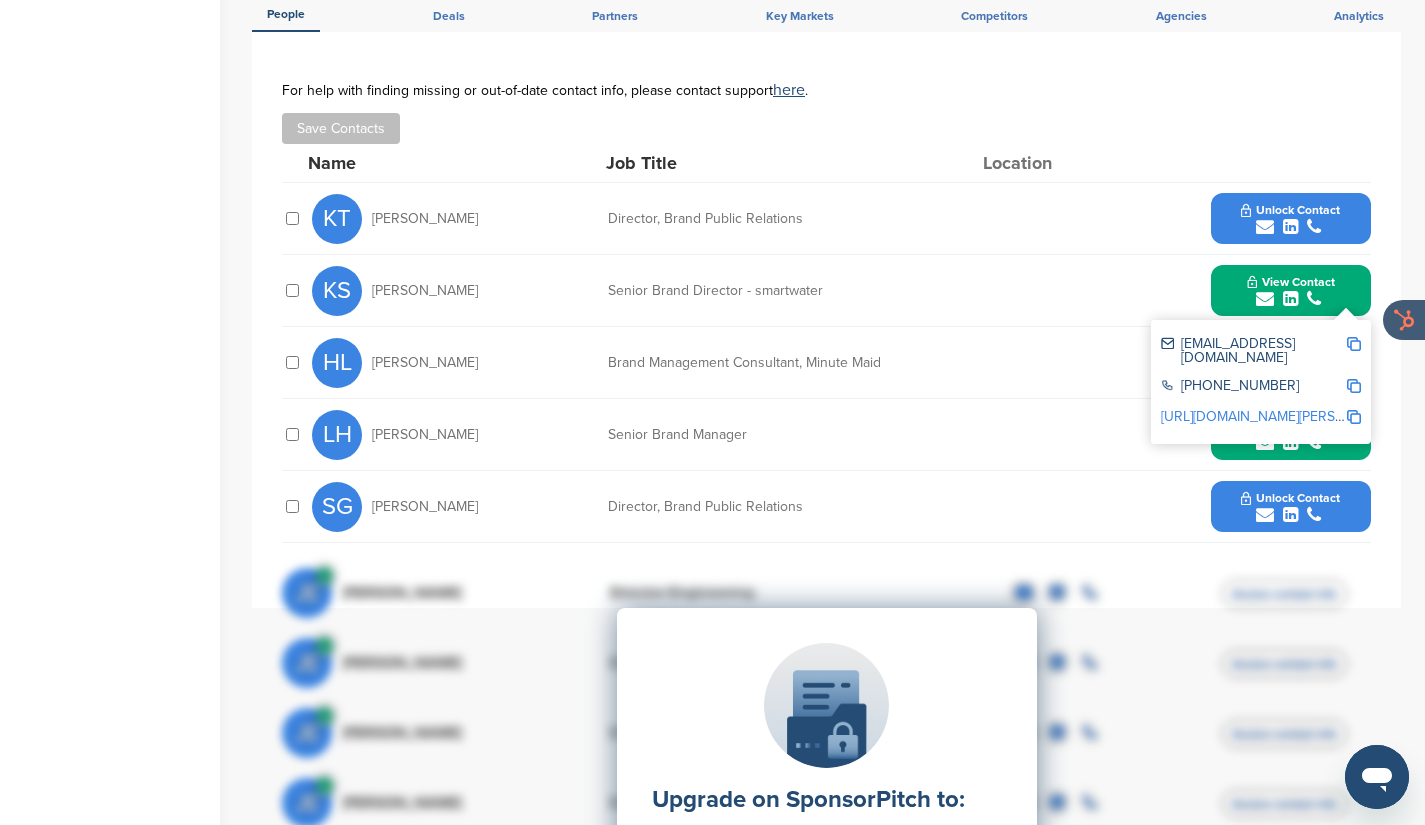 click on "Home
Search
My CRM
Pitch Board
My Pages
Analytics
Settings
Help Center
Upgrade" at bounding box center (110, 407) 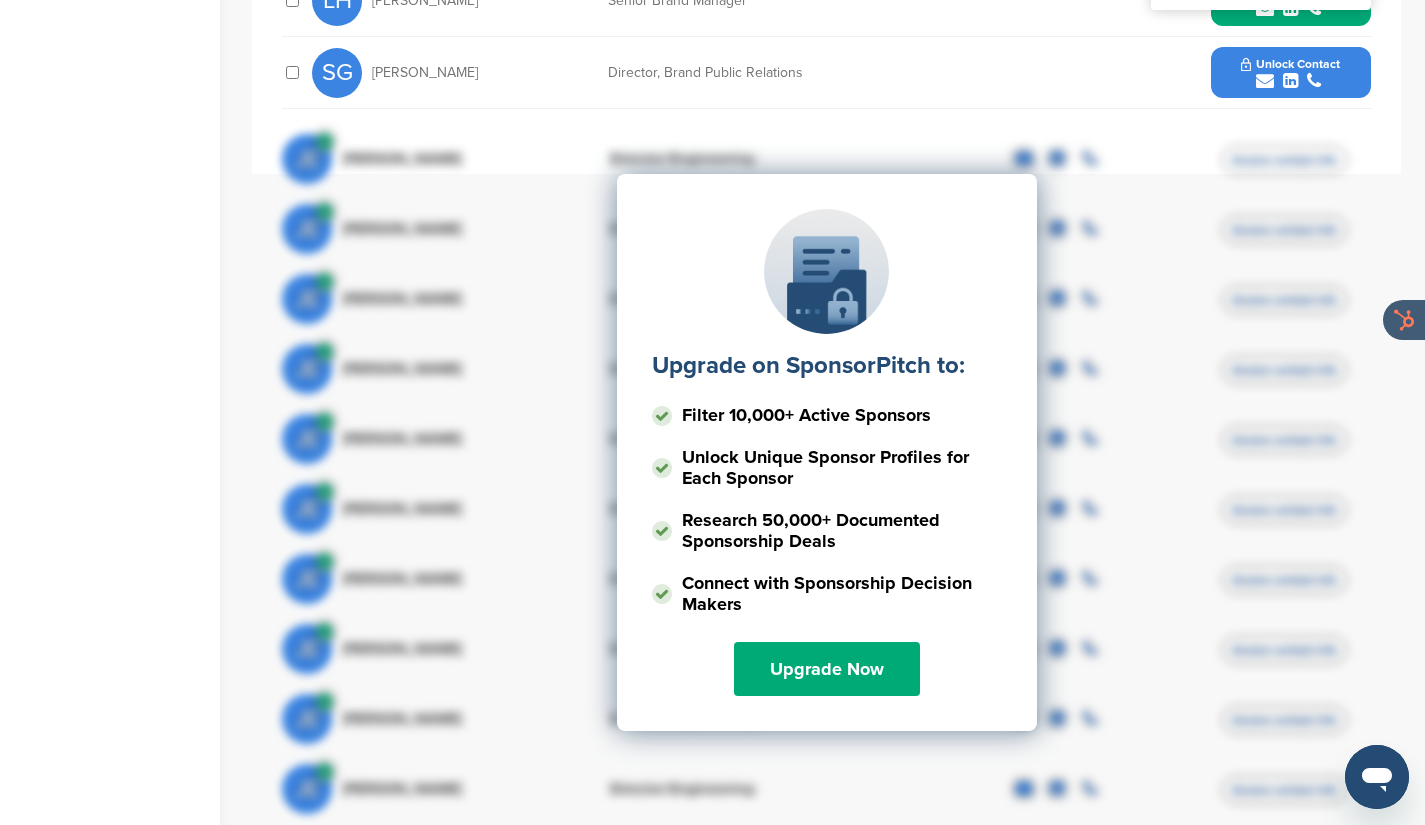 scroll, scrollTop: 1139, scrollLeft: 0, axis: vertical 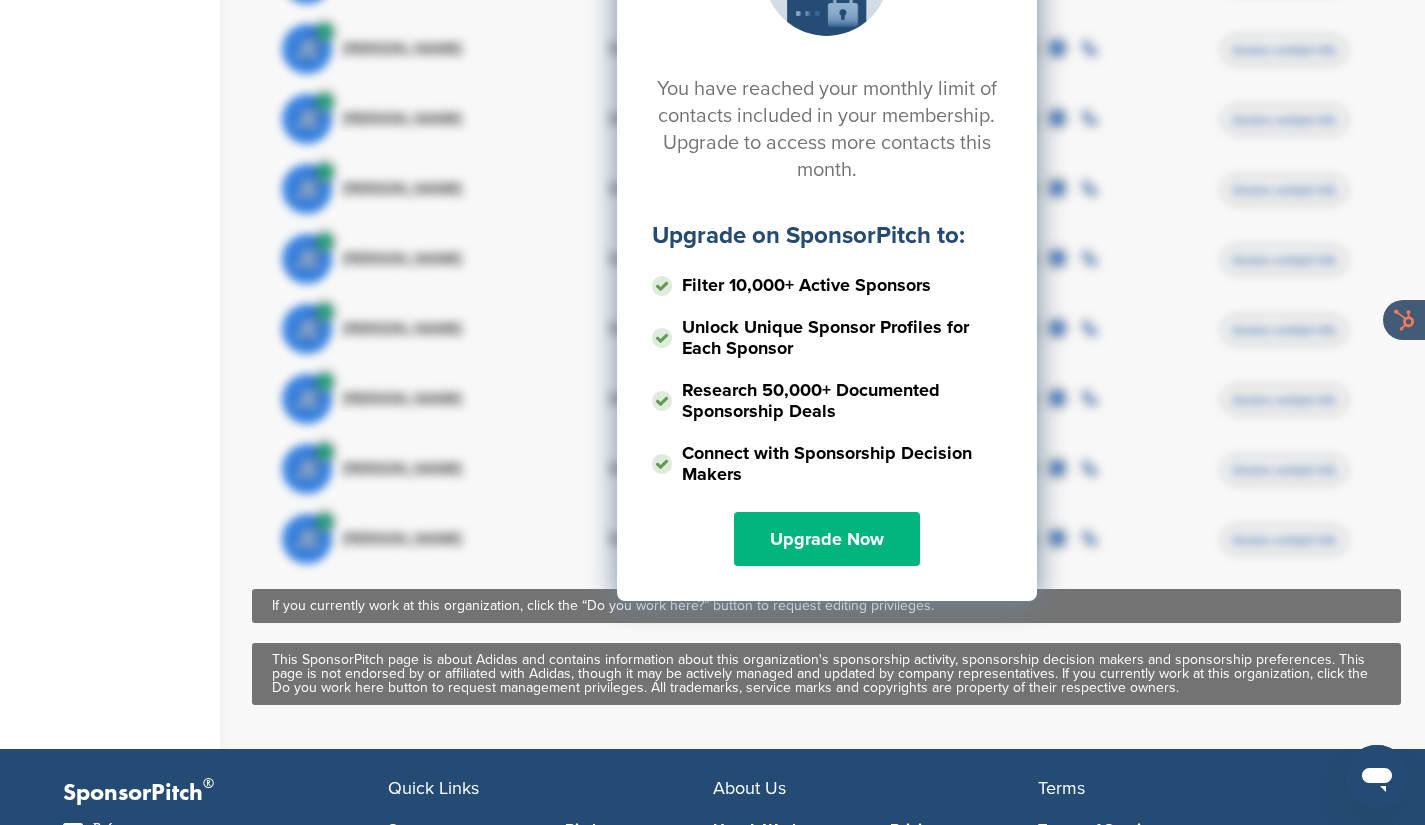 click on "Upgrade Now" at bounding box center (827, 539) 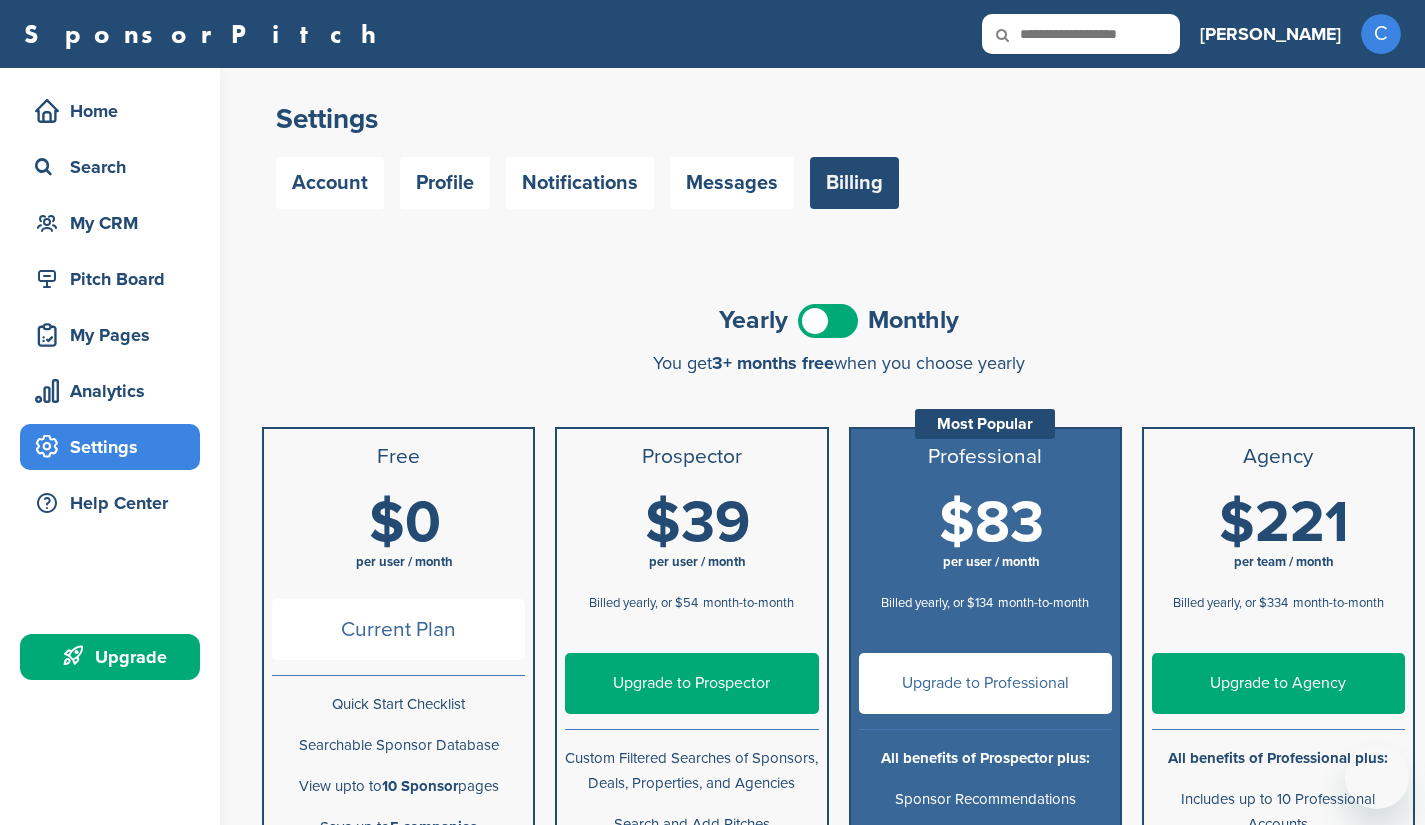 scroll, scrollTop: 0, scrollLeft: 0, axis: both 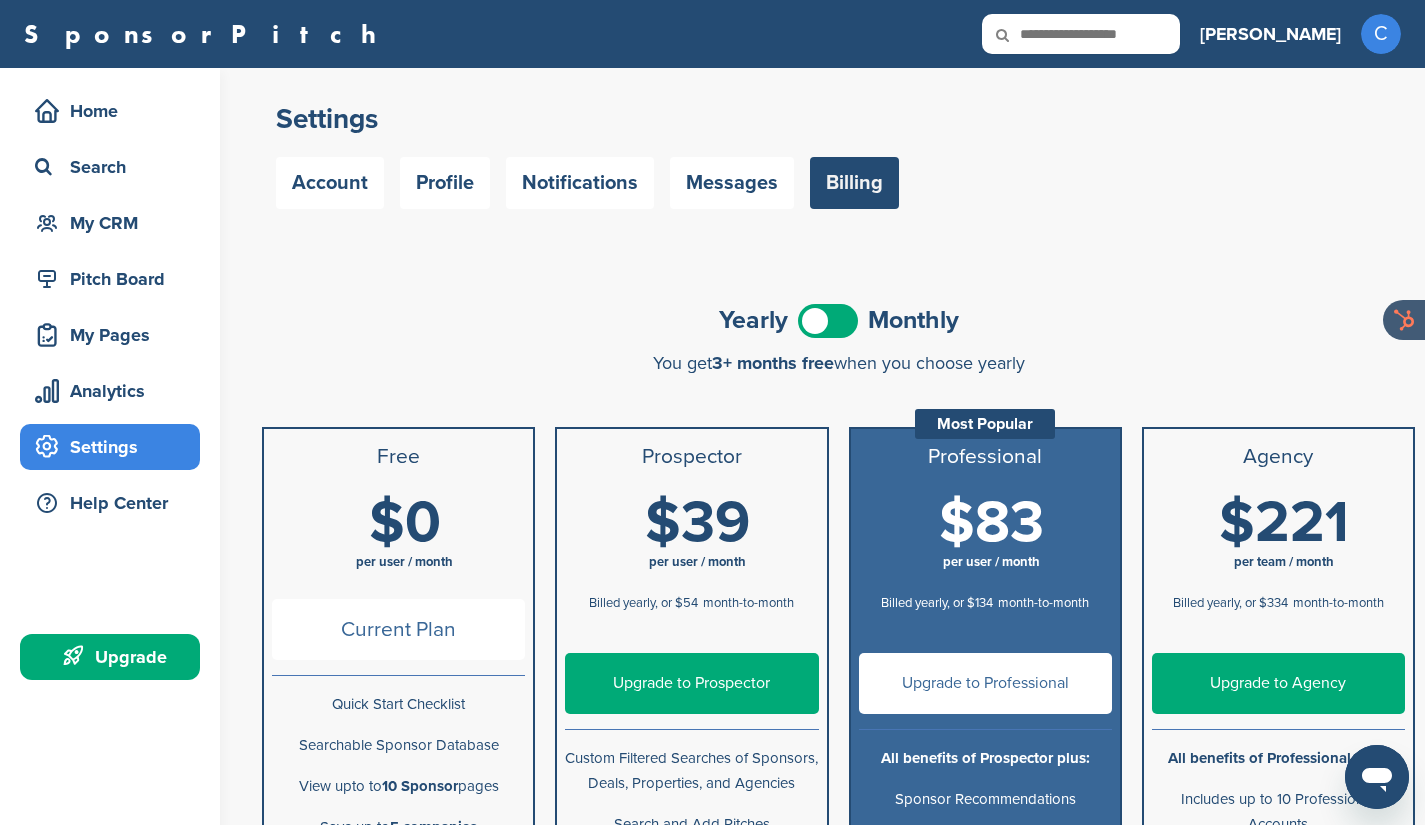 click on "Yearly
Monthly" at bounding box center (838, 320) 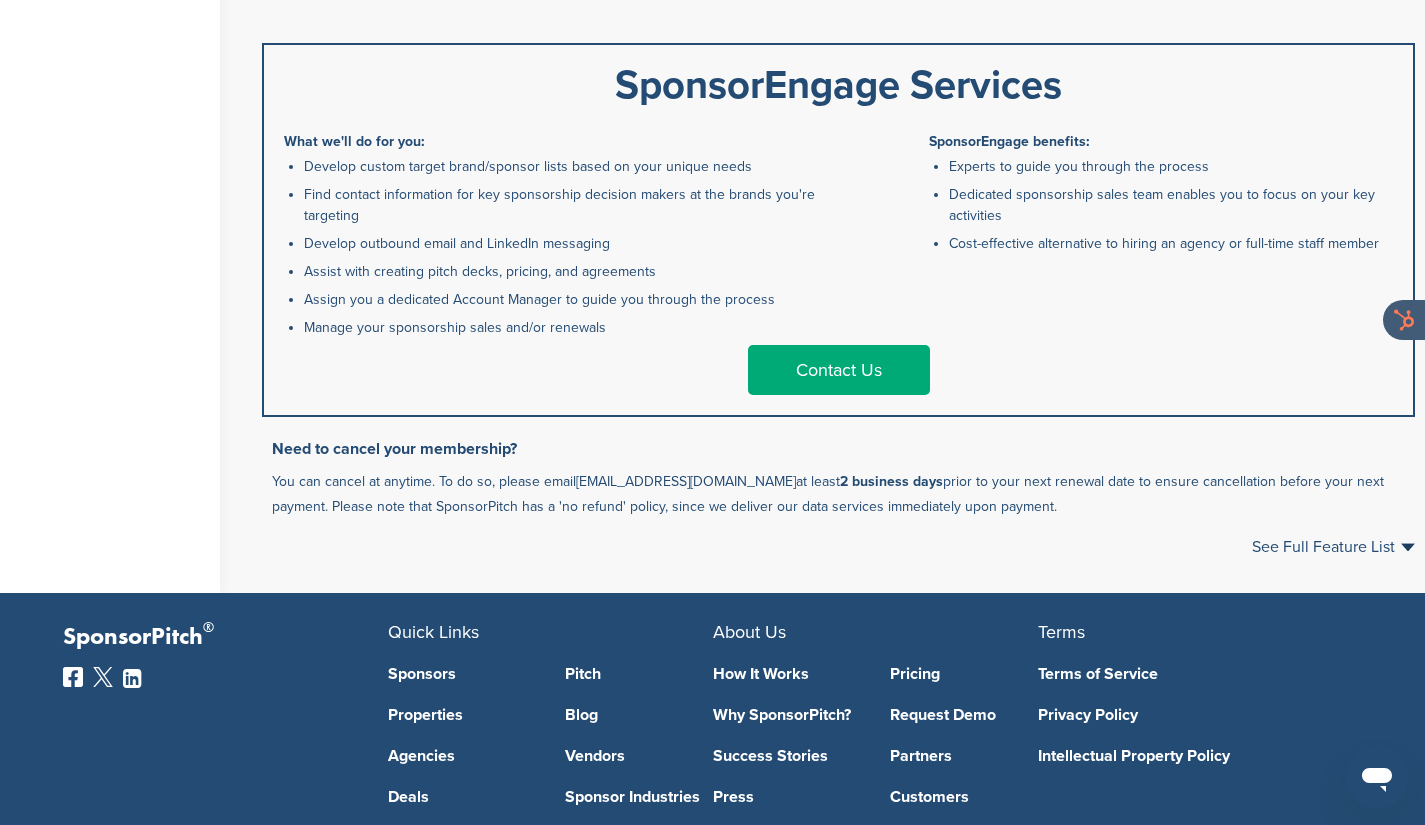scroll, scrollTop: 1009, scrollLeft: 0, axis: vertical 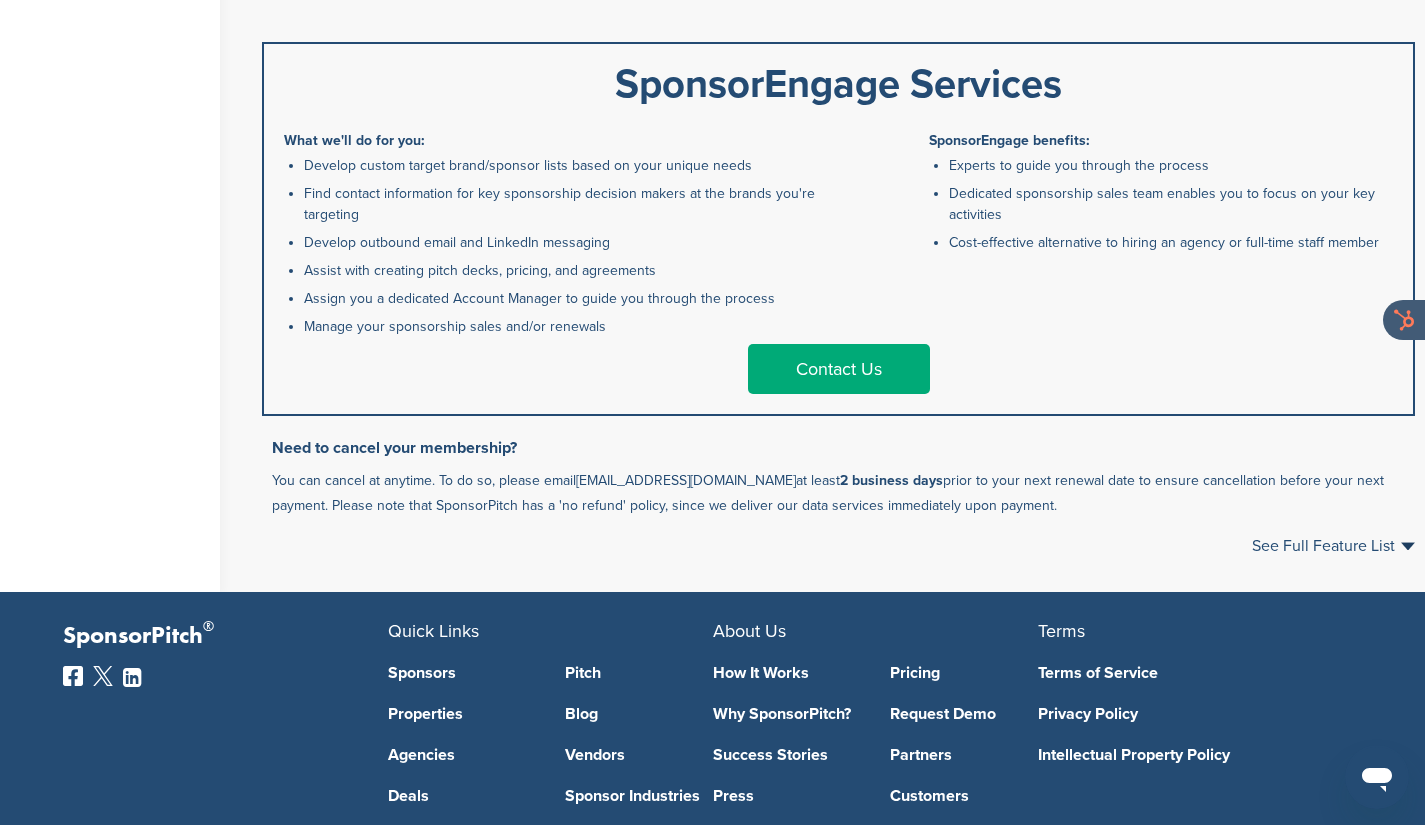 drag, startPoint x: 279, startPoint y: 134, endPoint x: 1376, endPoint y: 258, distance: 1103.986 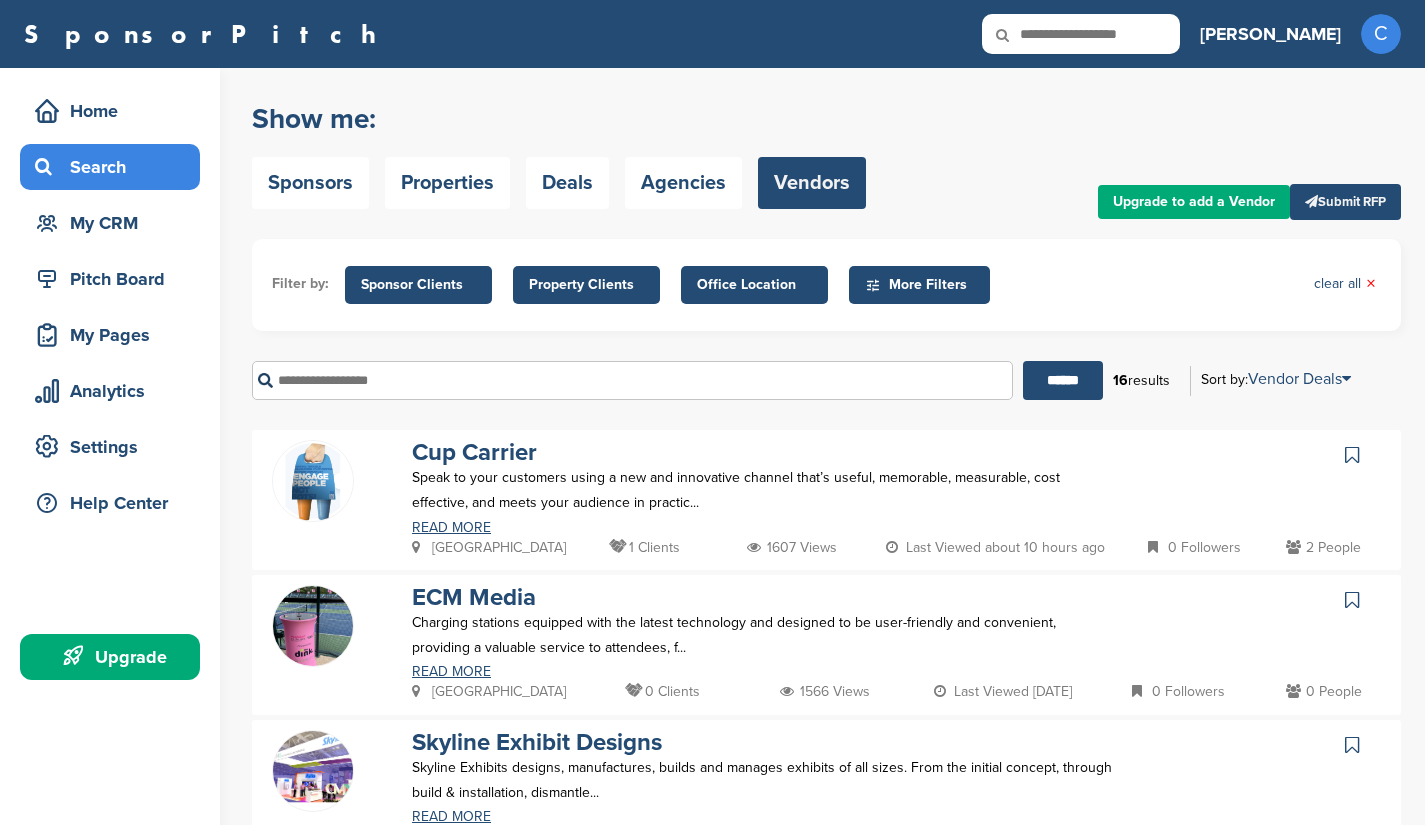 scroll, scrollTop: 0, scrollLeft: 0, axis: both 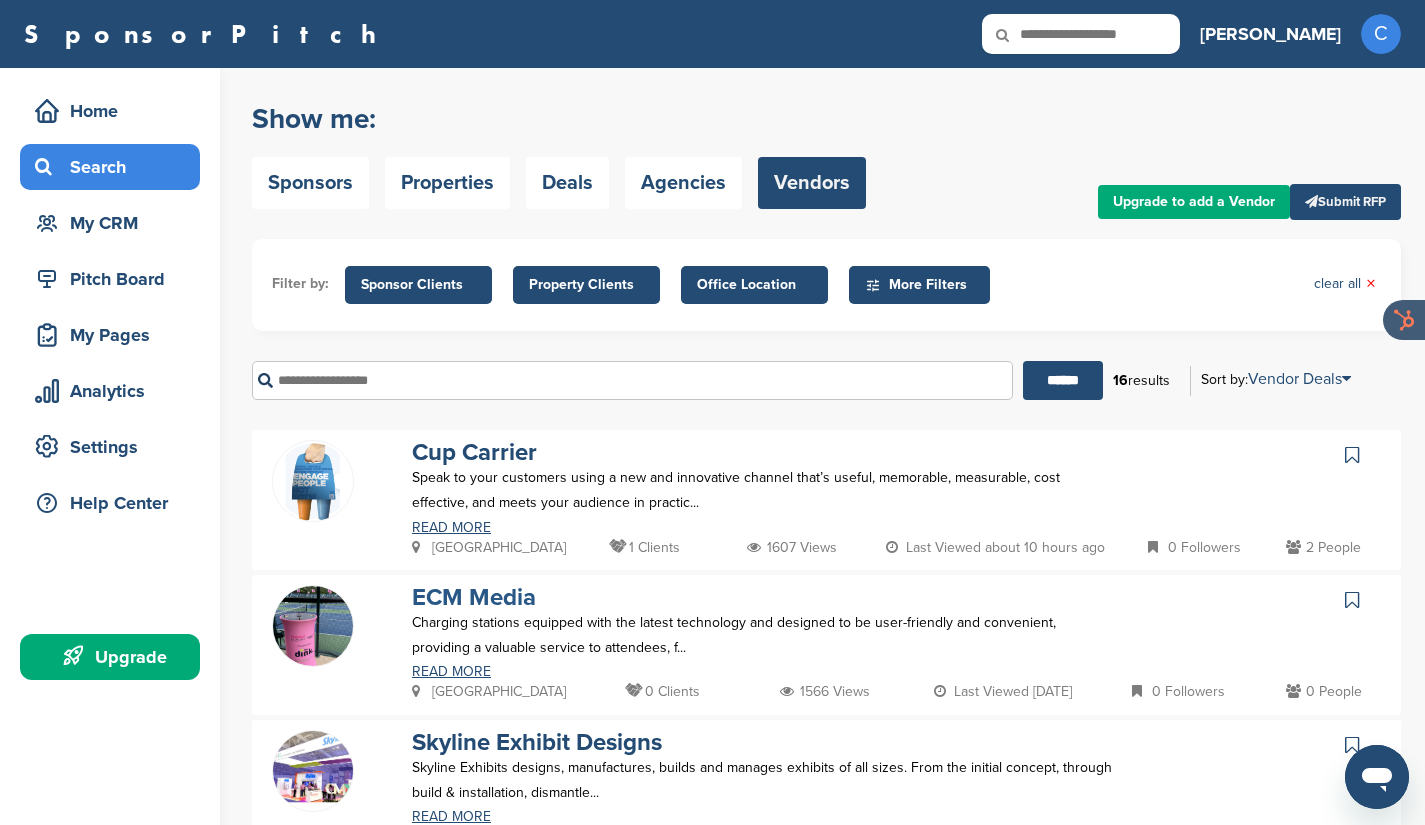 click on "ECM Media" at bounding box center [474, 597] 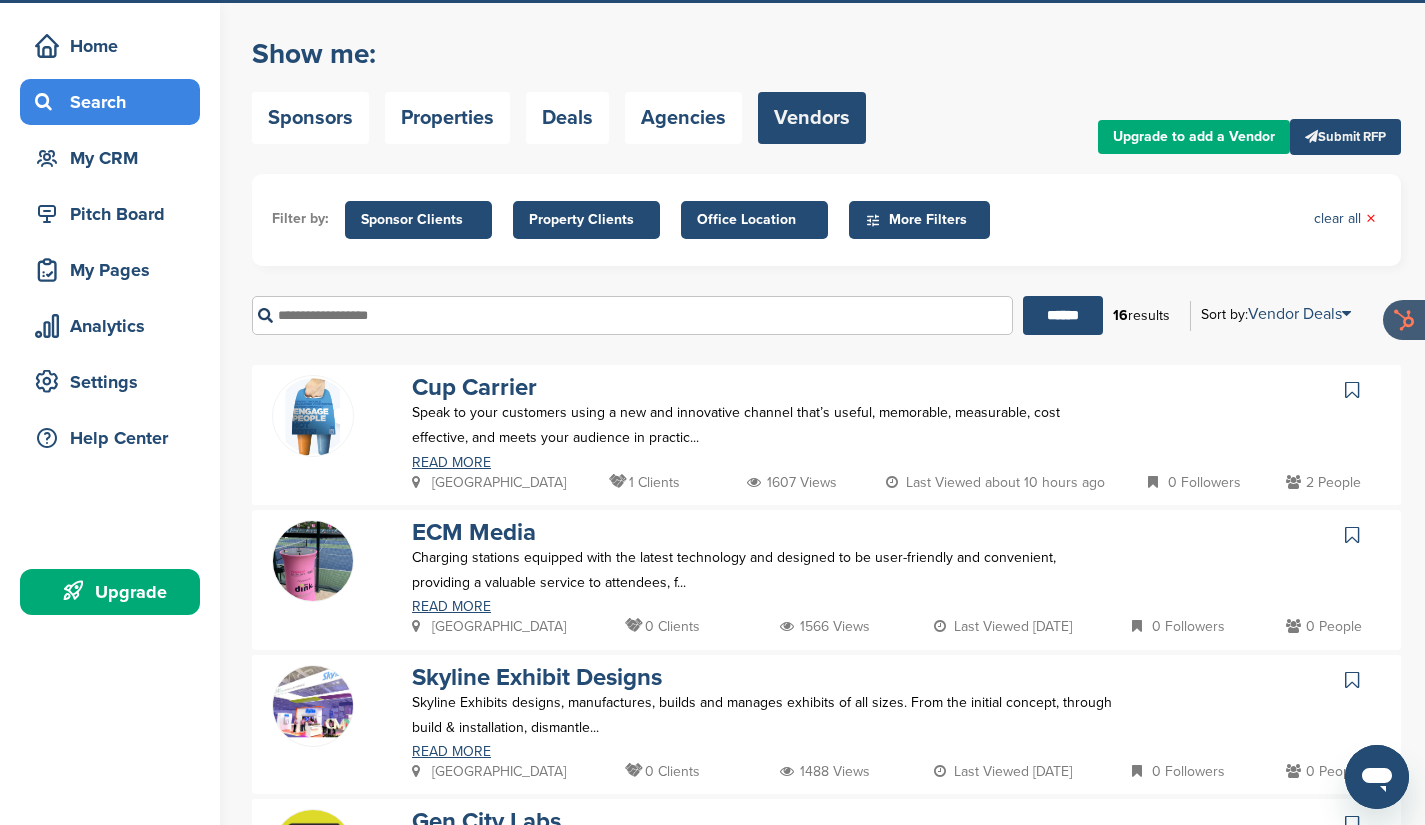 scroll, scrollTop: 55, scrollLeft: 0, axis: vertical 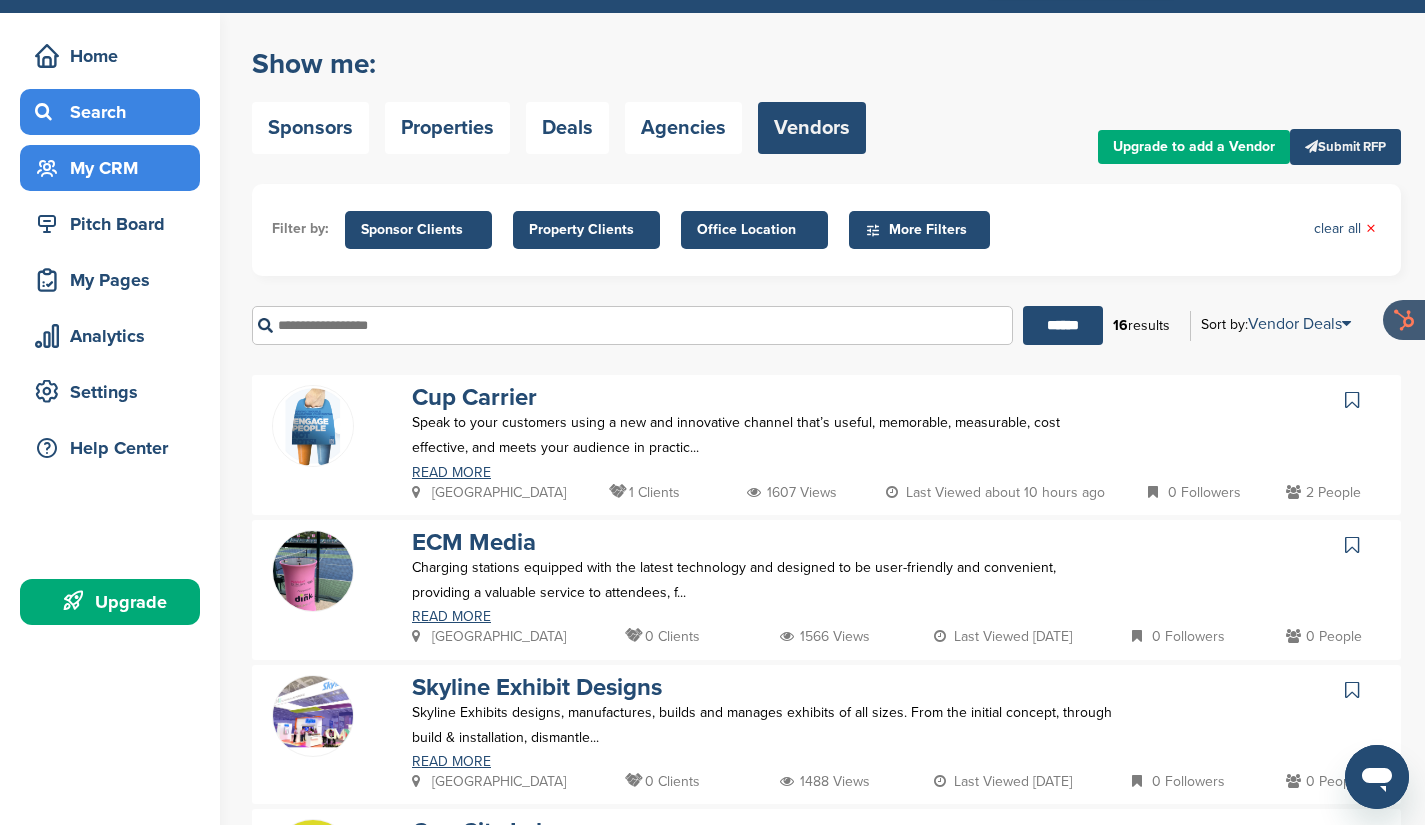 click on "My CRM" at bounding box center [115, 168] 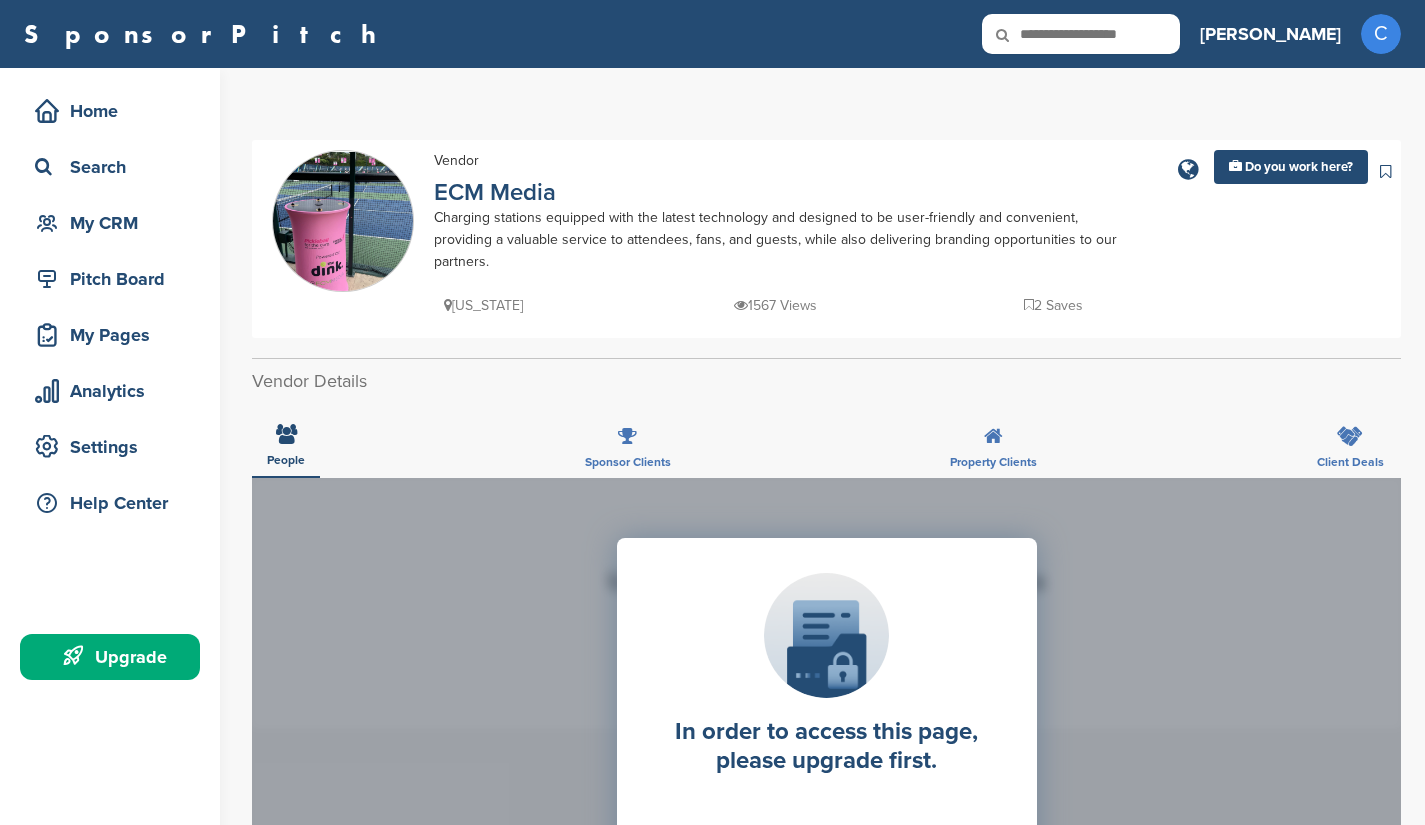 scroll, scrollTop: 0, scrollLeft: 0, axis: both 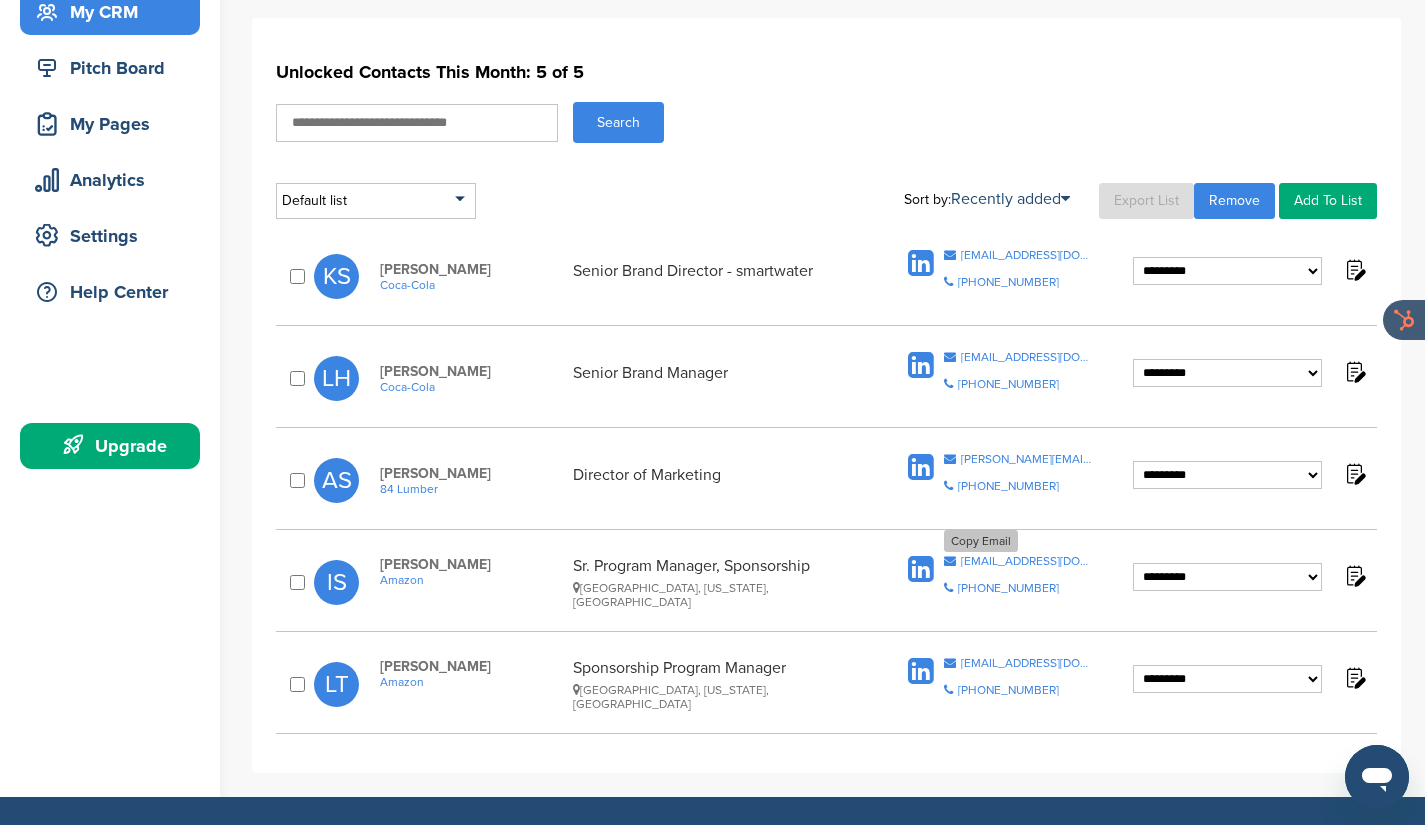 click at bounding box center [950, 561] 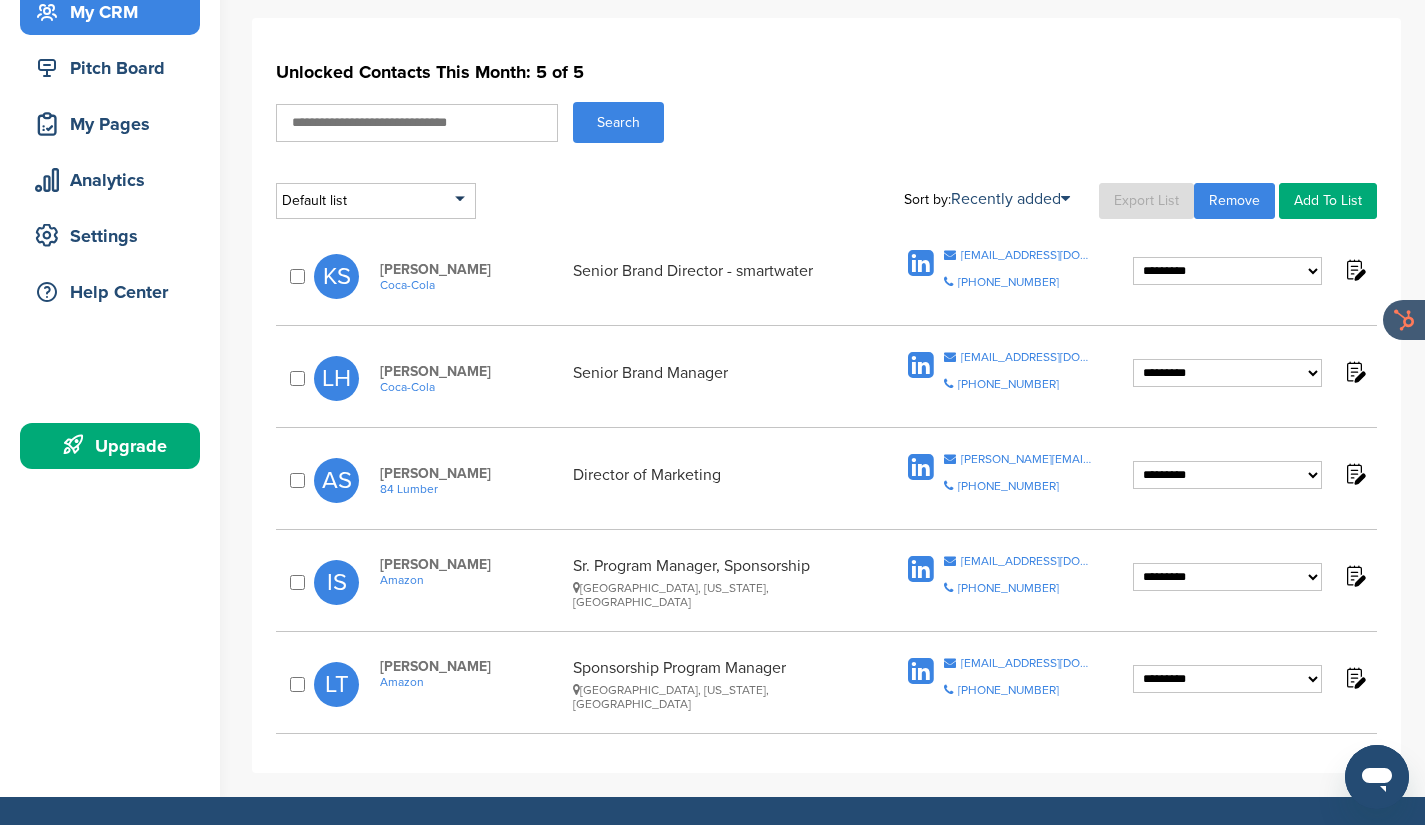click on "**********" at bounding box center [1227, 271] 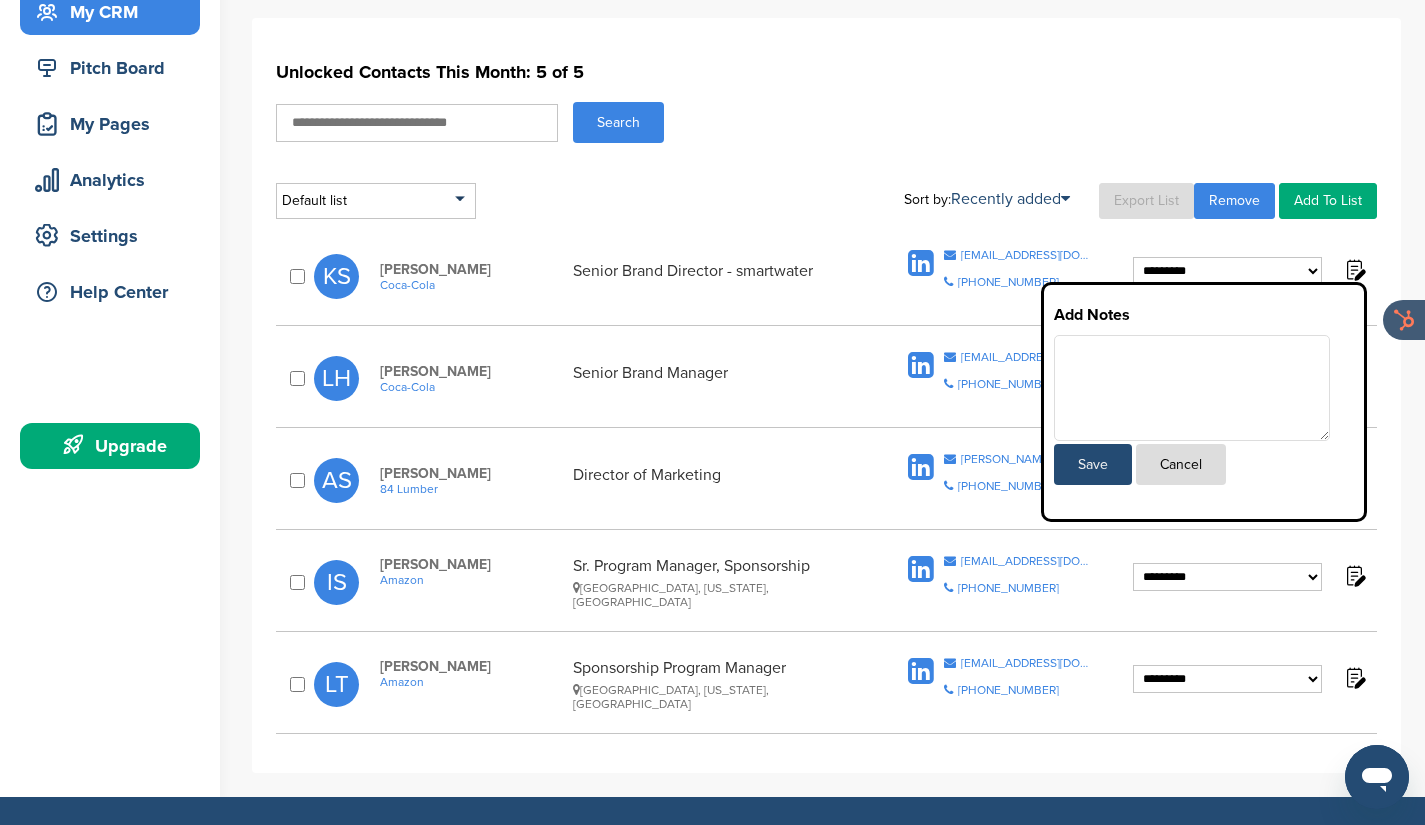 click on "Cancel" at bounding box center (1181, 464) 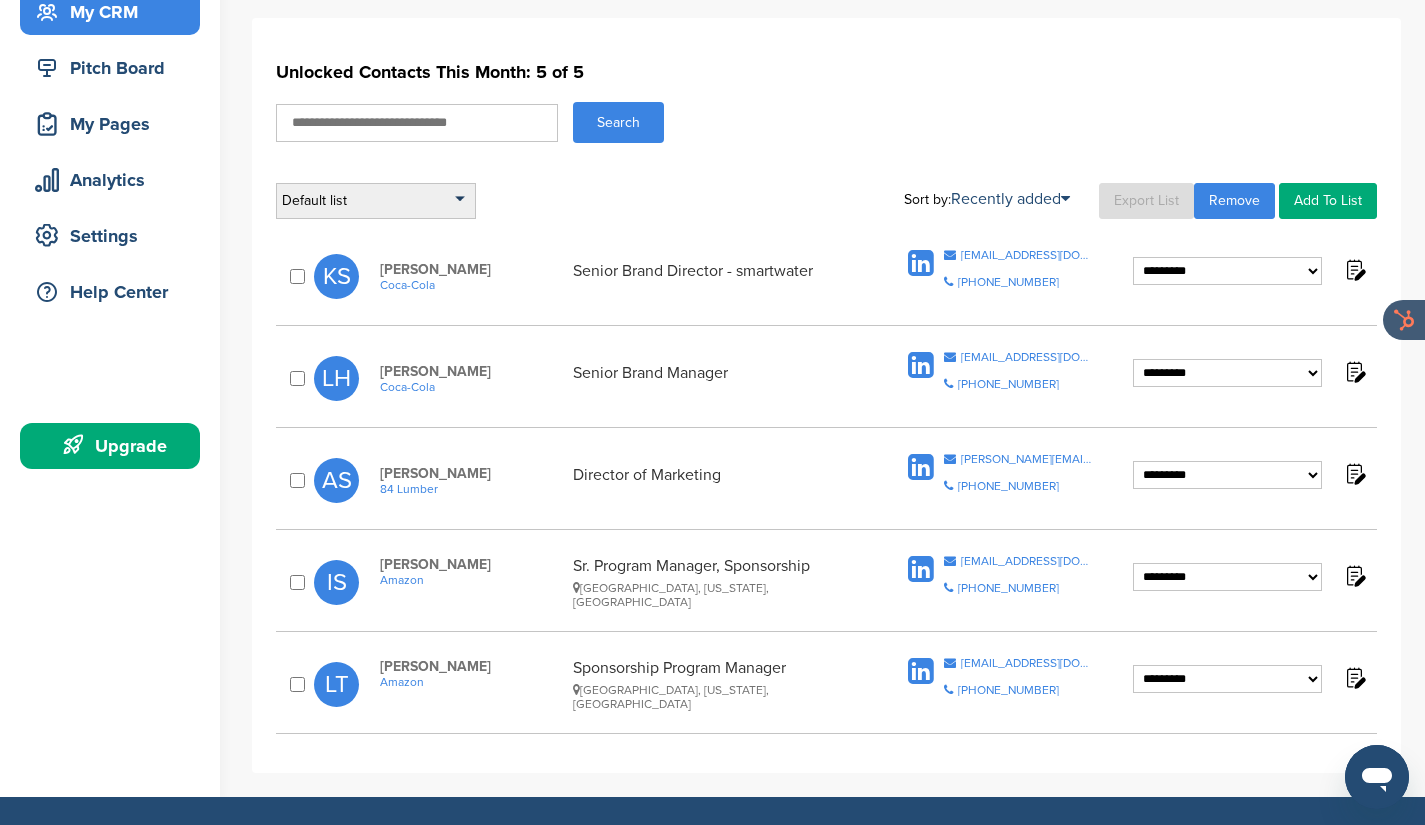 click on "Default list" at bounding box center [376, 201] 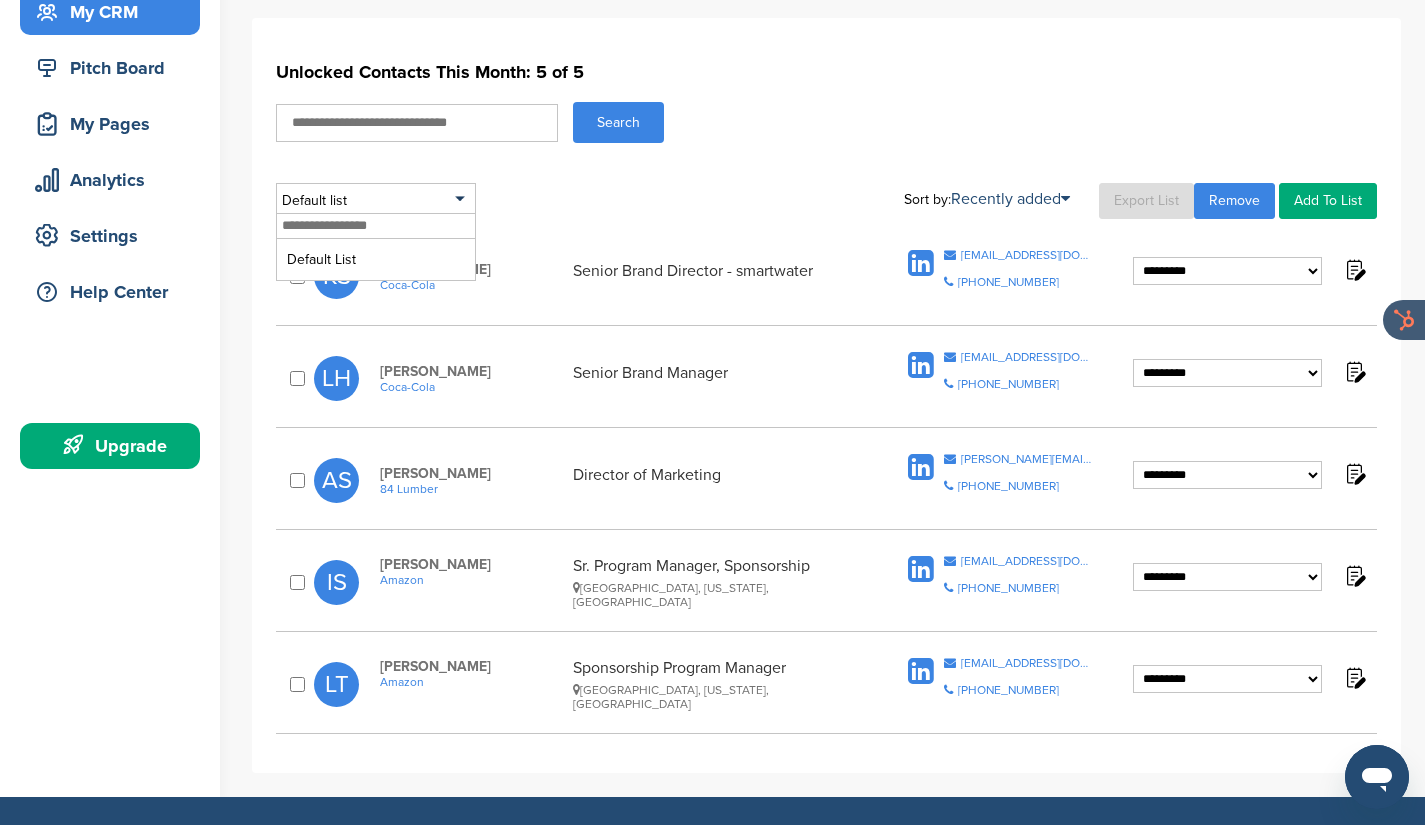 click on "Default list
Default List
Sort by:
Recently added
Last Viewed
Company Name
Stage
Recently added
Export List
Remove
Add To List" at bounding box center (826, 201) 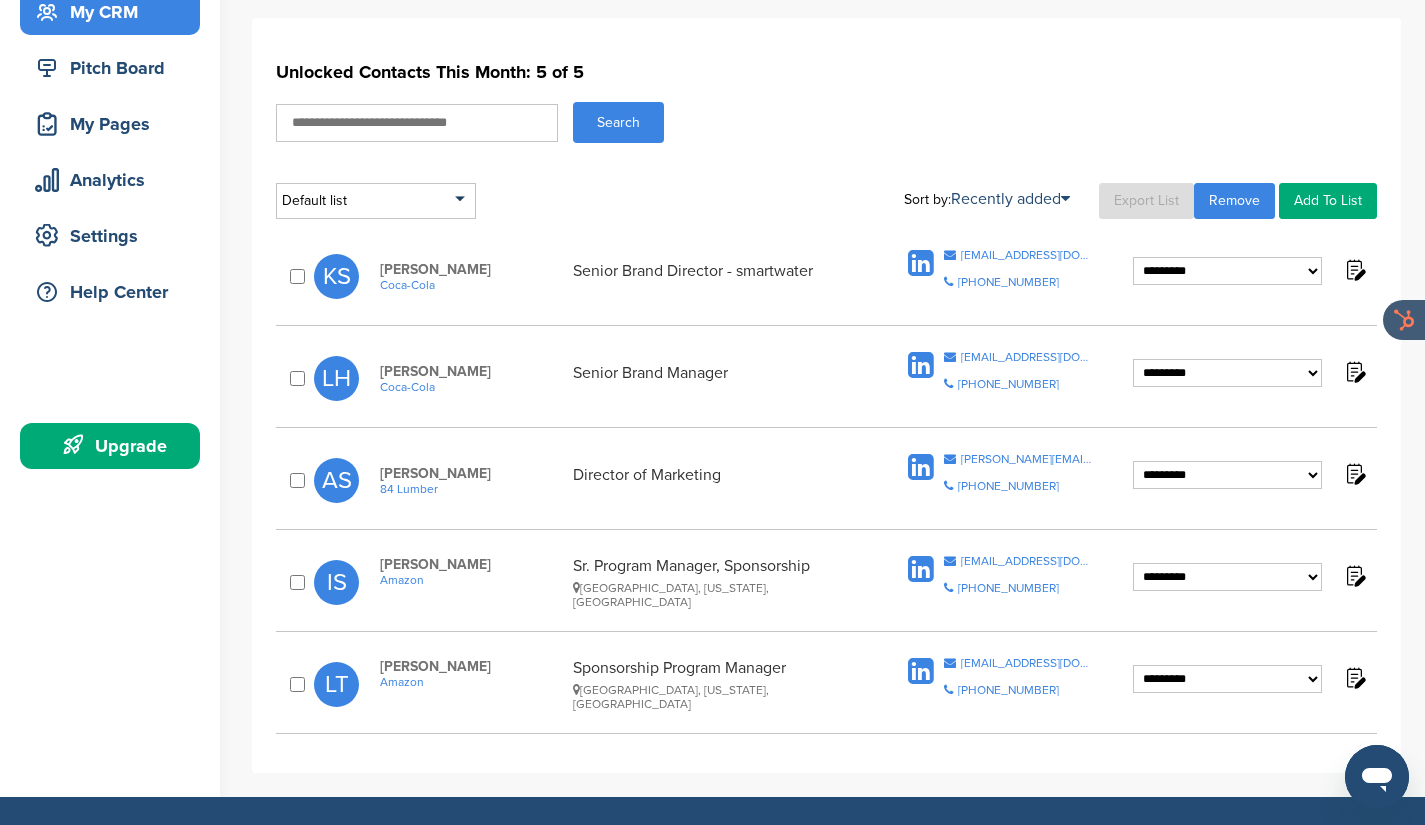 click at bounding box center (300, 276) 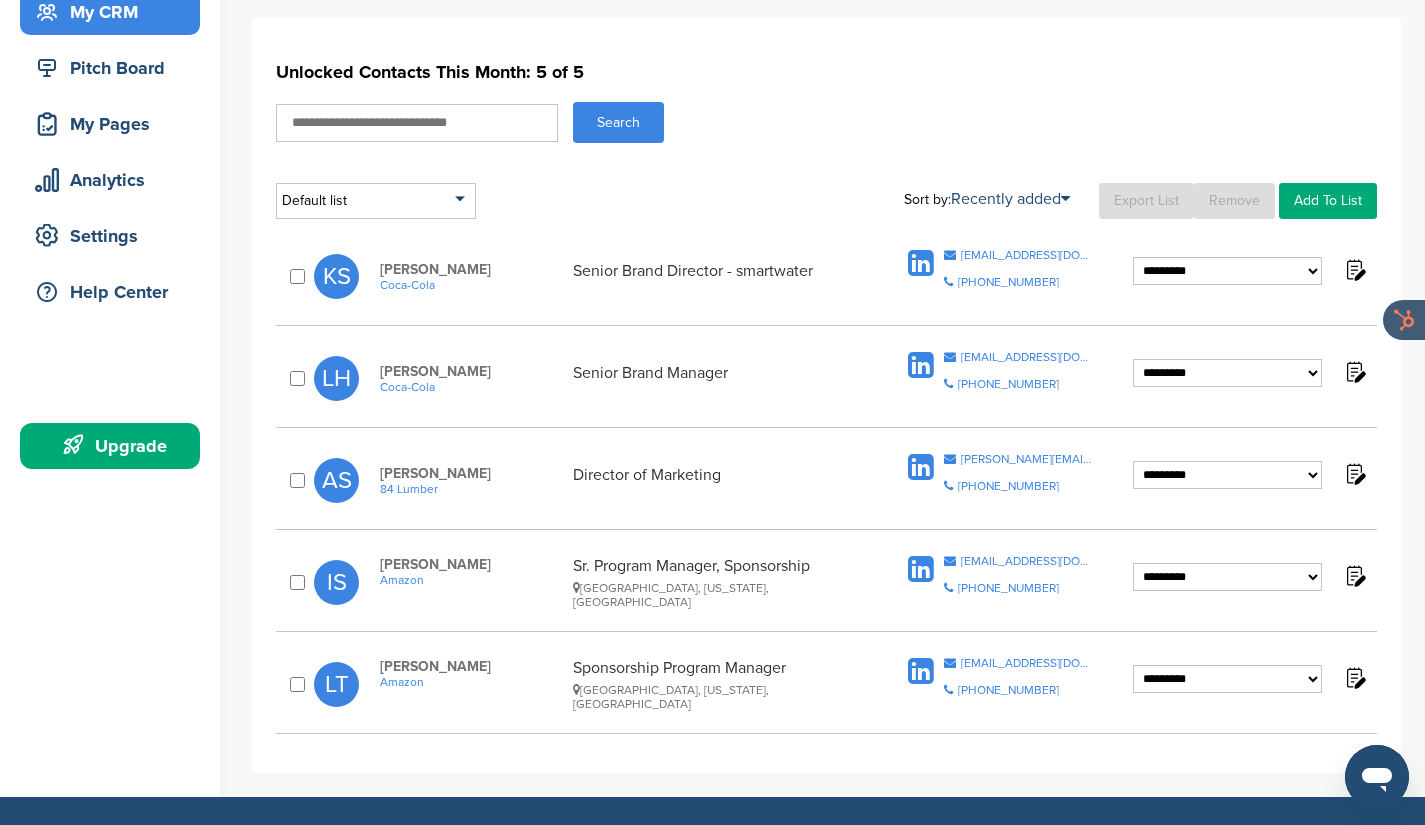 click at bounding box center [300, 480] 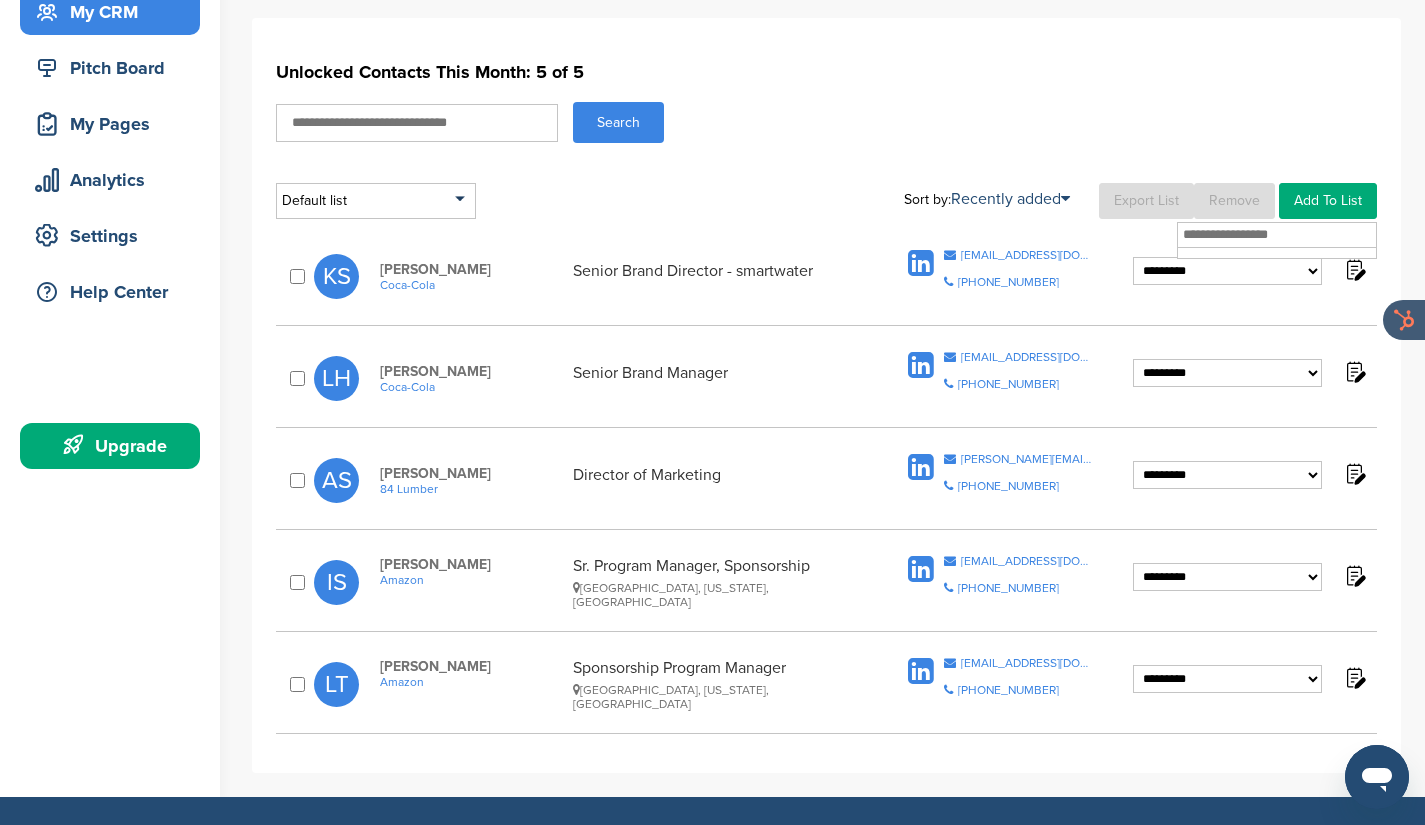 click on "Add To List" at bounding box center [1328, 201] 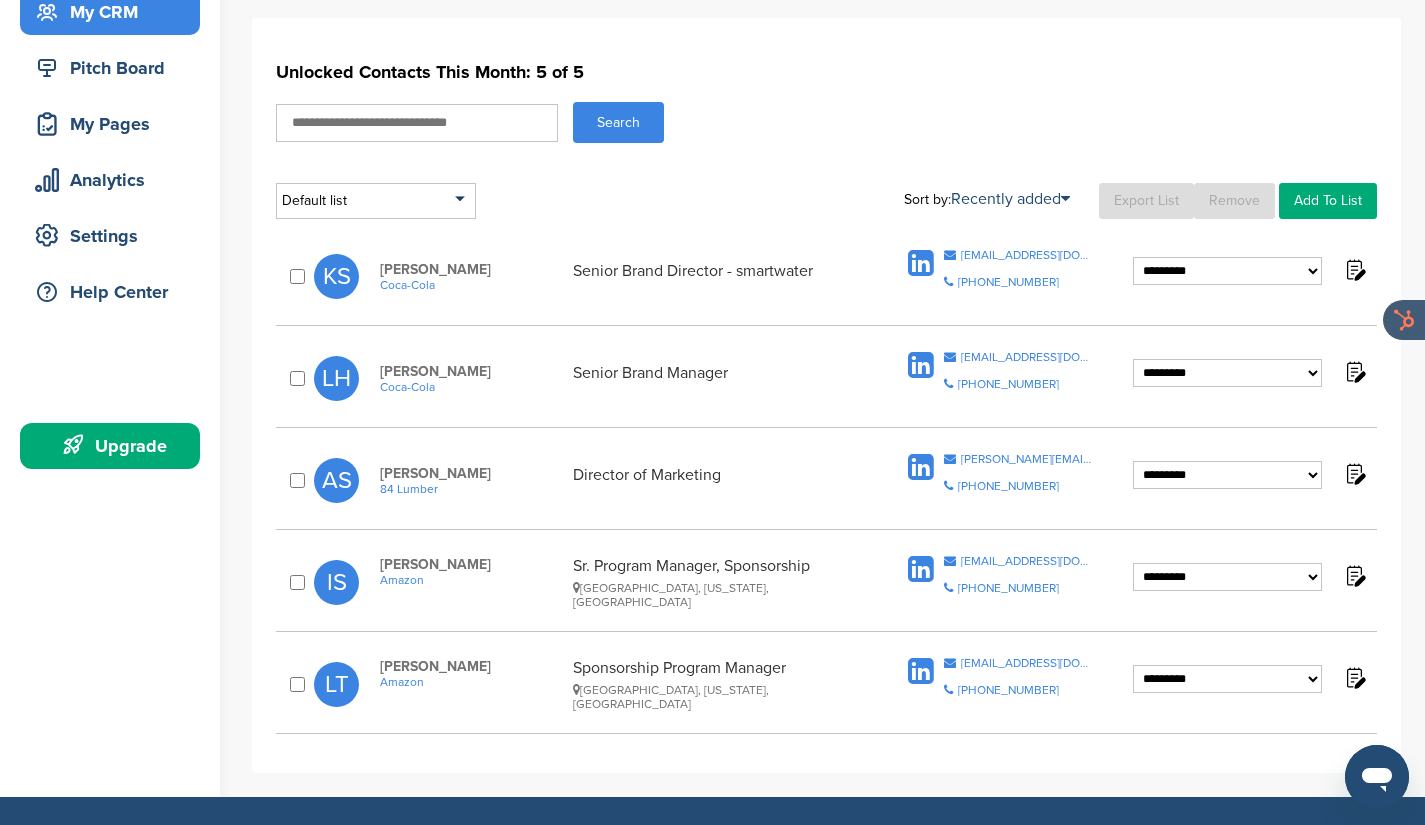 click on "Add To List" at bounding box center (1328, 201) 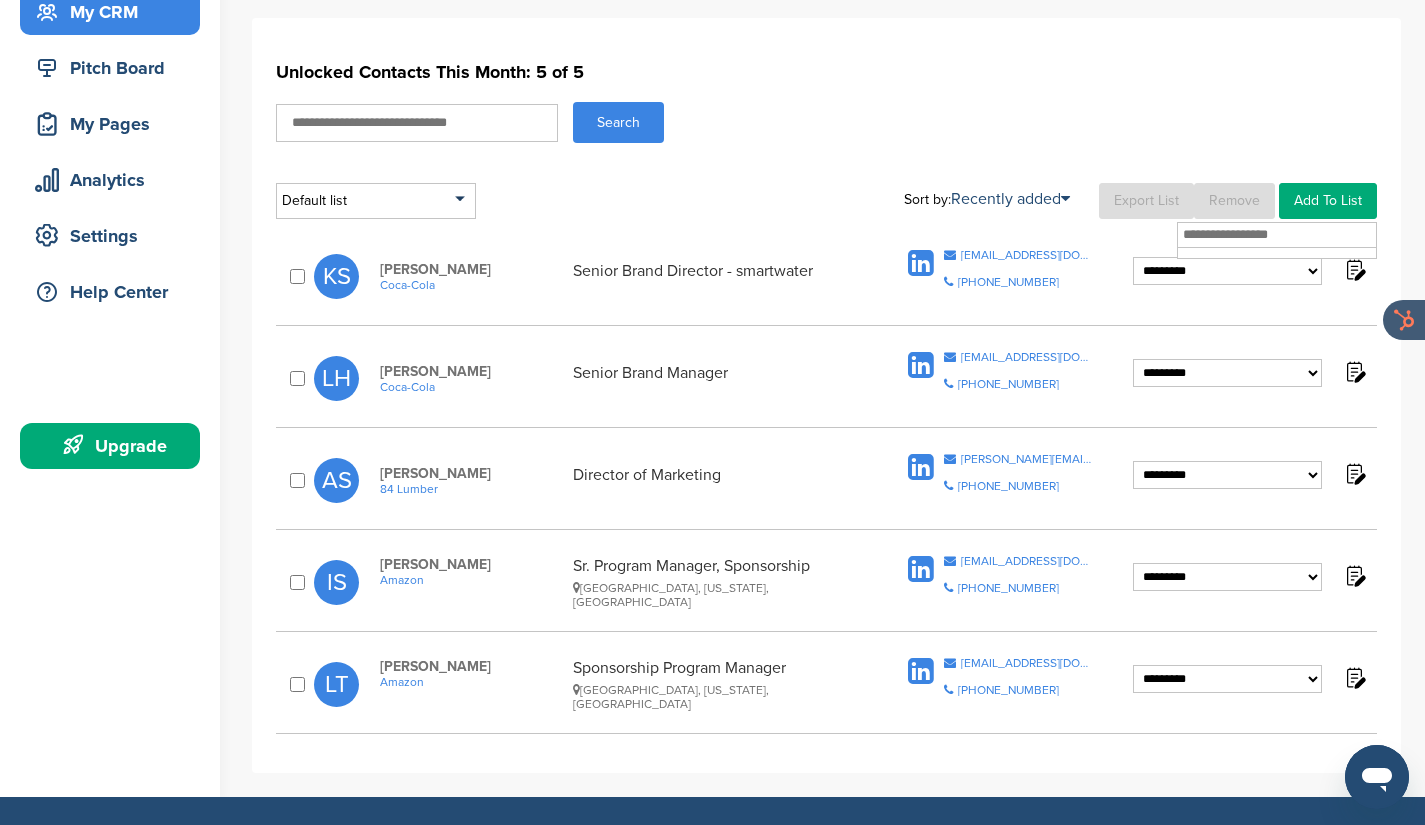 click at bounding box center (1277, 235) 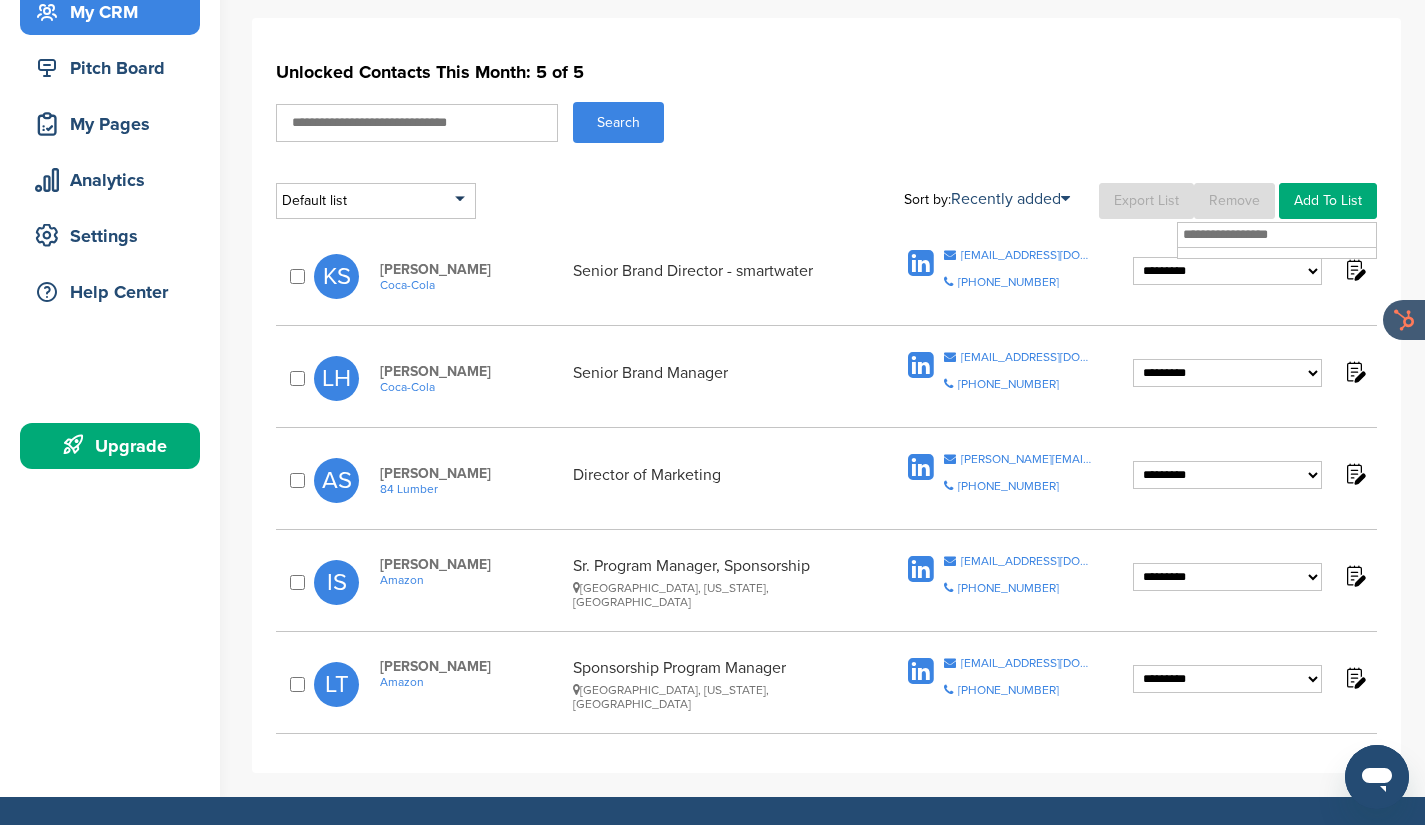 click at bounding box center (1277, 235) 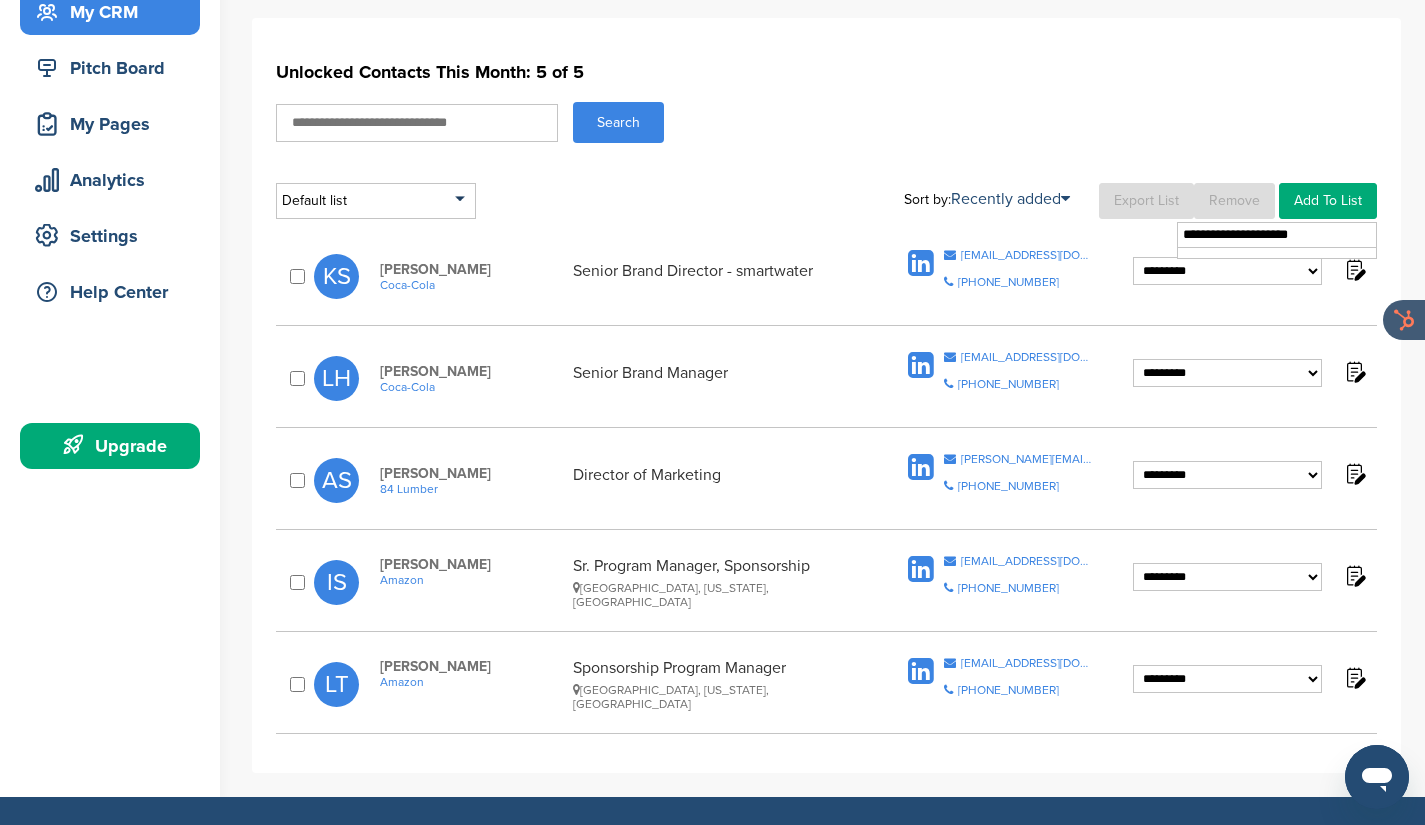 type on "**********" 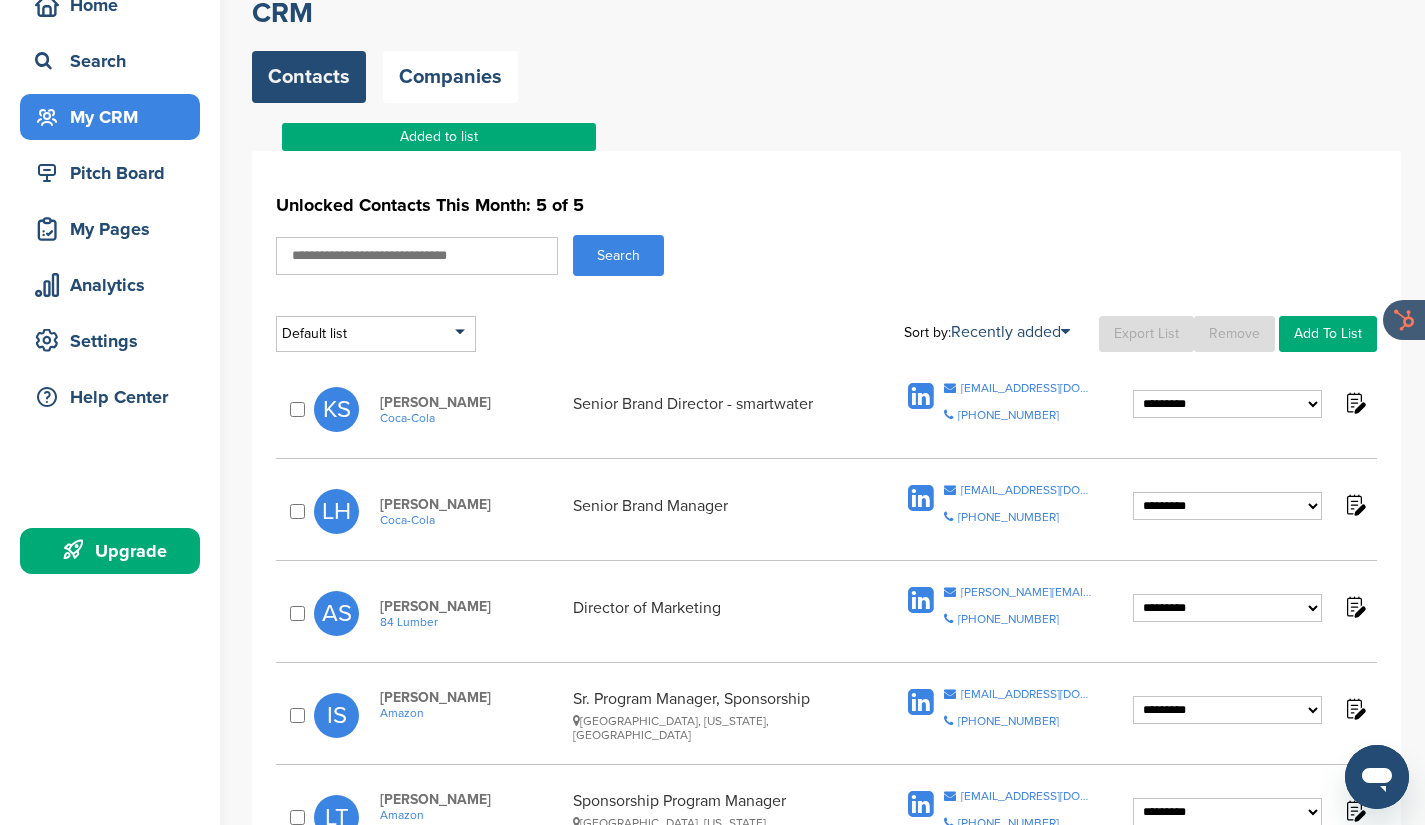 scroll, scrollTop: 0, scrollLeft: 0, axis: both 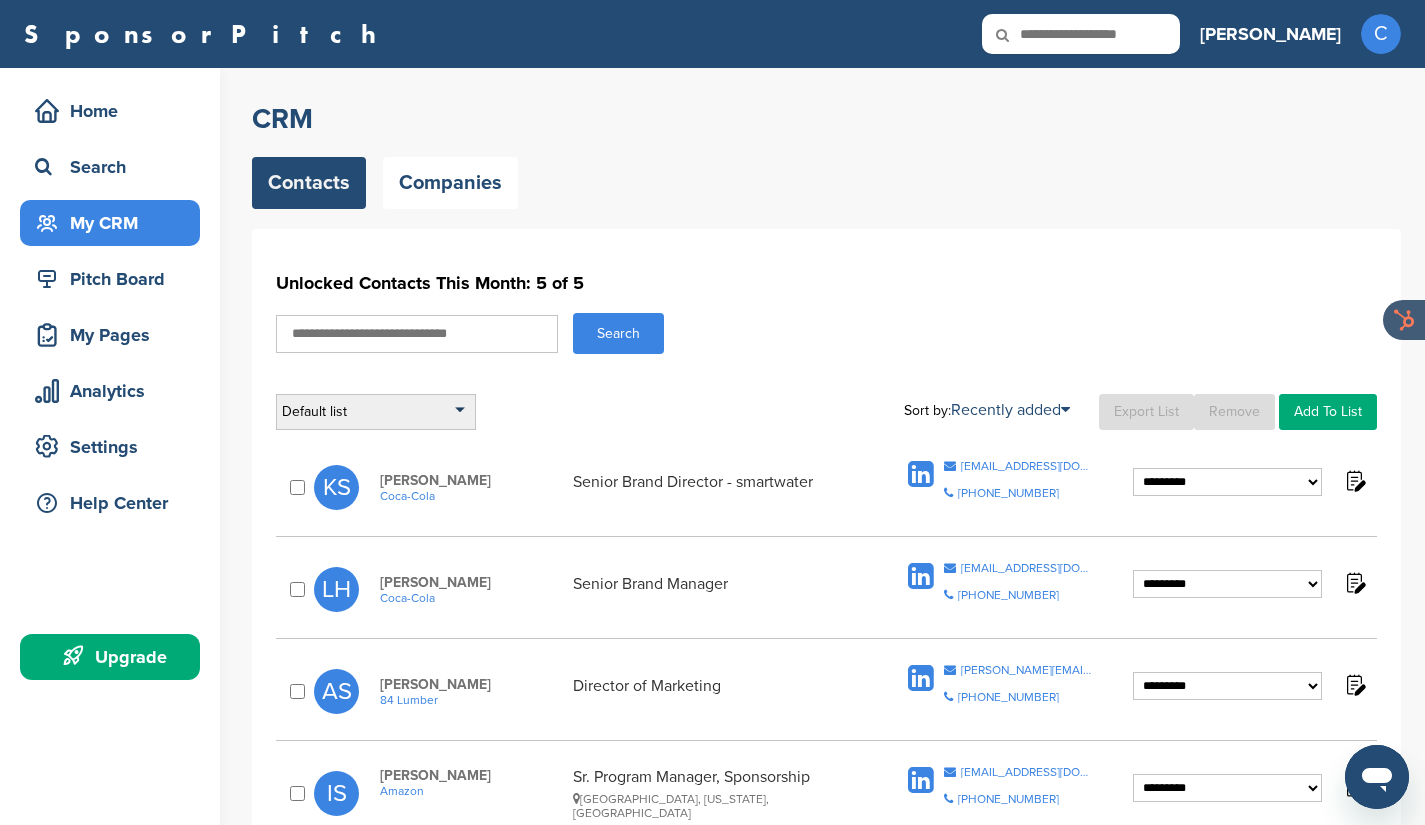 click on "Default list" at bounding box center [376, 412] 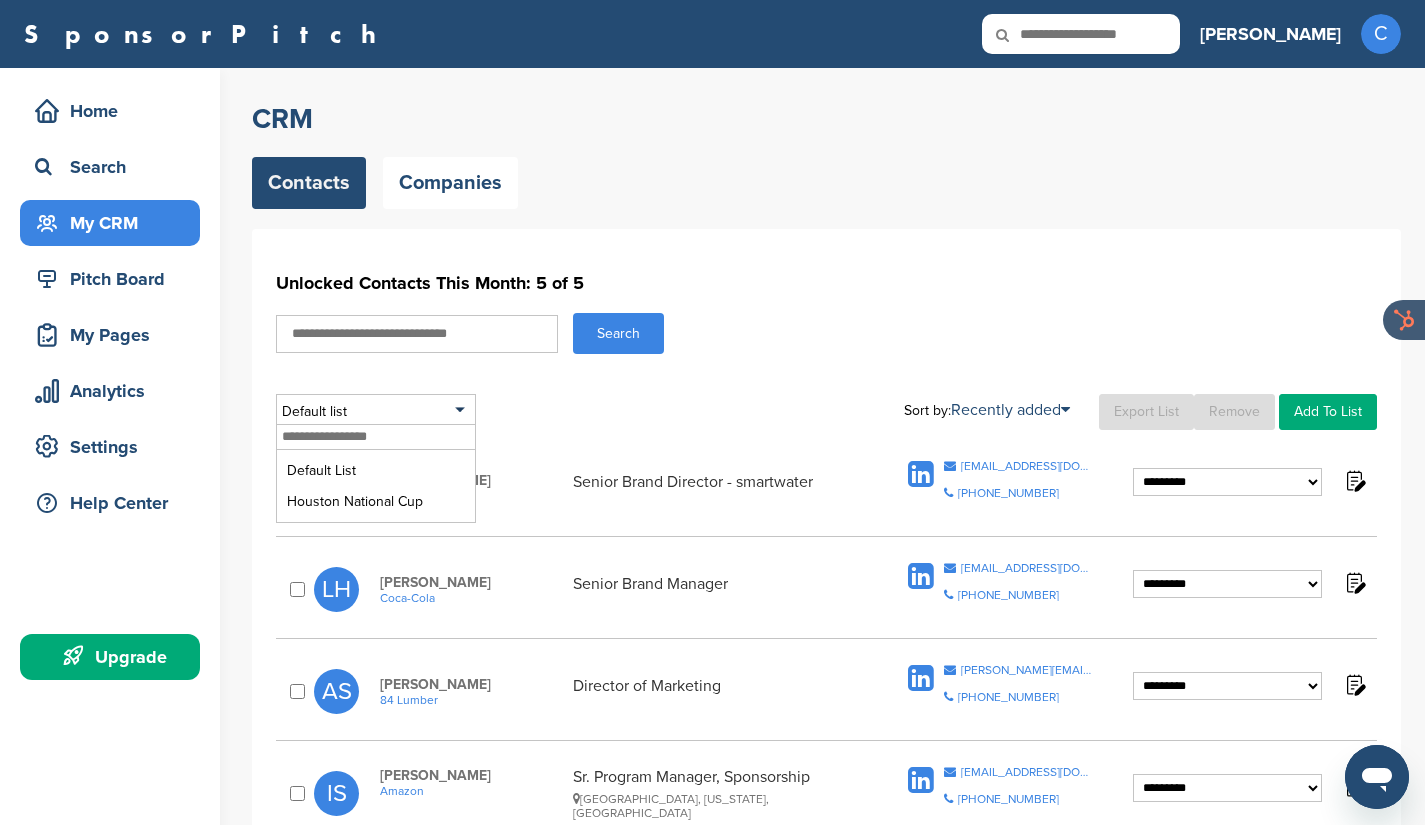click on "Unlocked Contacts This Month:
5
of 5" at bounding box center (826, 283) 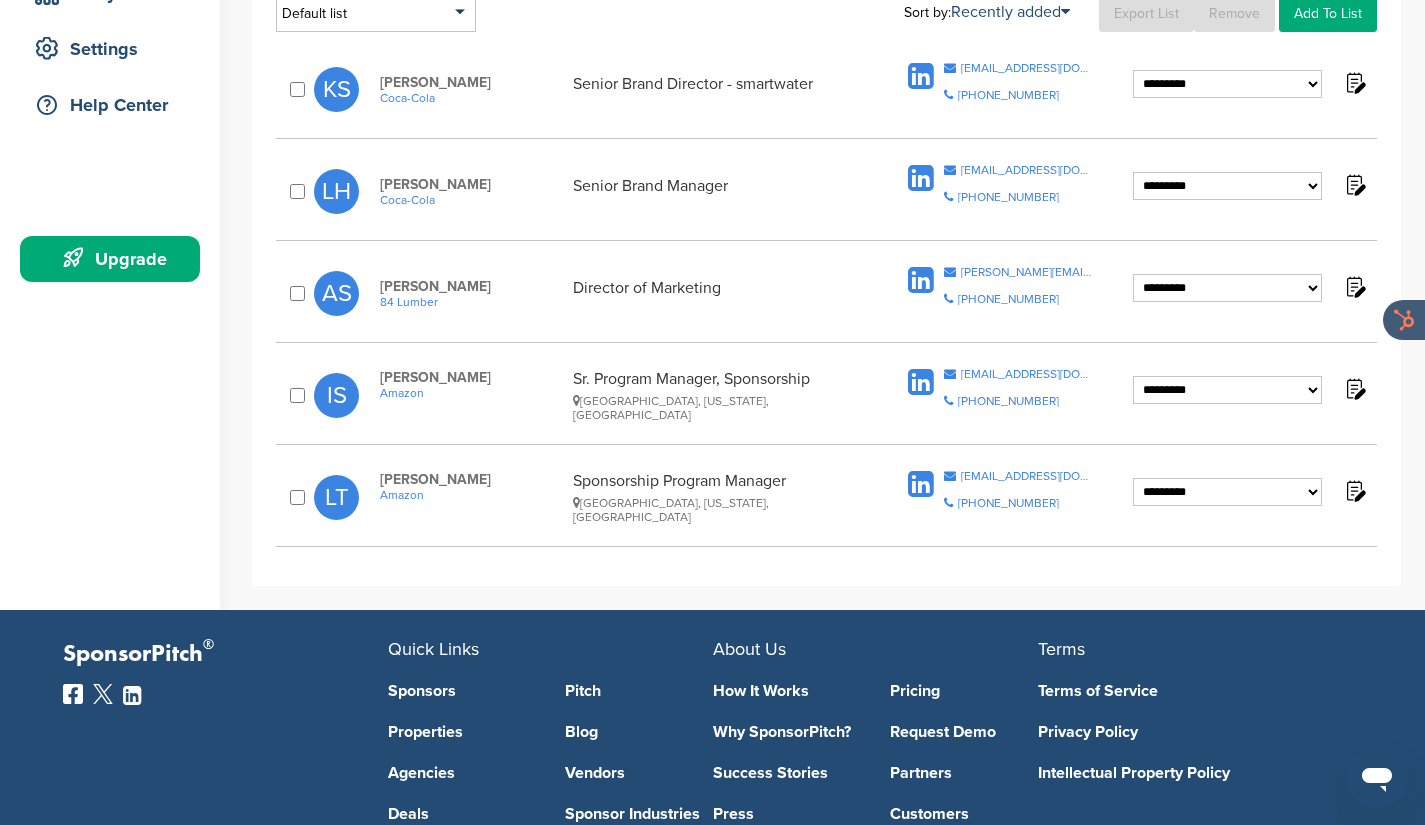 scroll, scrollTop: 407, scrollLeft: 0, axis: vertical 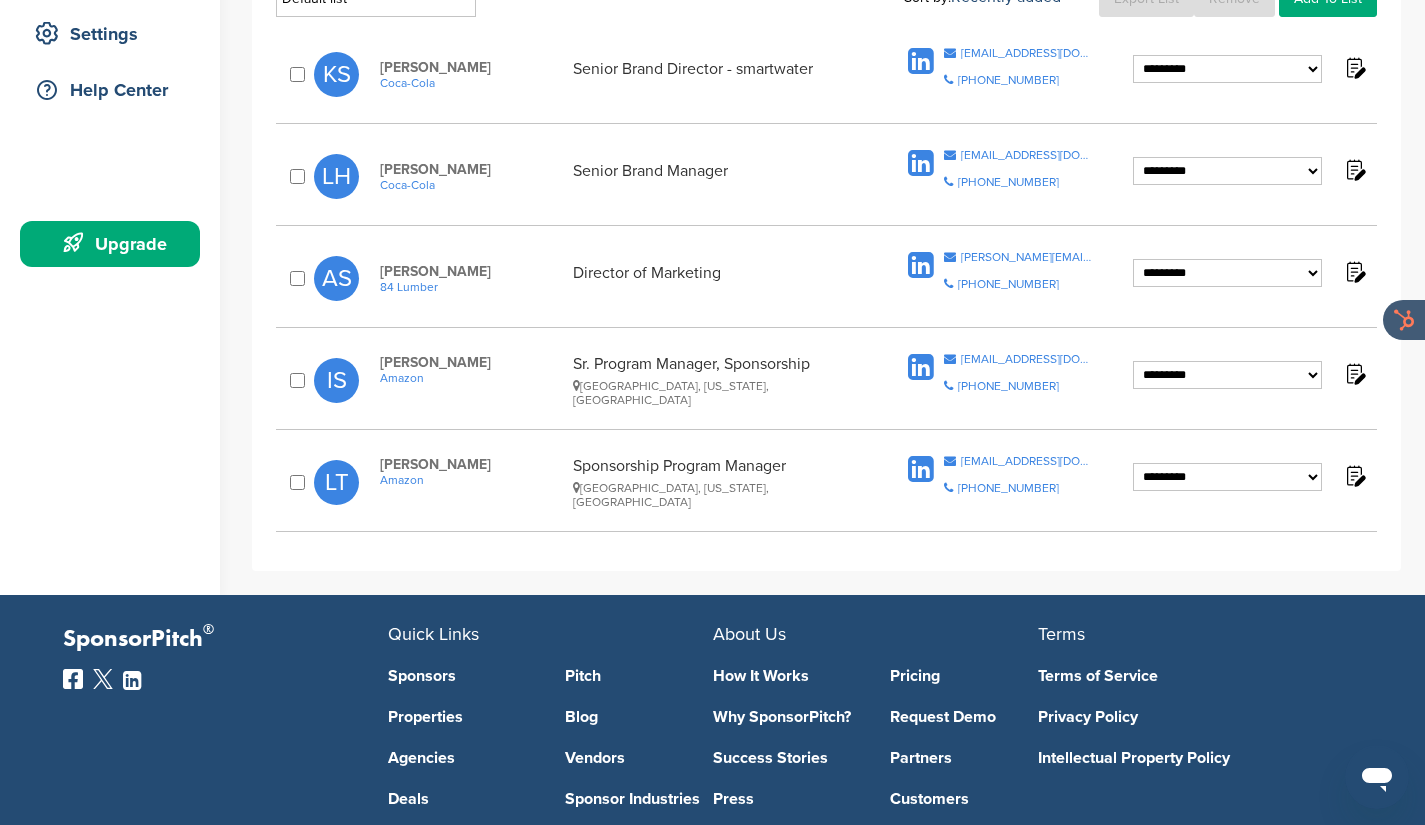 drag, startPoint x: 379, startPoint y: 372, endPoint x: 466, endPoint y: 380, distance: 87.36704 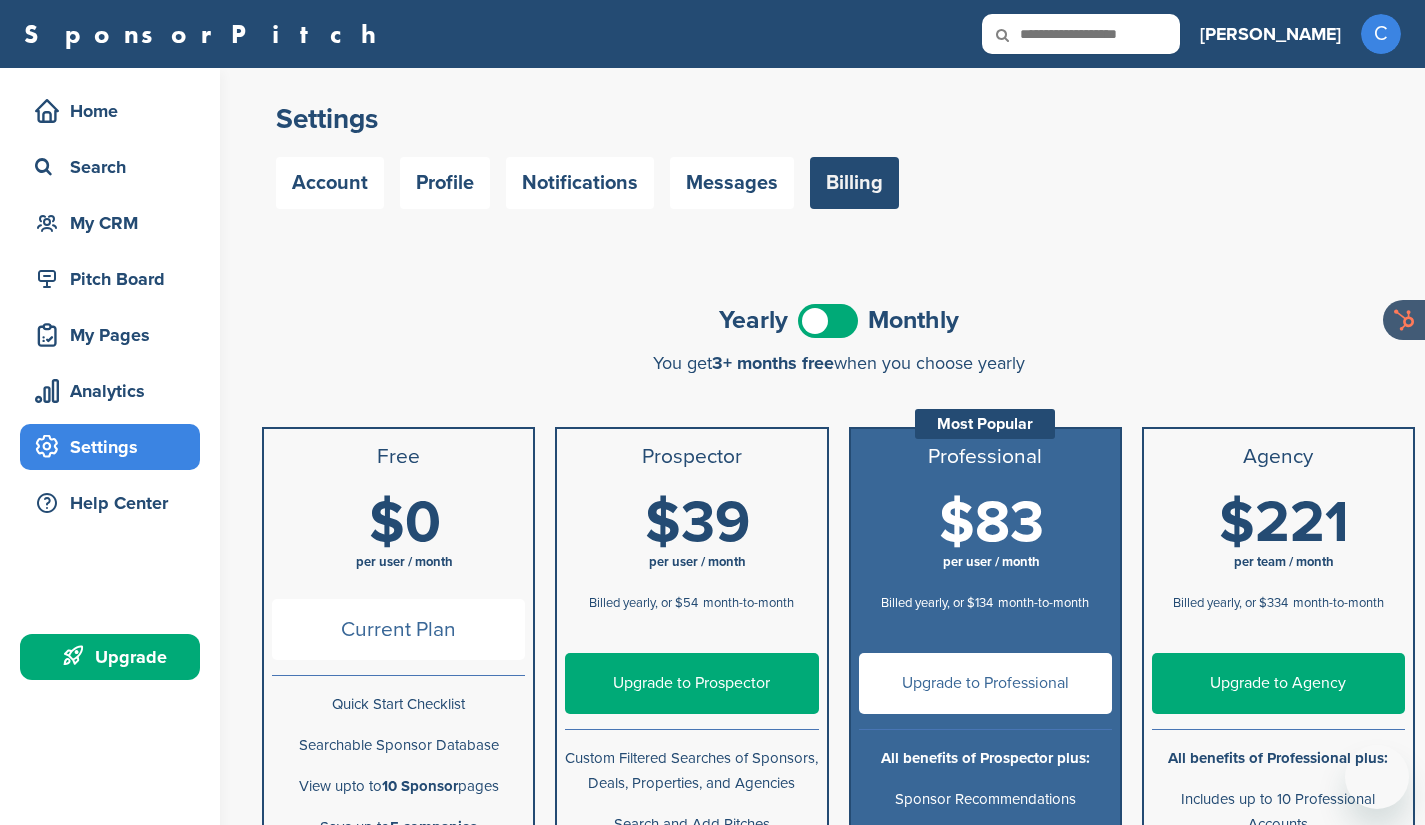 scroll, scrollTop: 1009, scrollLeft: 0, axis: vertical 